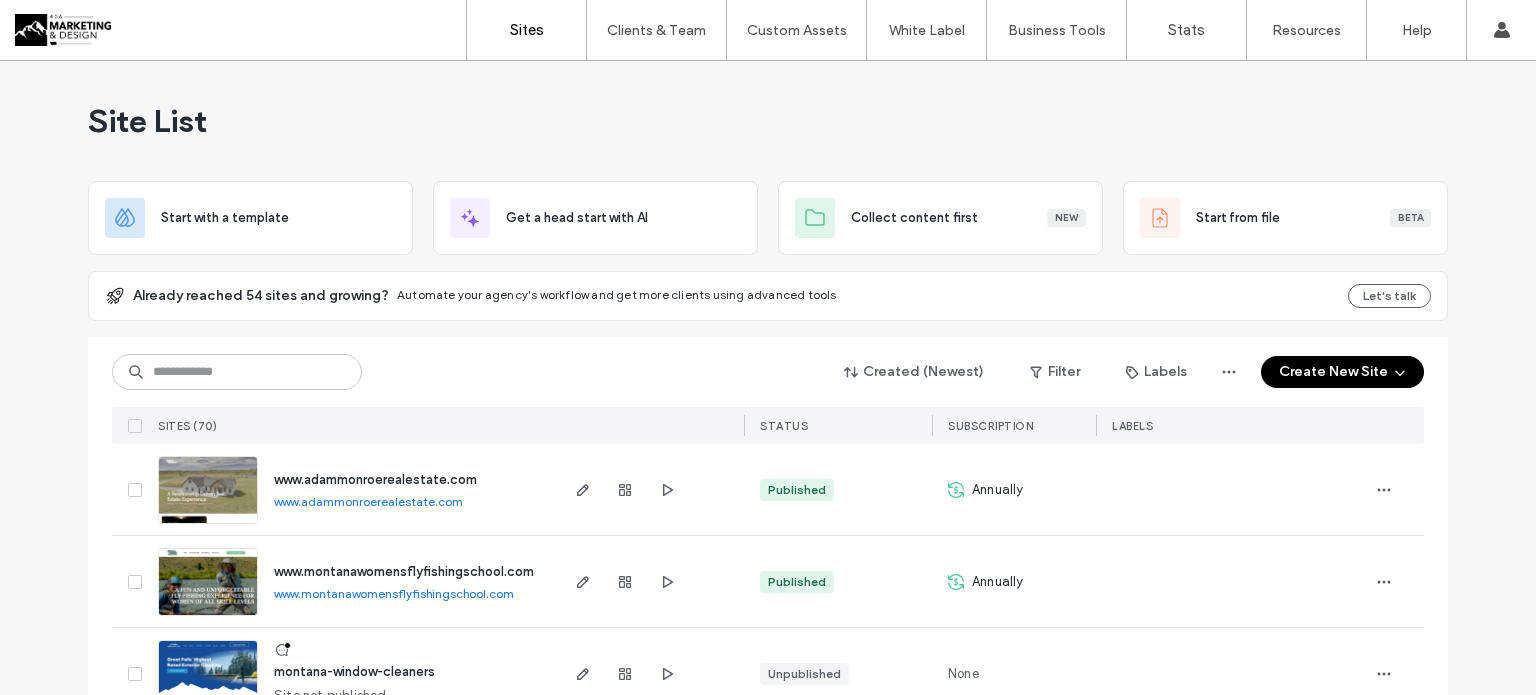 scroll, scrollTop: 0, scrollLeft: 0, axis: both 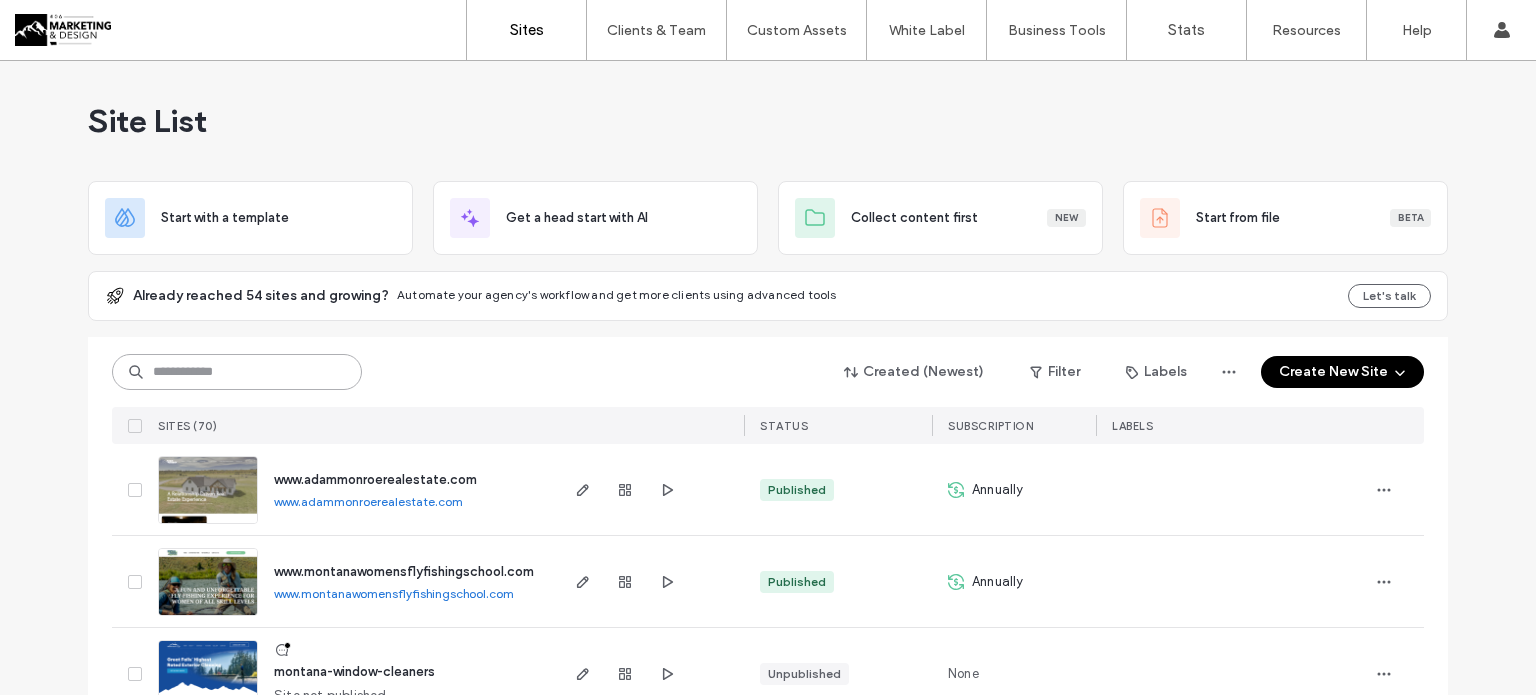 click at bounding box center (237, 372) 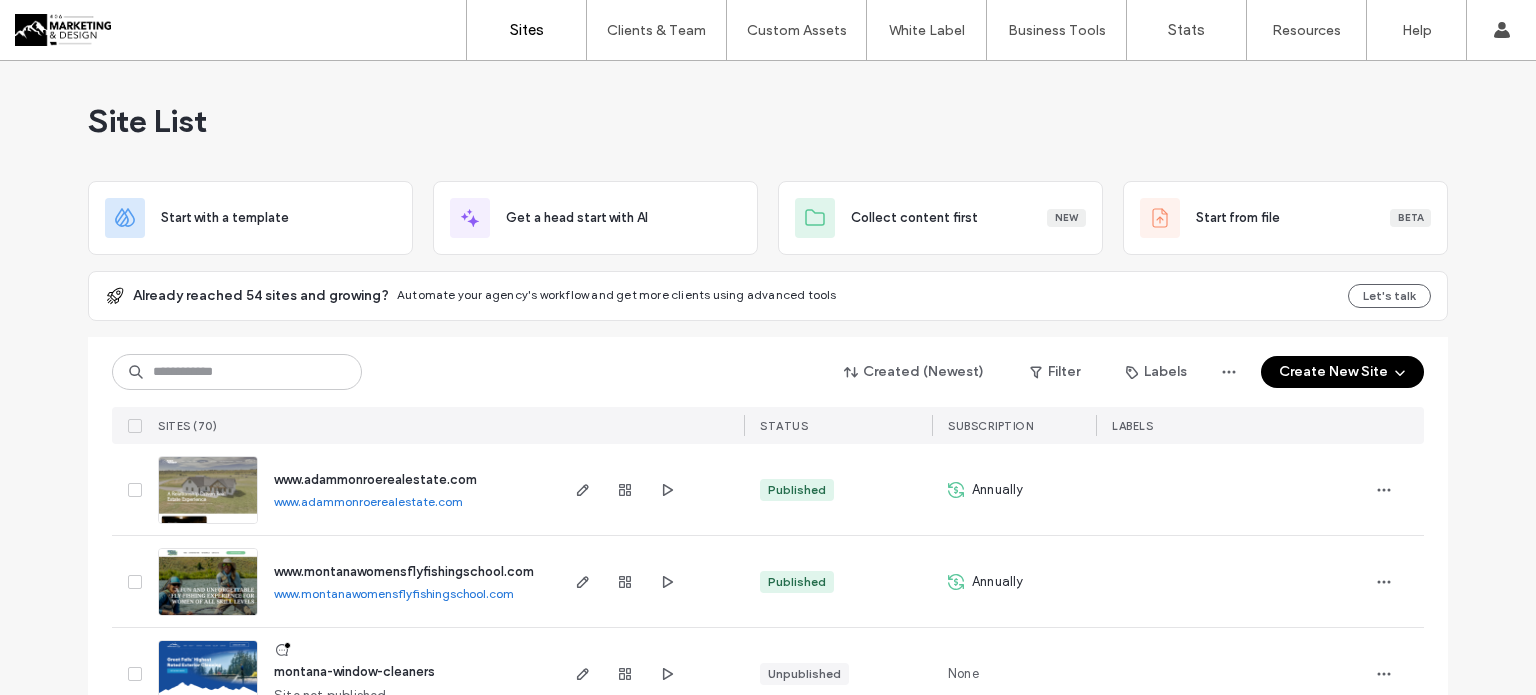 click on "Create New Site" at bounding box center (1342, 372) 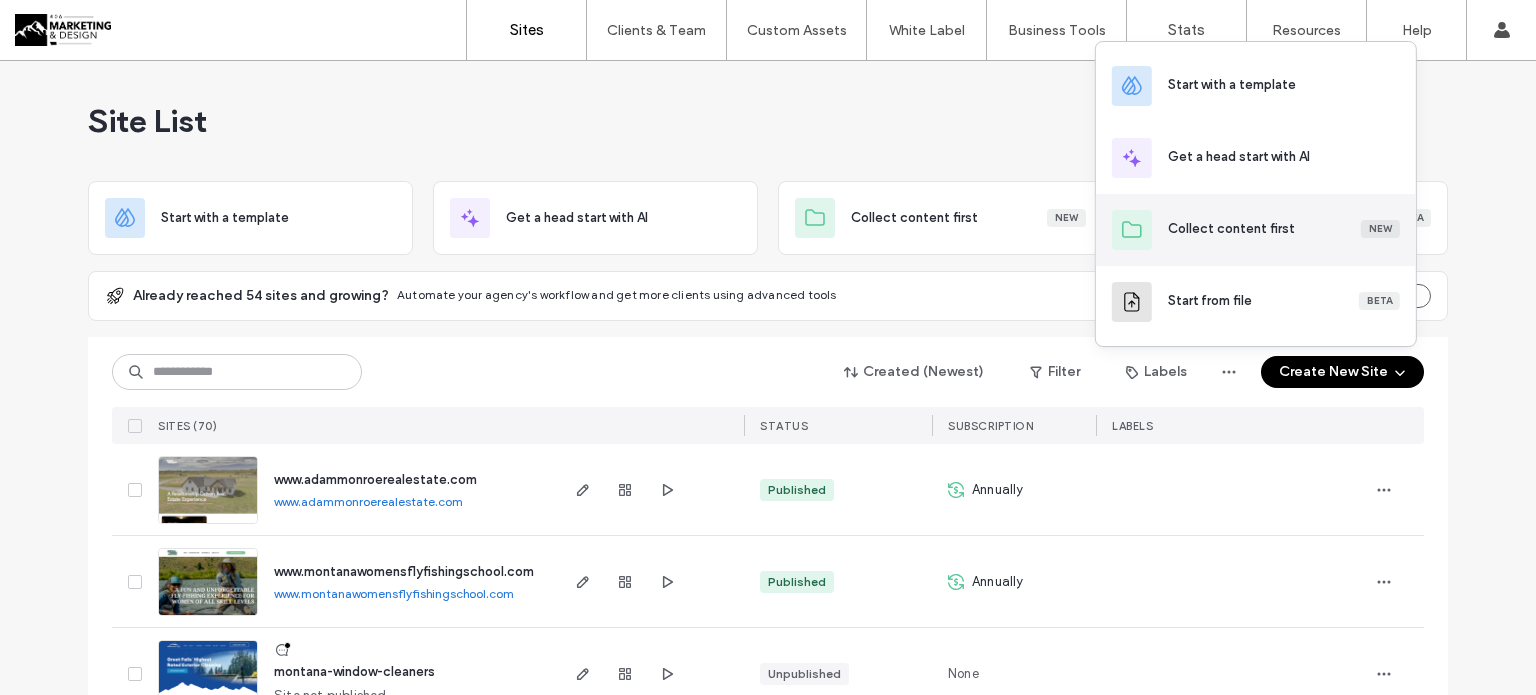click on "Collect content first" at bounding box center [1231, 229] 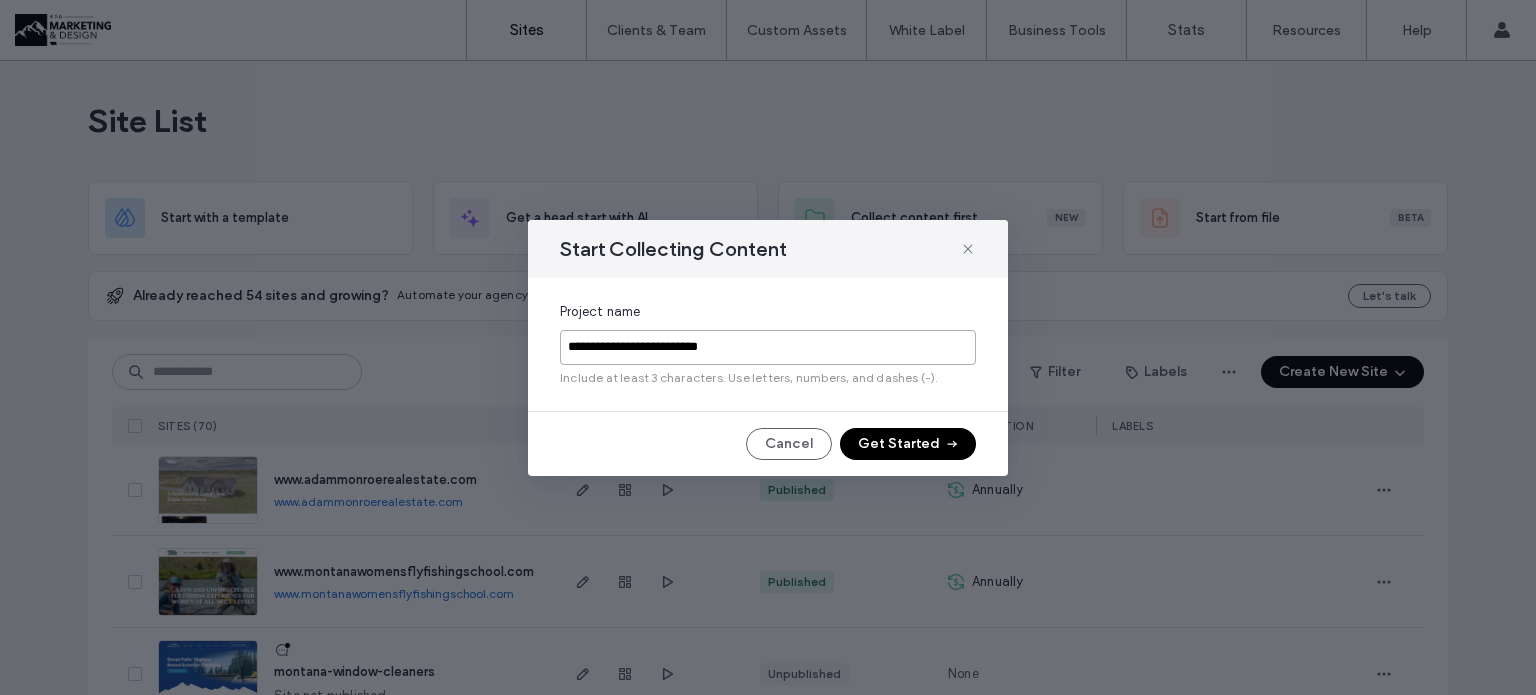 drag, startPoint x: 752, startPoint y: 340, endPoint x: 546, endPoint y: 357, distance: 206.70027 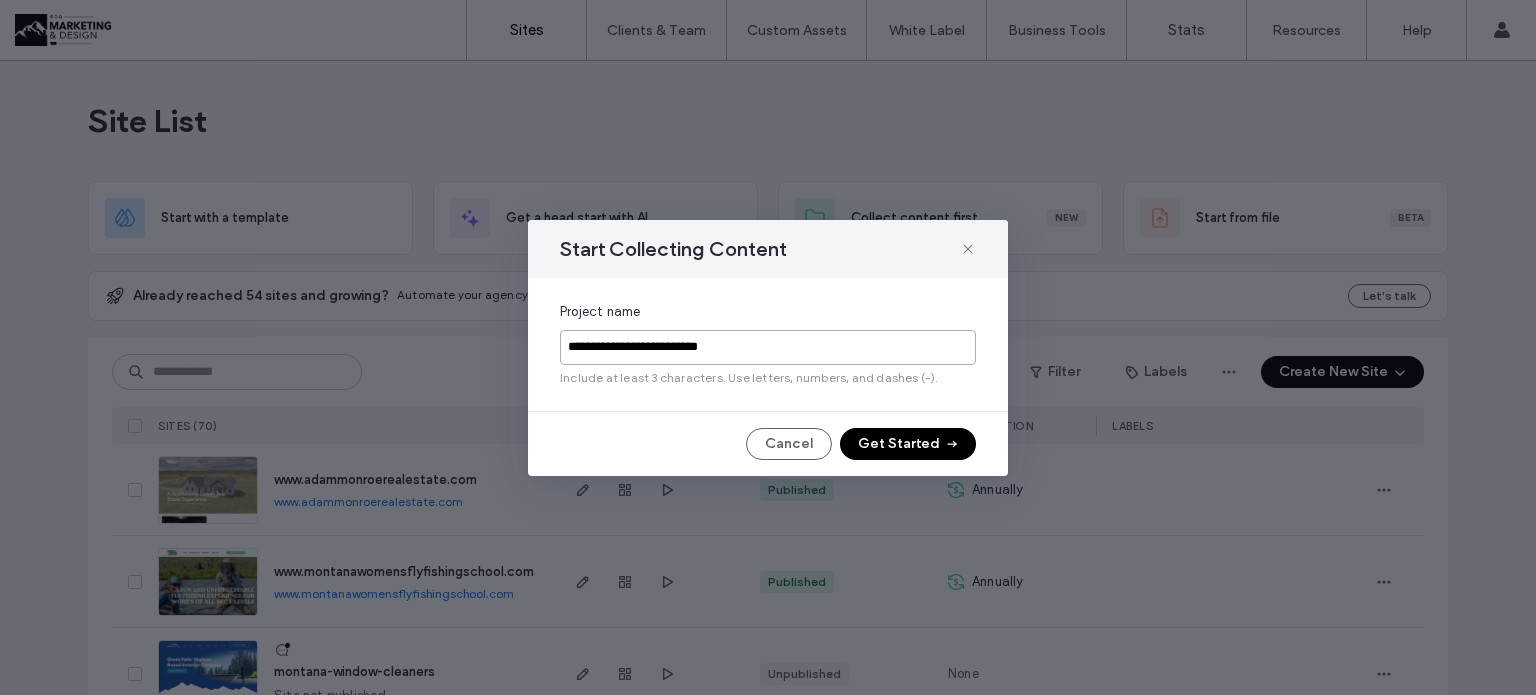 type on "**********" 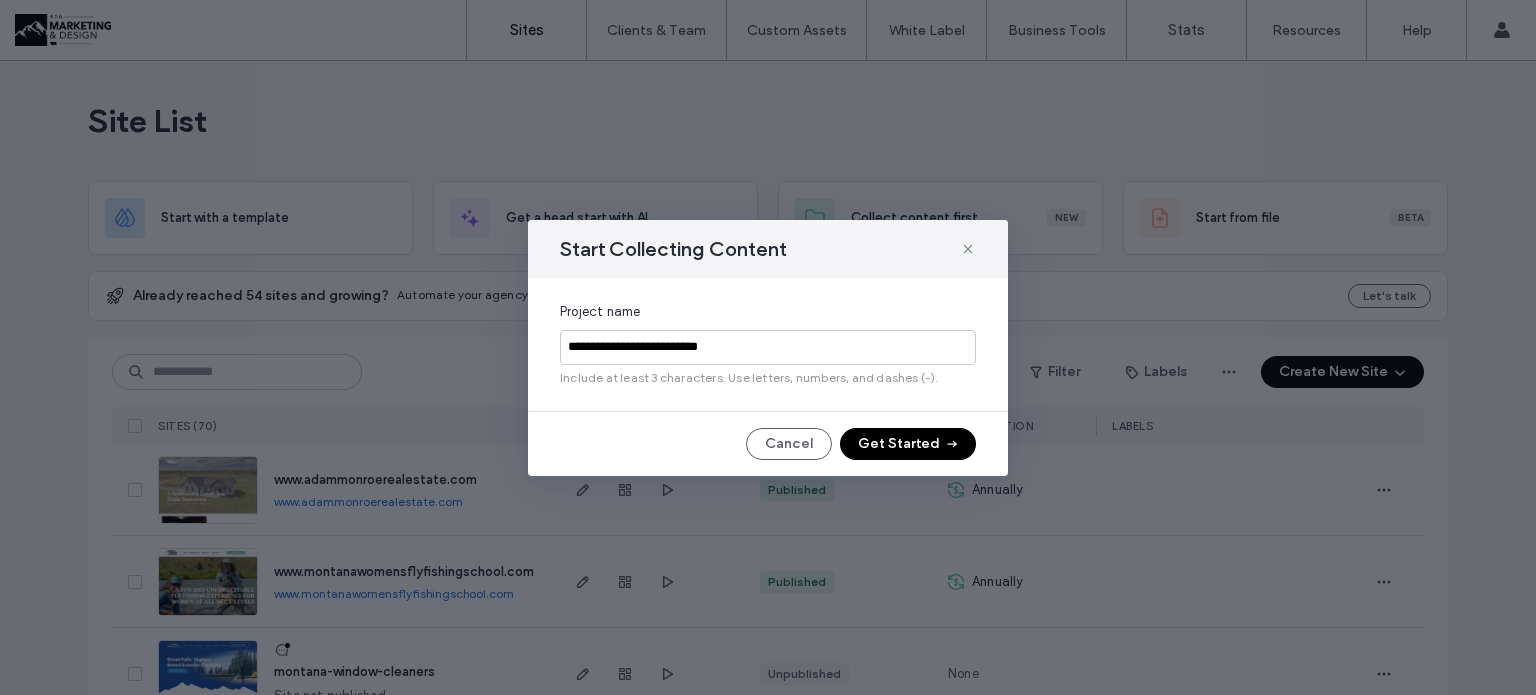 click on "Get Started" at bounding box center (908, 444) 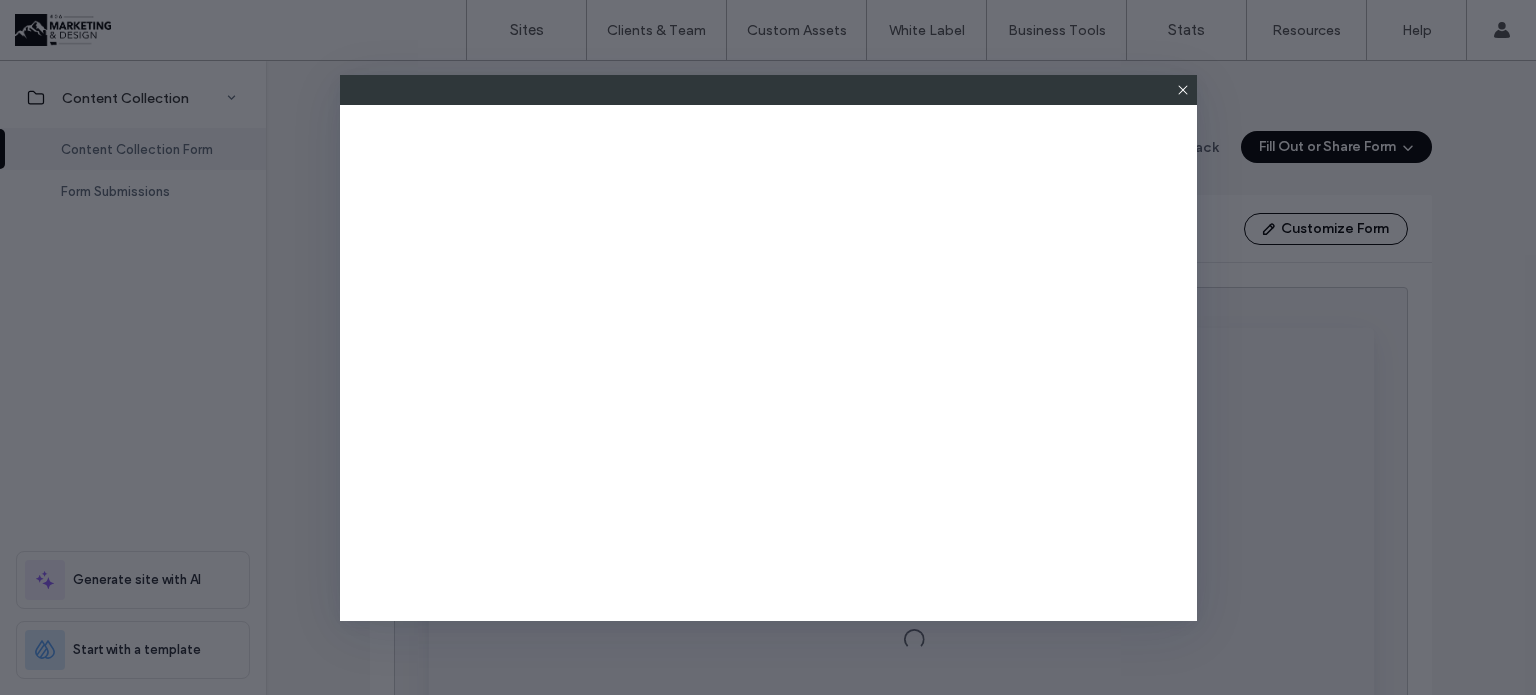 scroll, scrollTop: 0, scrollLeft: 0, axis: both 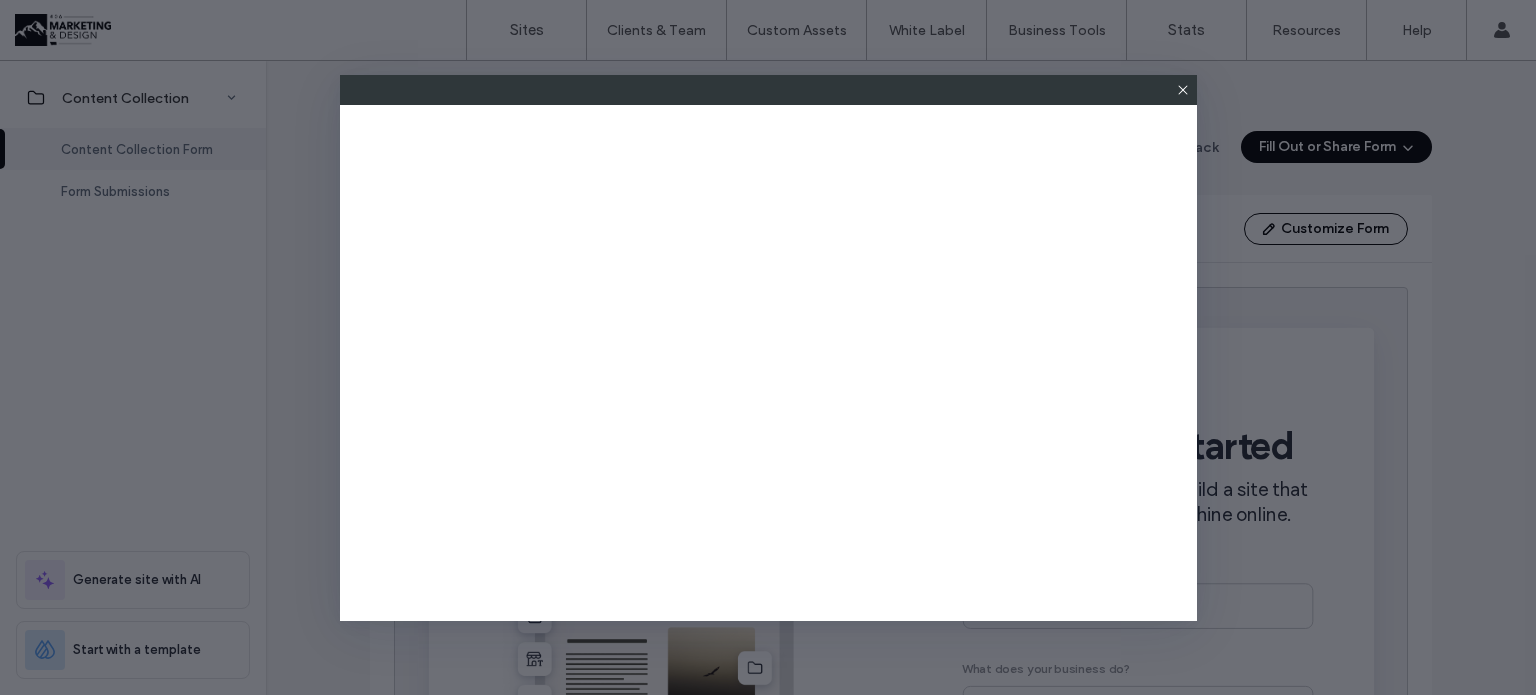 click 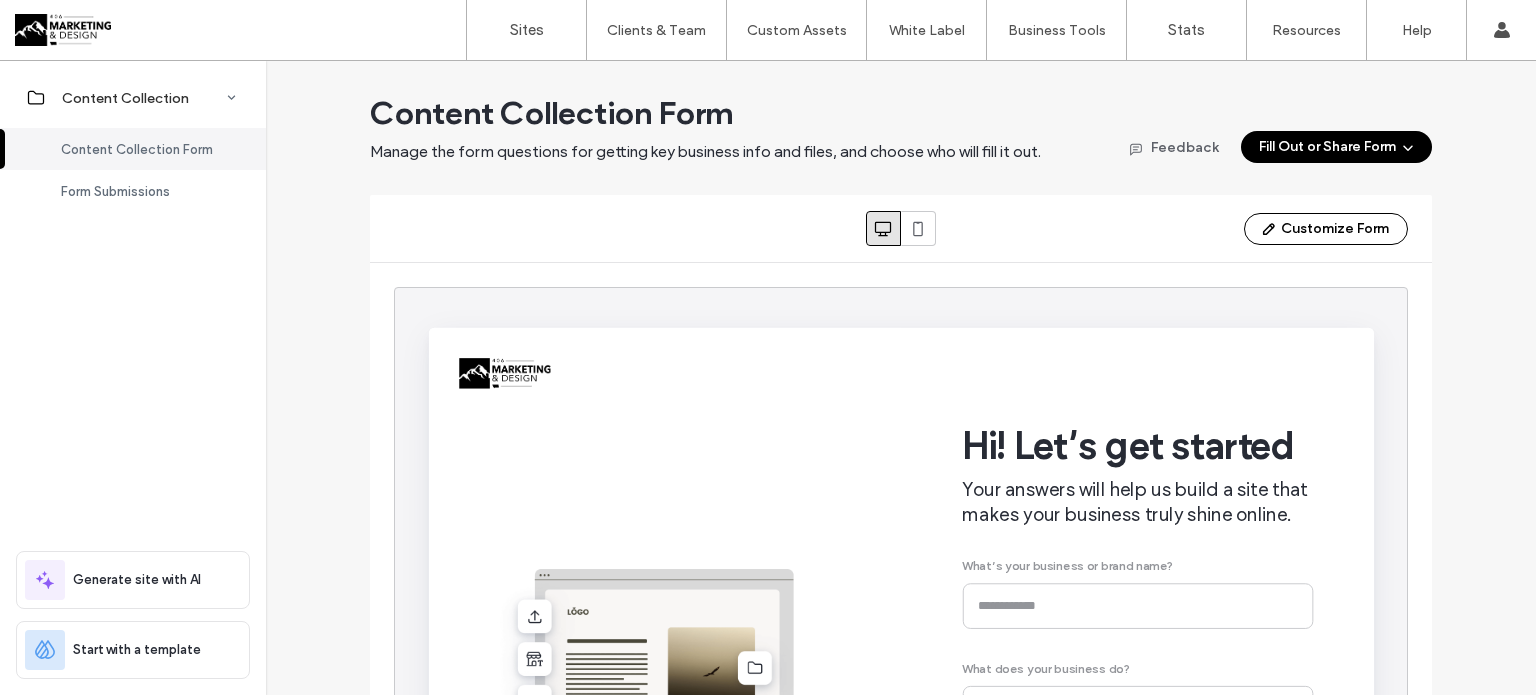 click on "Hi! Let’s get started Your answers will help us build a site that makes your business truly shine online. What’s your business or brand name? What does your business do?" at bounding box center (1175, 589) 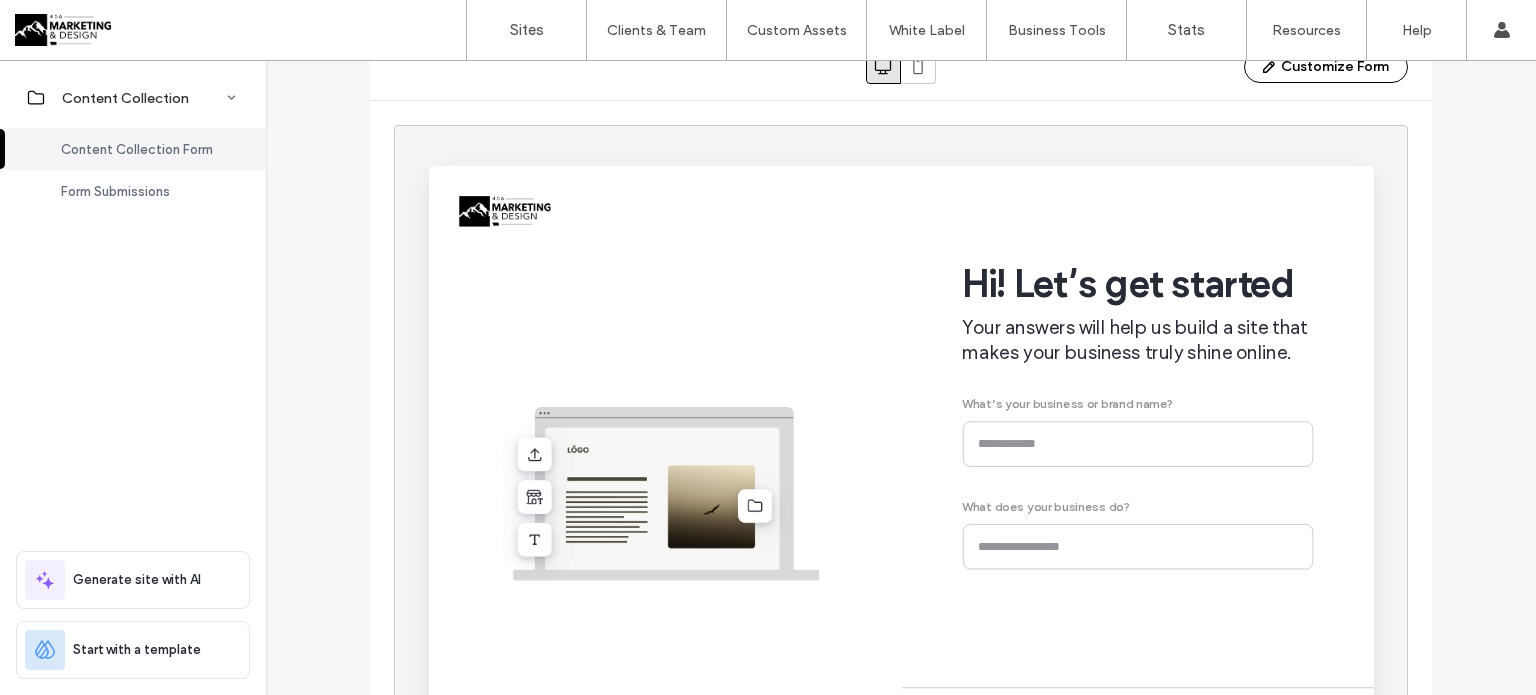 scroll, scrollTop: 0, scrollLeft: 0, axis: both 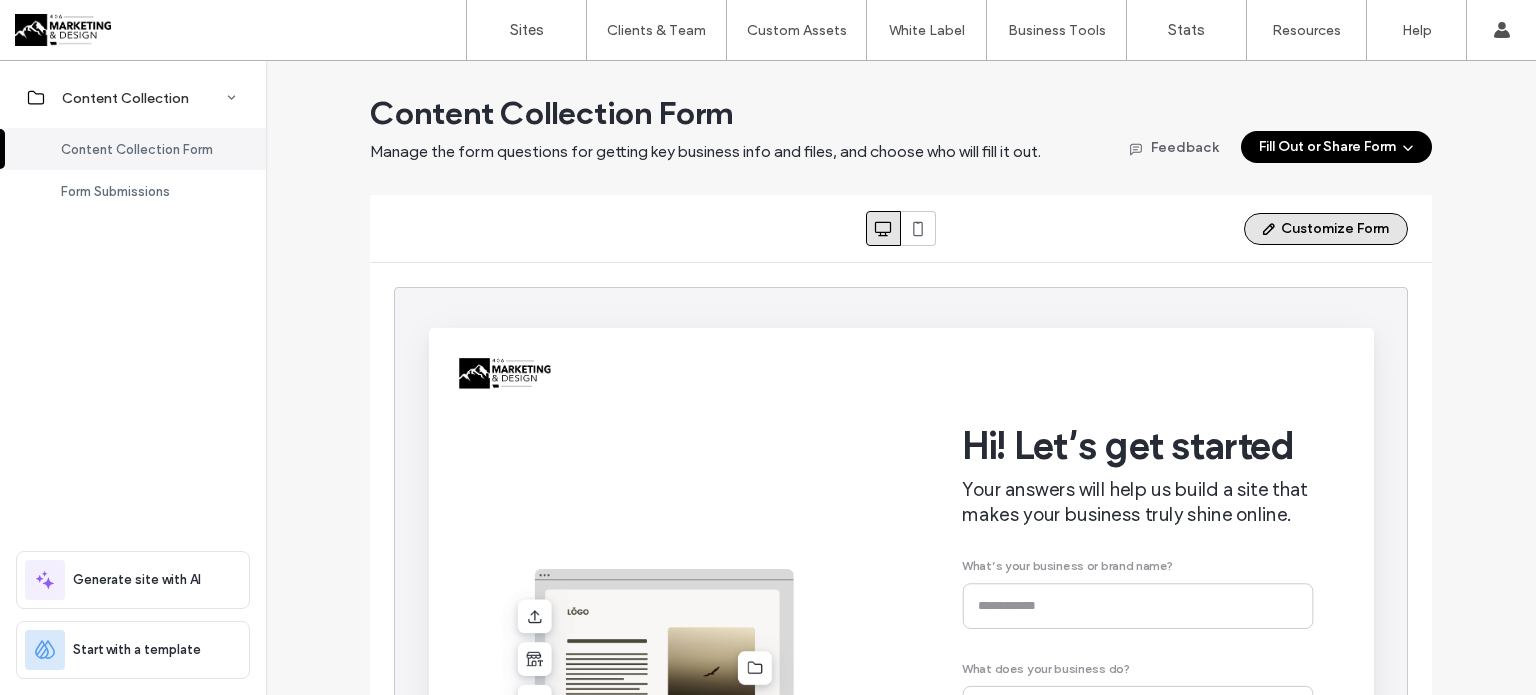 click on "Customize Form" at bounding box center (1326, 229) 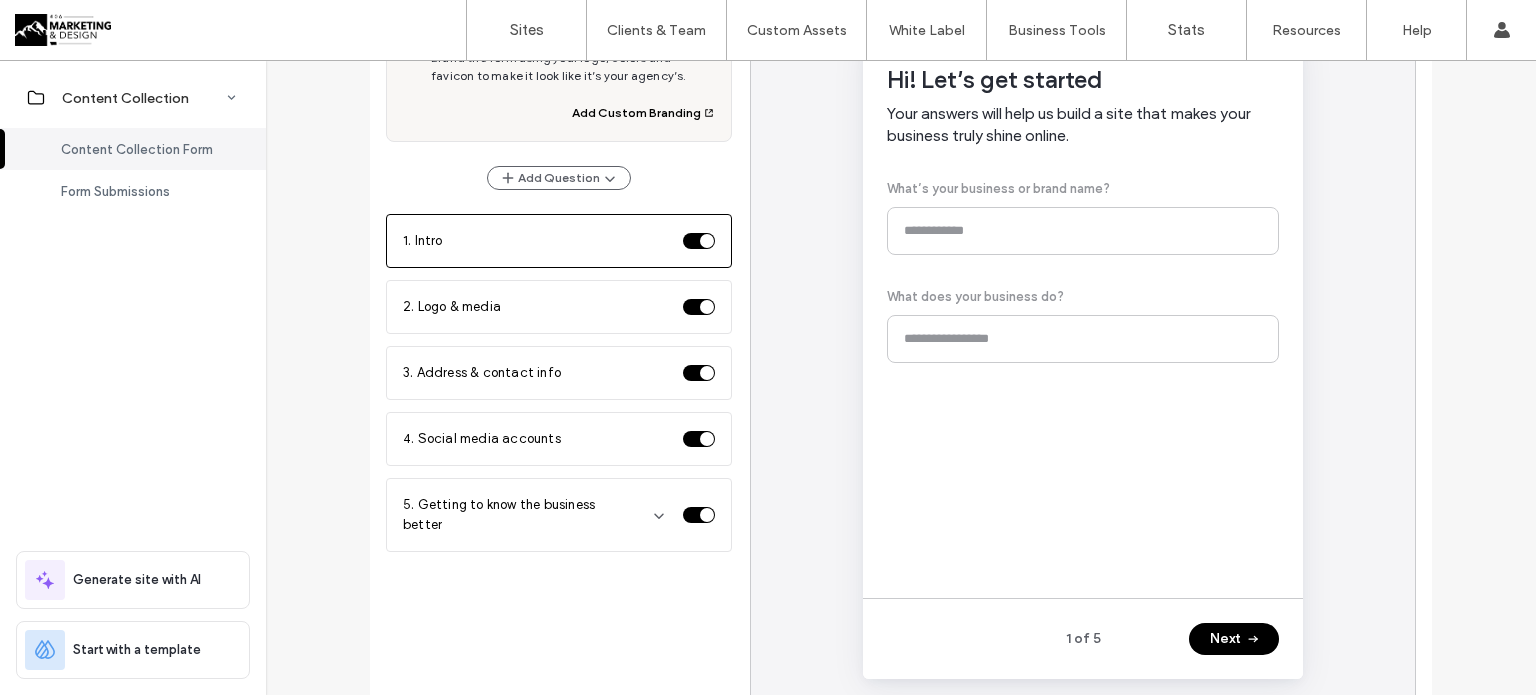 scroll, scrollTop: 347, scrollLeft: 0, axis: vertical 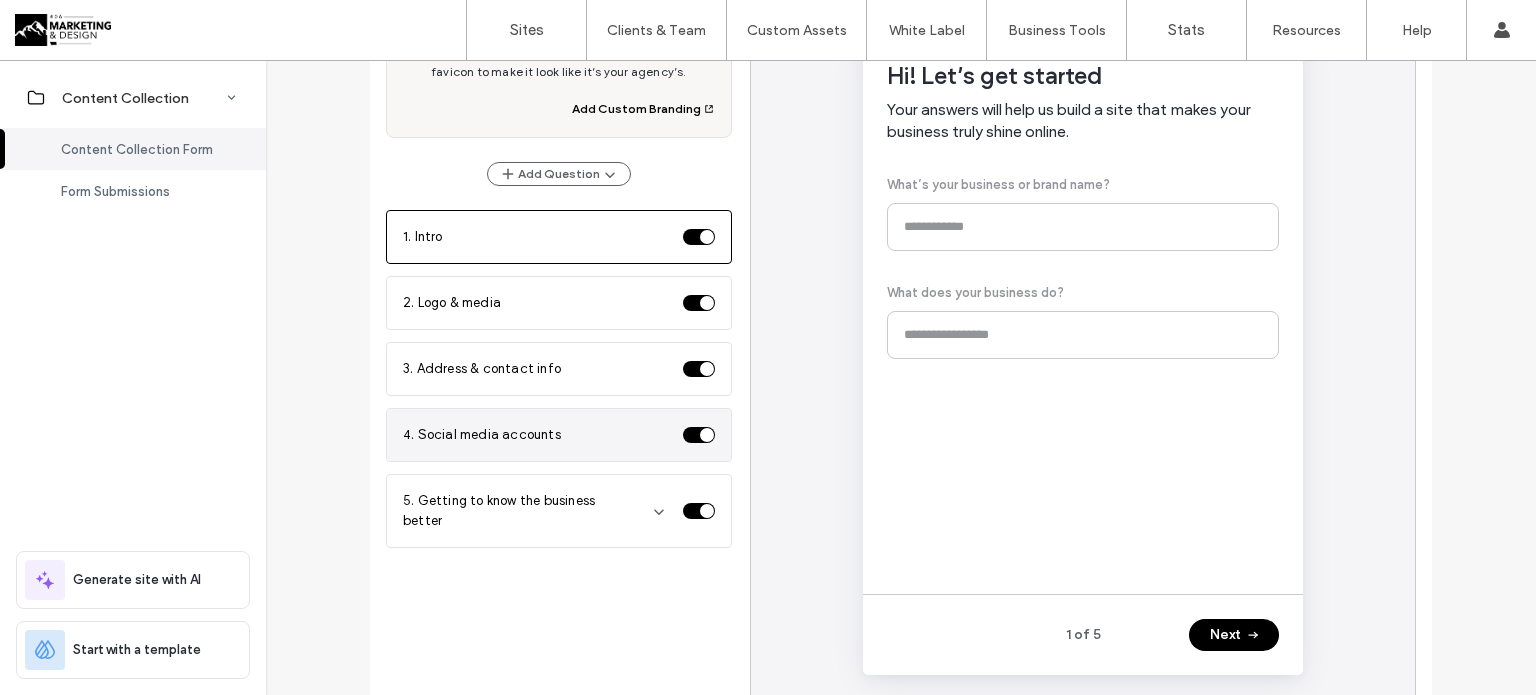 click at bounding box center (699, 435) 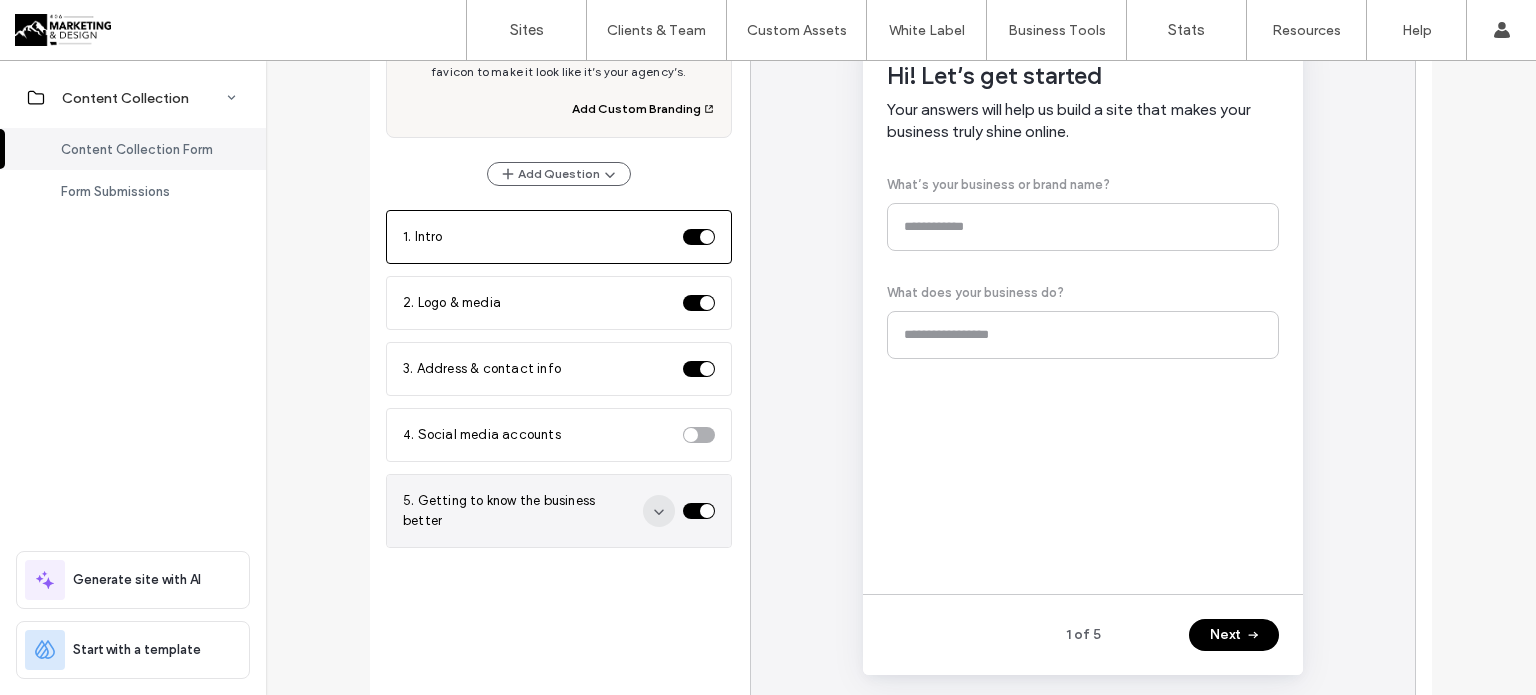 click 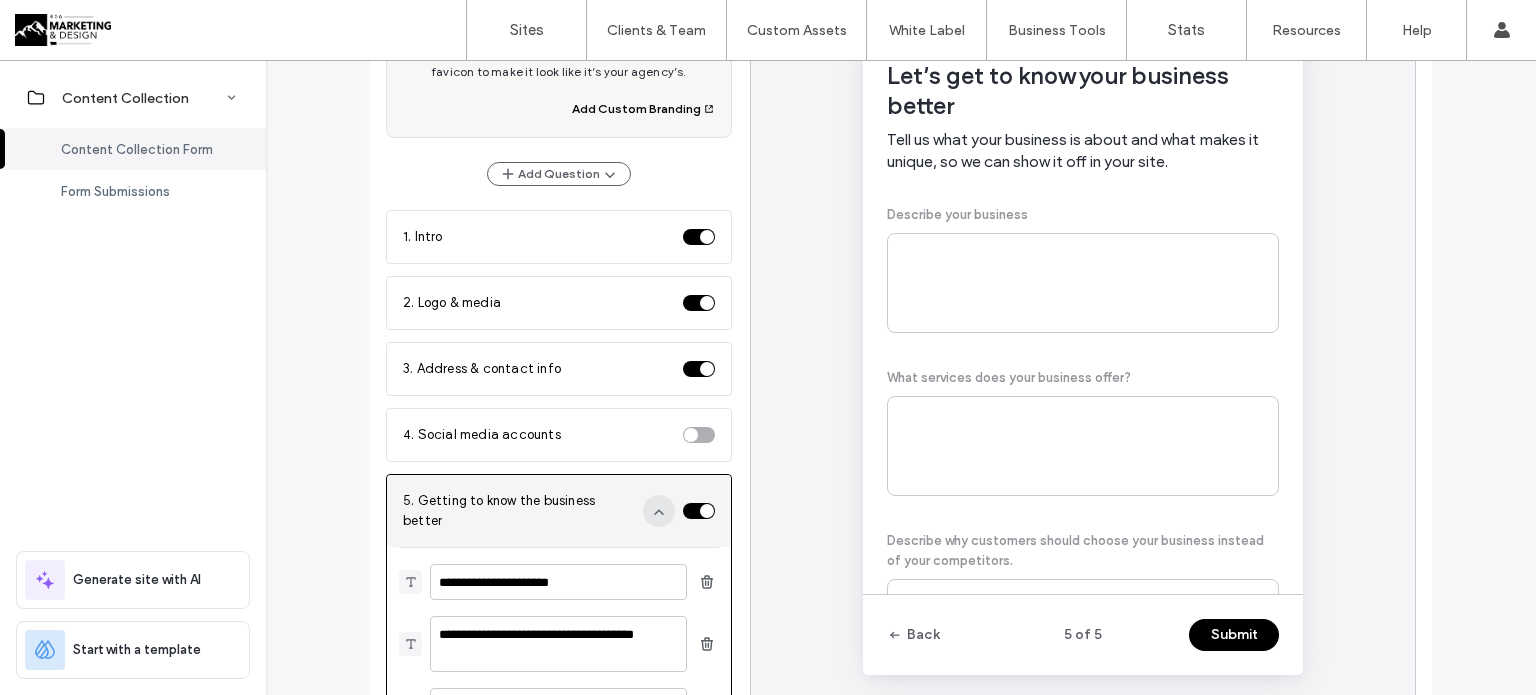 scroll, scrollTop: 436, scrollLeft: 0, axis: vertical 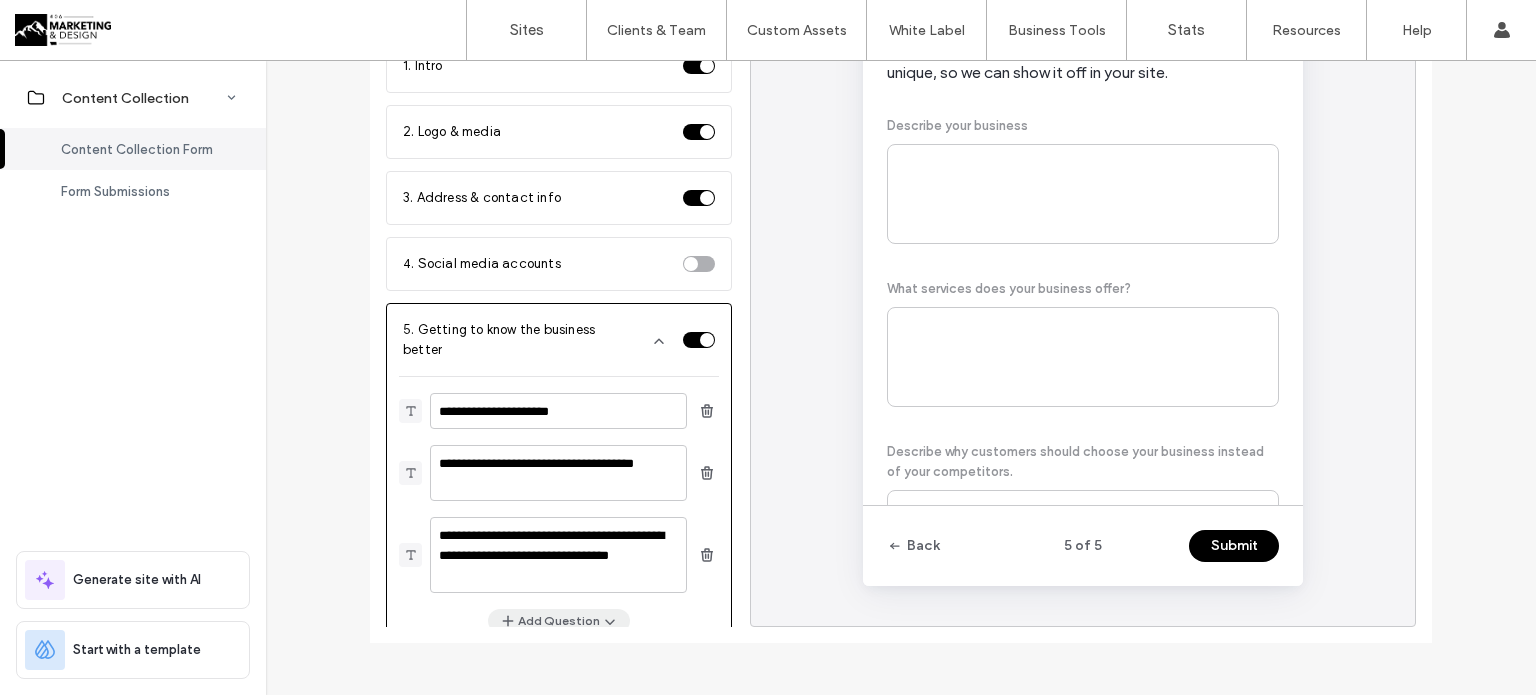 click 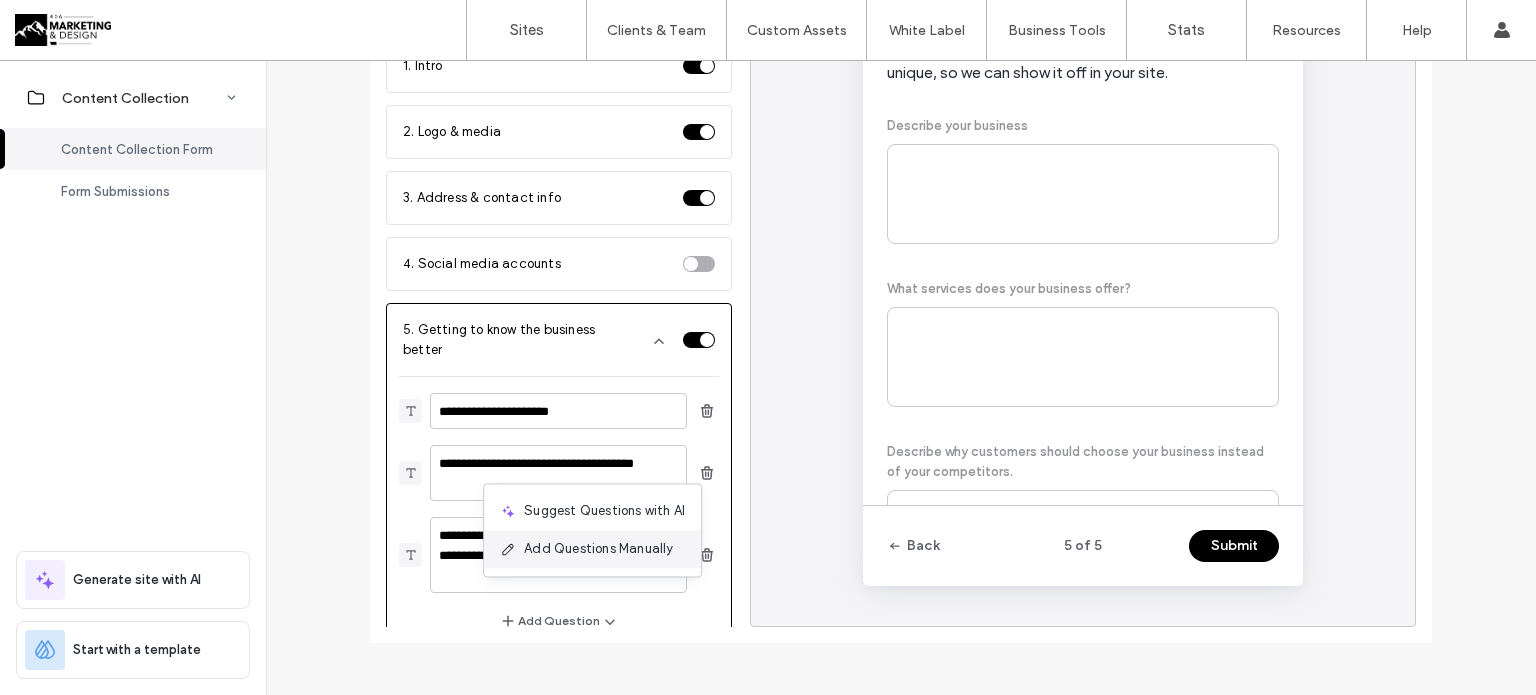 click on "Add Questions Manually" at bounding box center (598, 549) 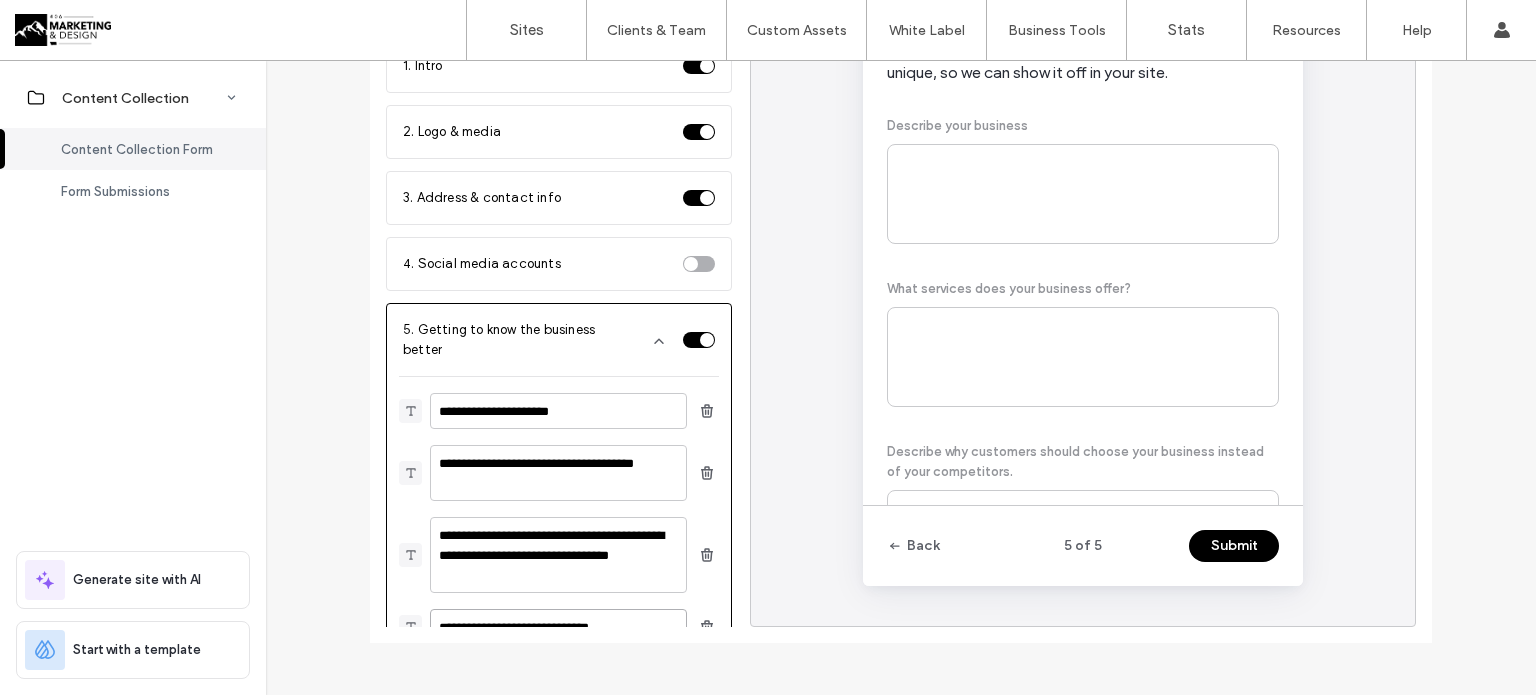 click on "**********" at bounding box center [558, 627] 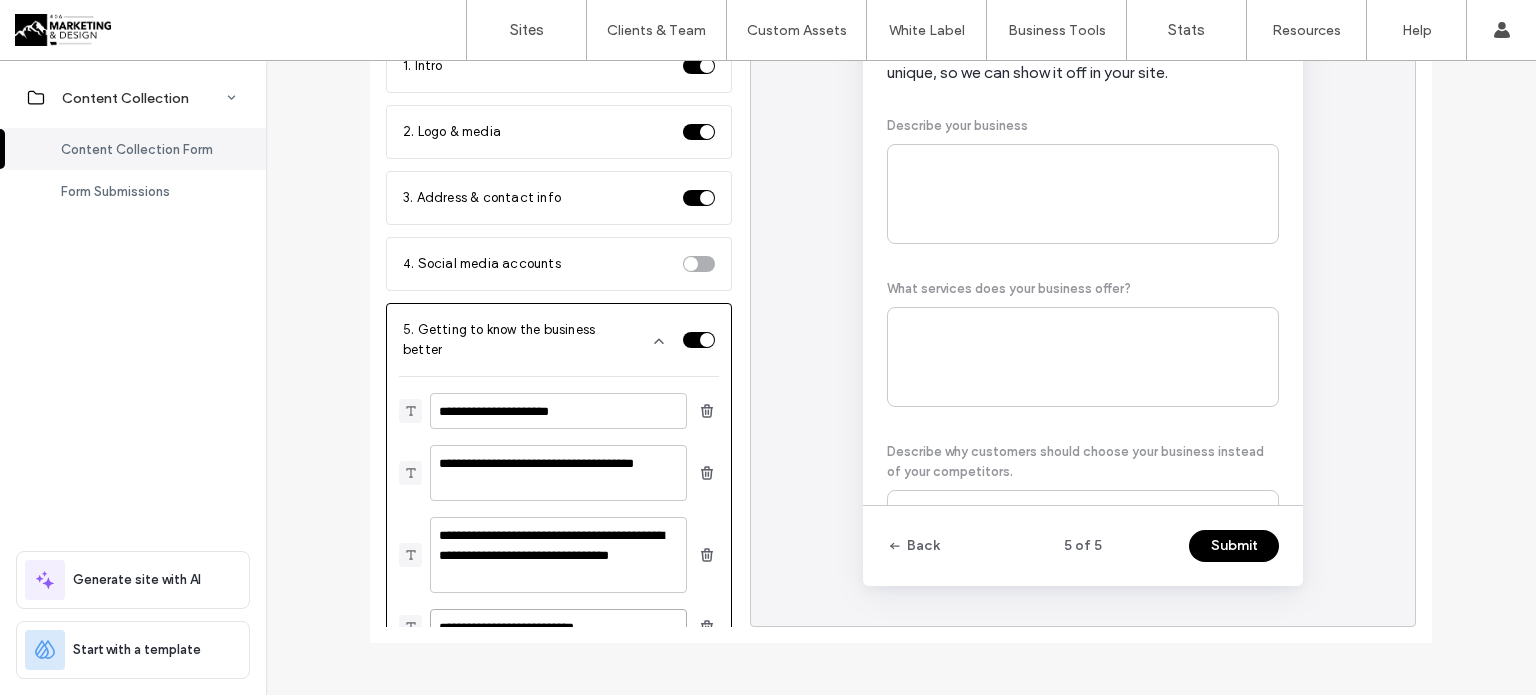 scroll, scrollTop: 134, scrollLeft: 0, axis: vertical 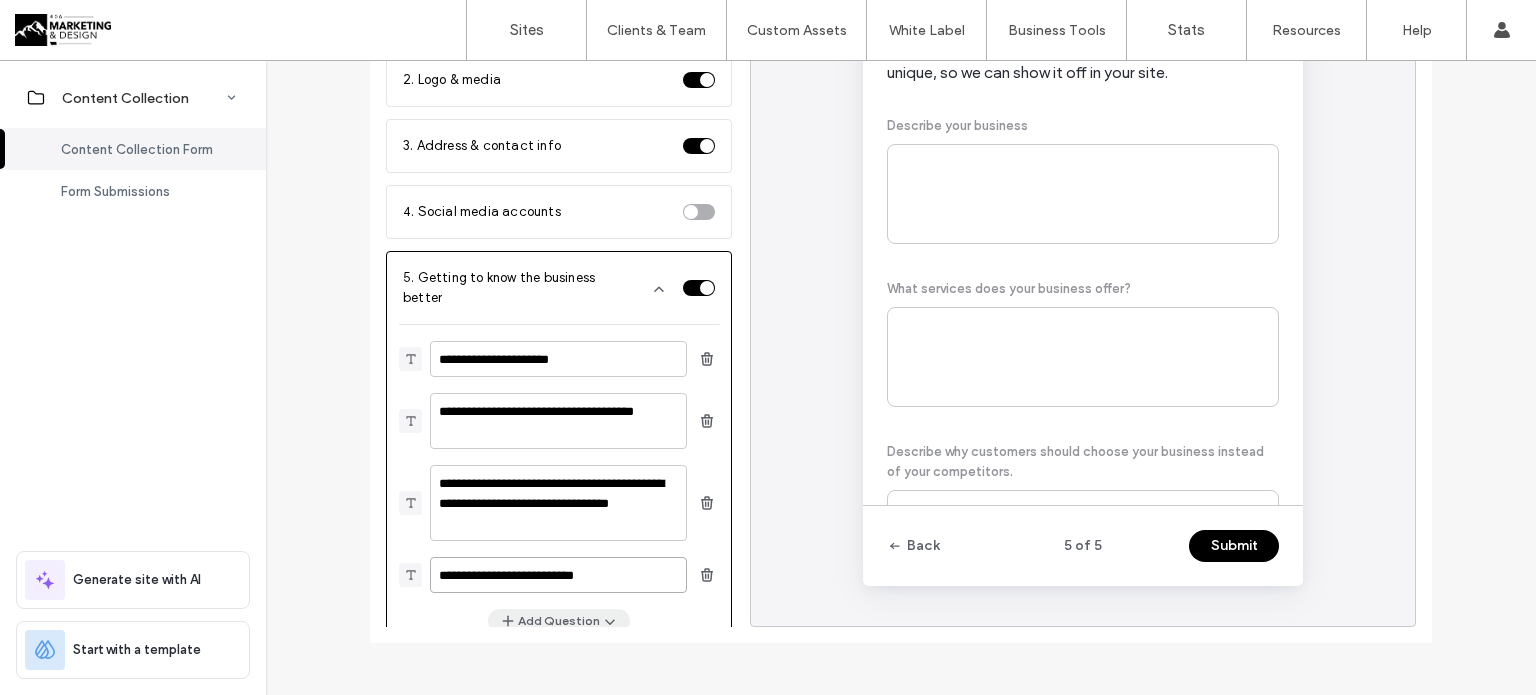 type on "**********" 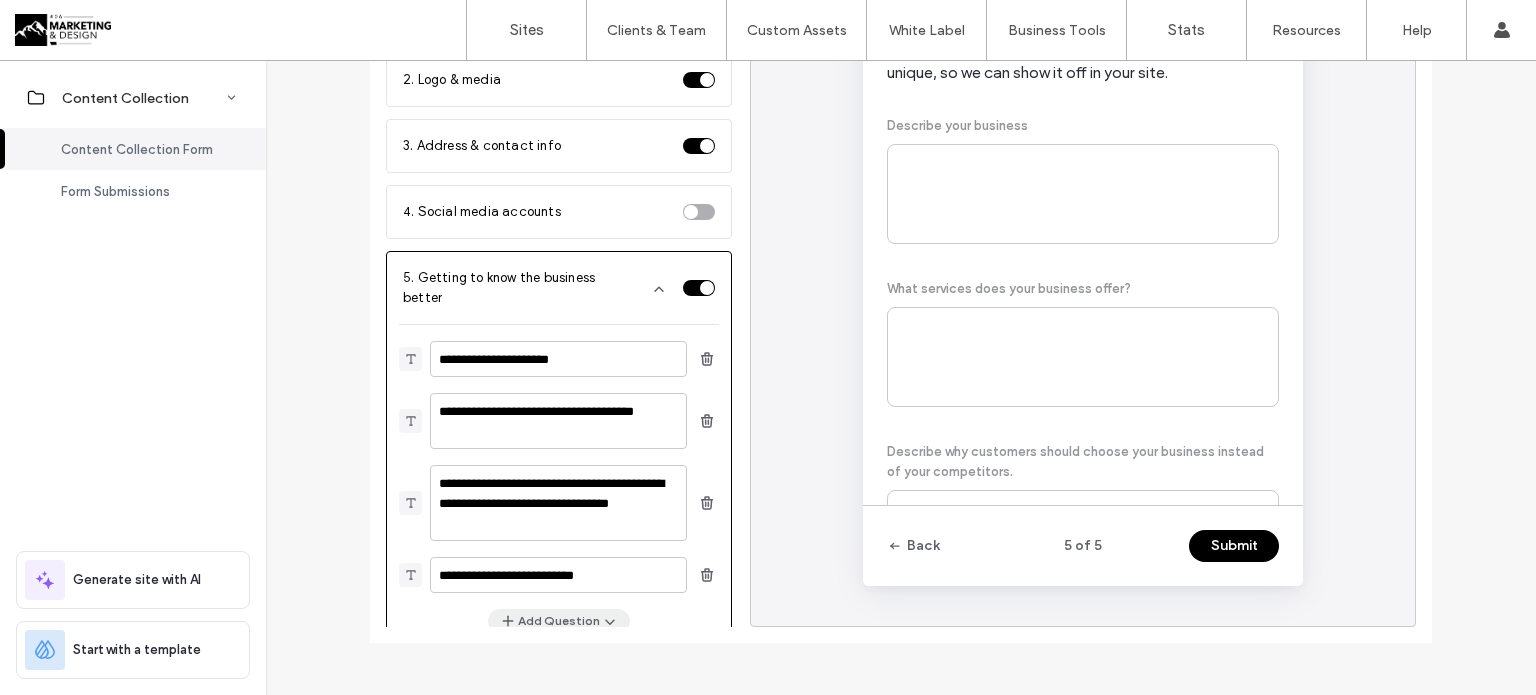 click on "Add Question" at bounding box center (559, 621) 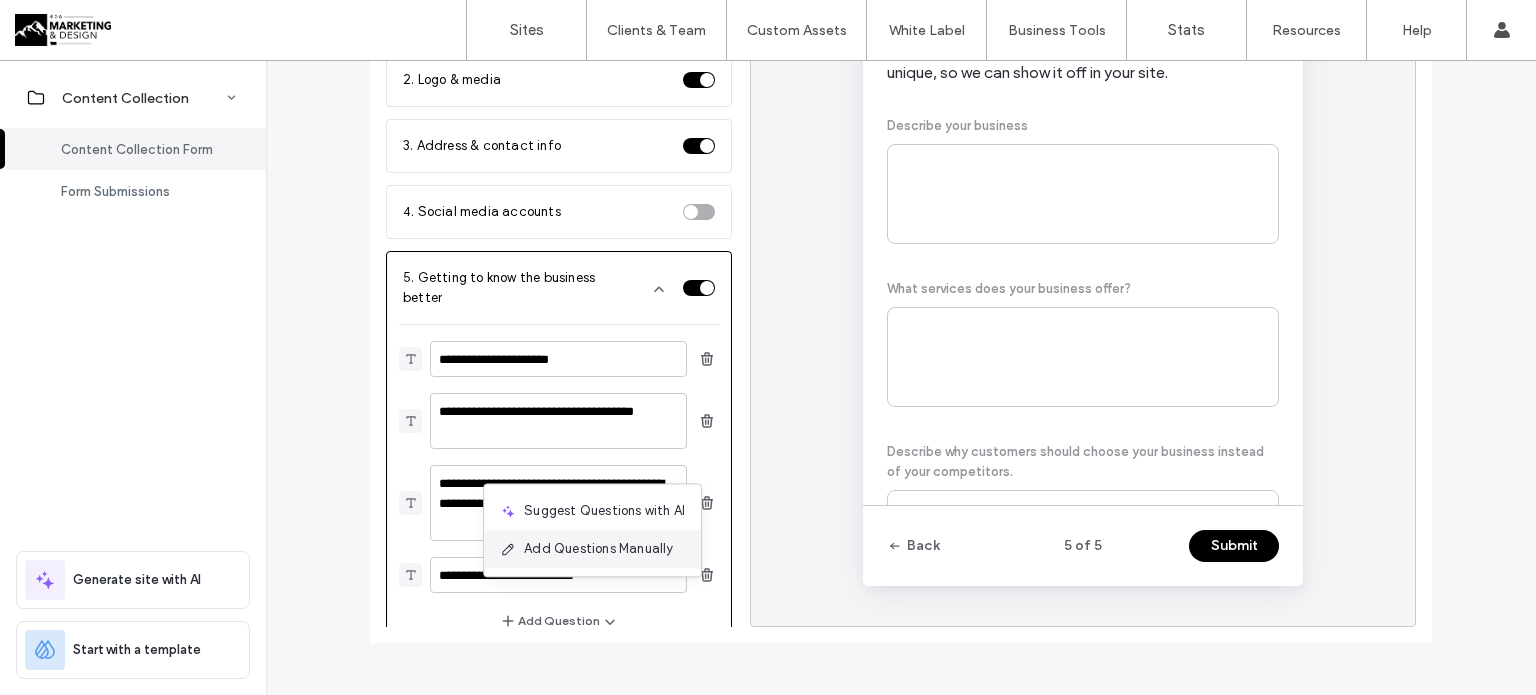 click on "Add Questions Manually" at bounding box center [598, 549] 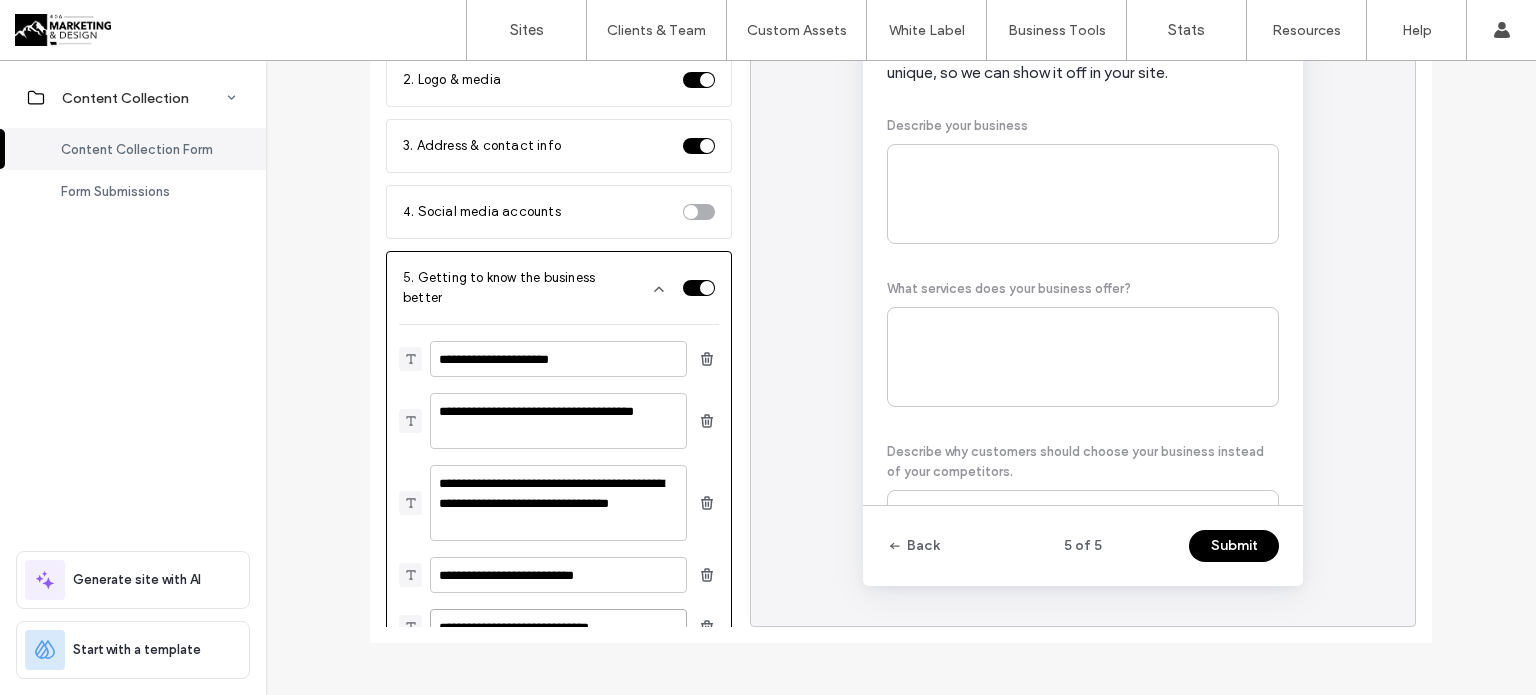 click on "**********" at bounding box center (558, 627) 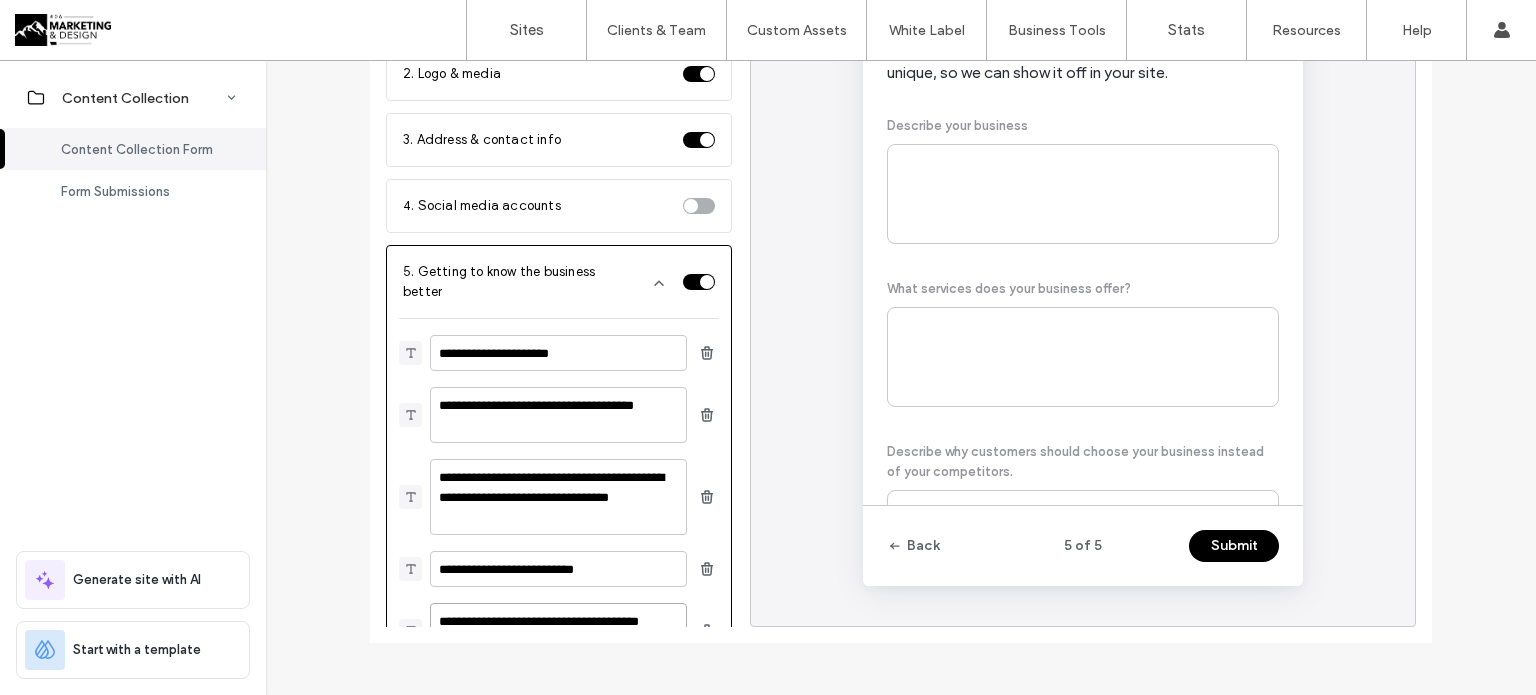 scroll, scrollTop: 206, scrollLeft: 0, axis: vertical 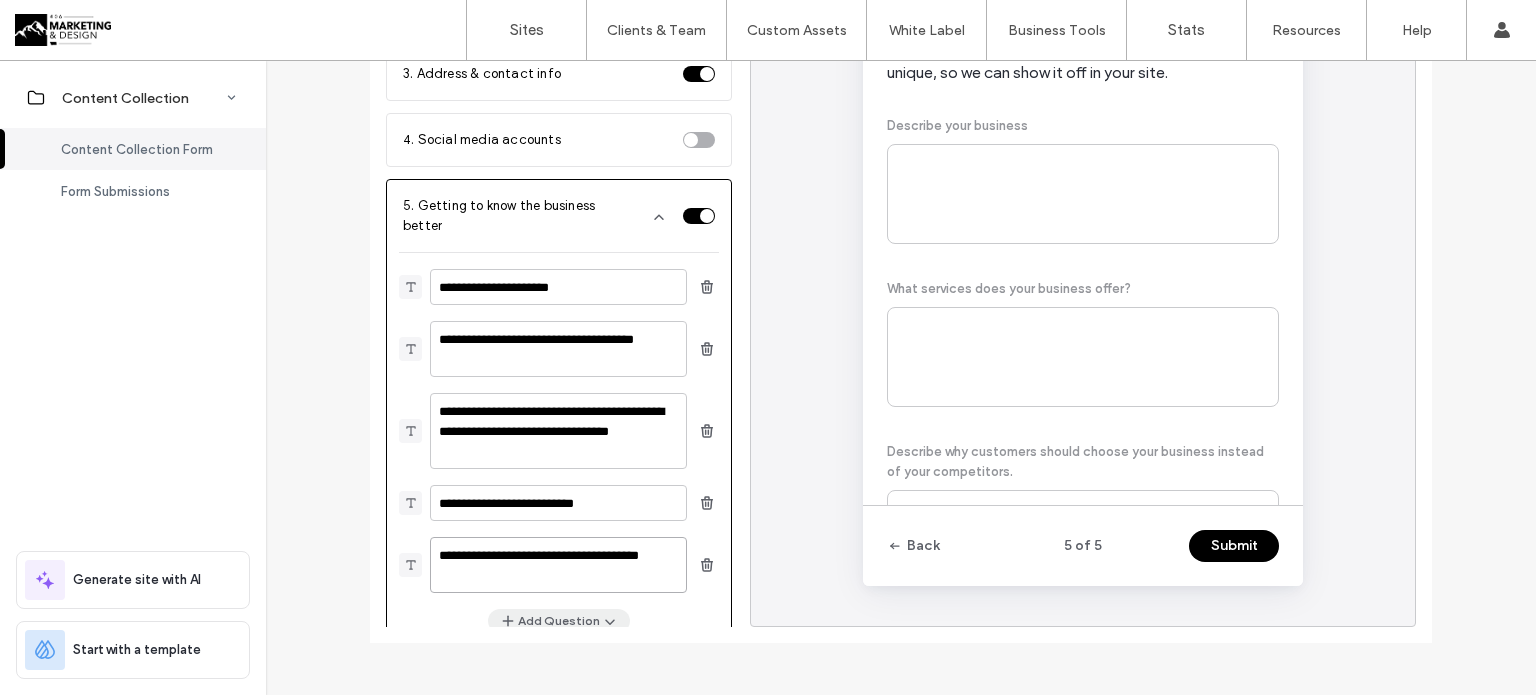 type on "**********" 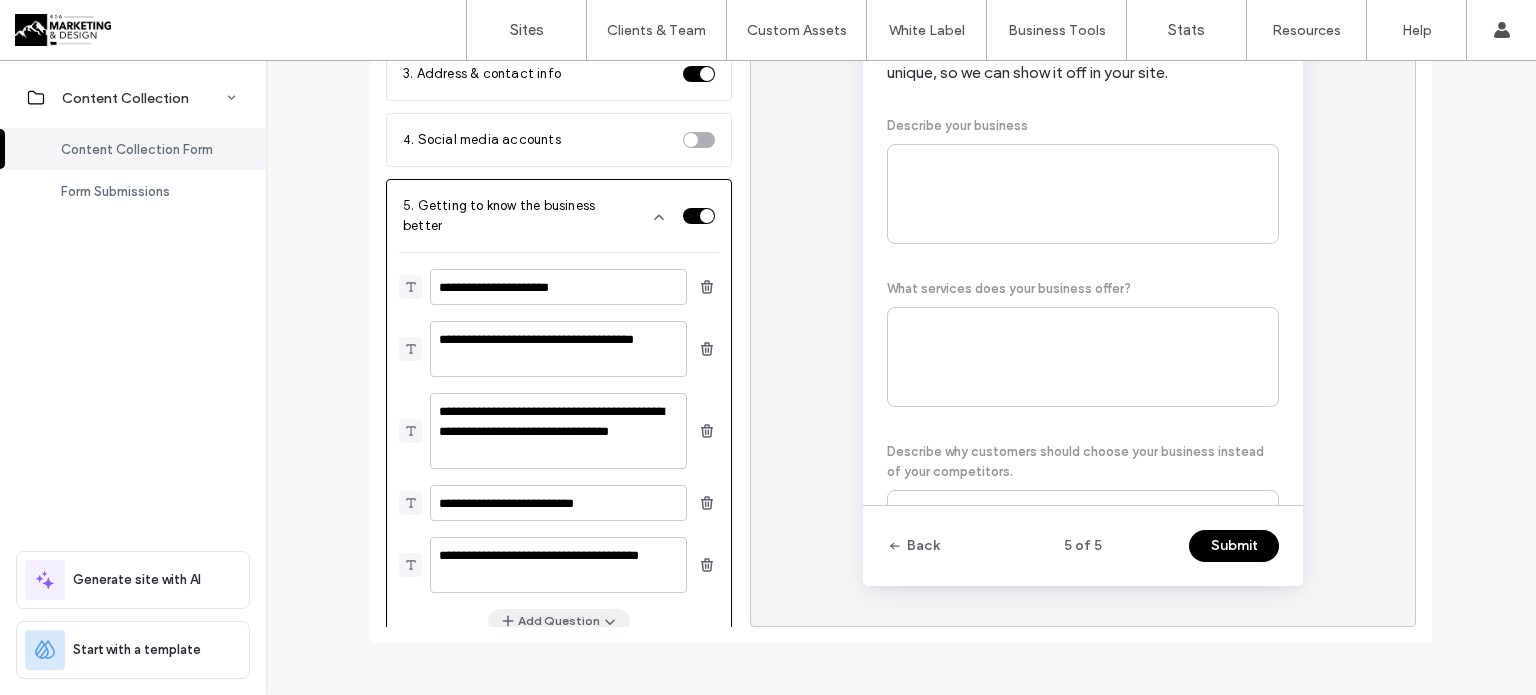 click on "Add Question" at bounding box center [559, 621] 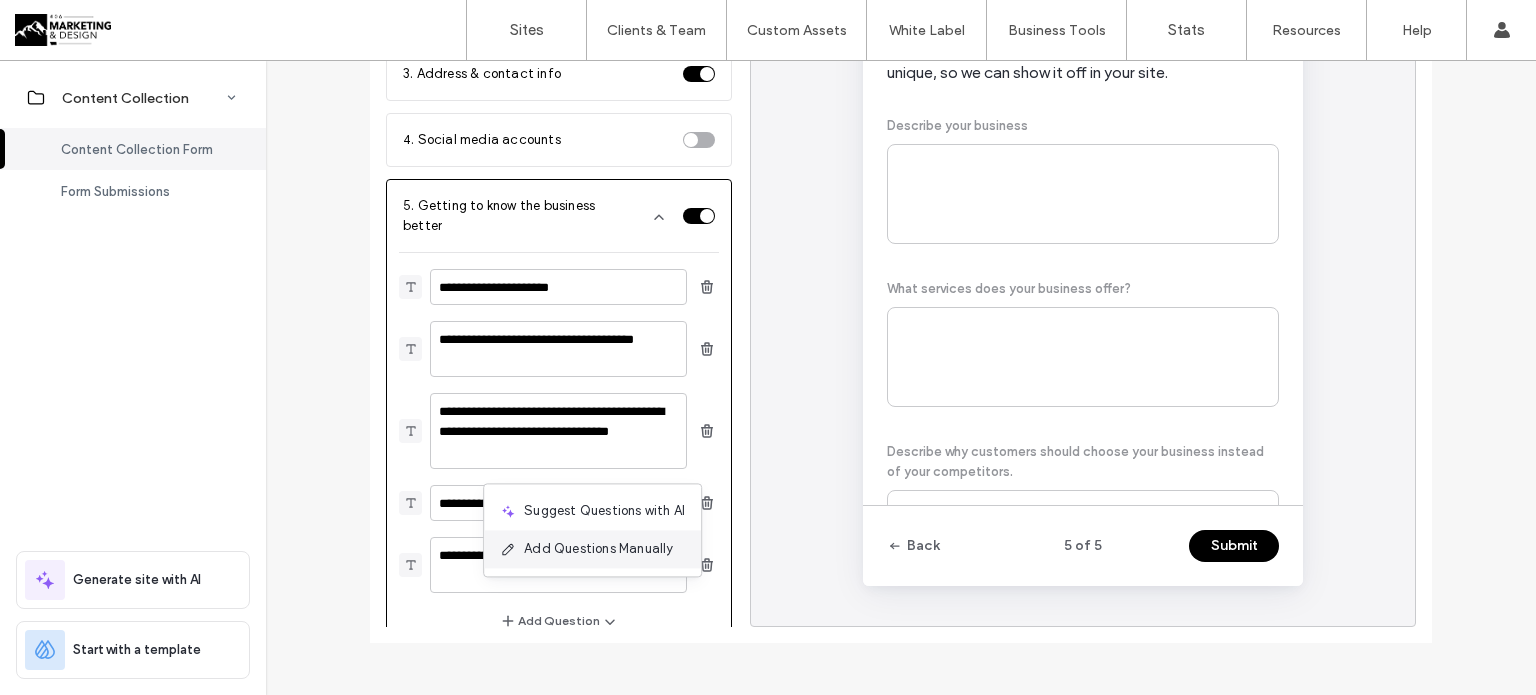 click on "Add Questions Manually" at bounding box center (592, 549) 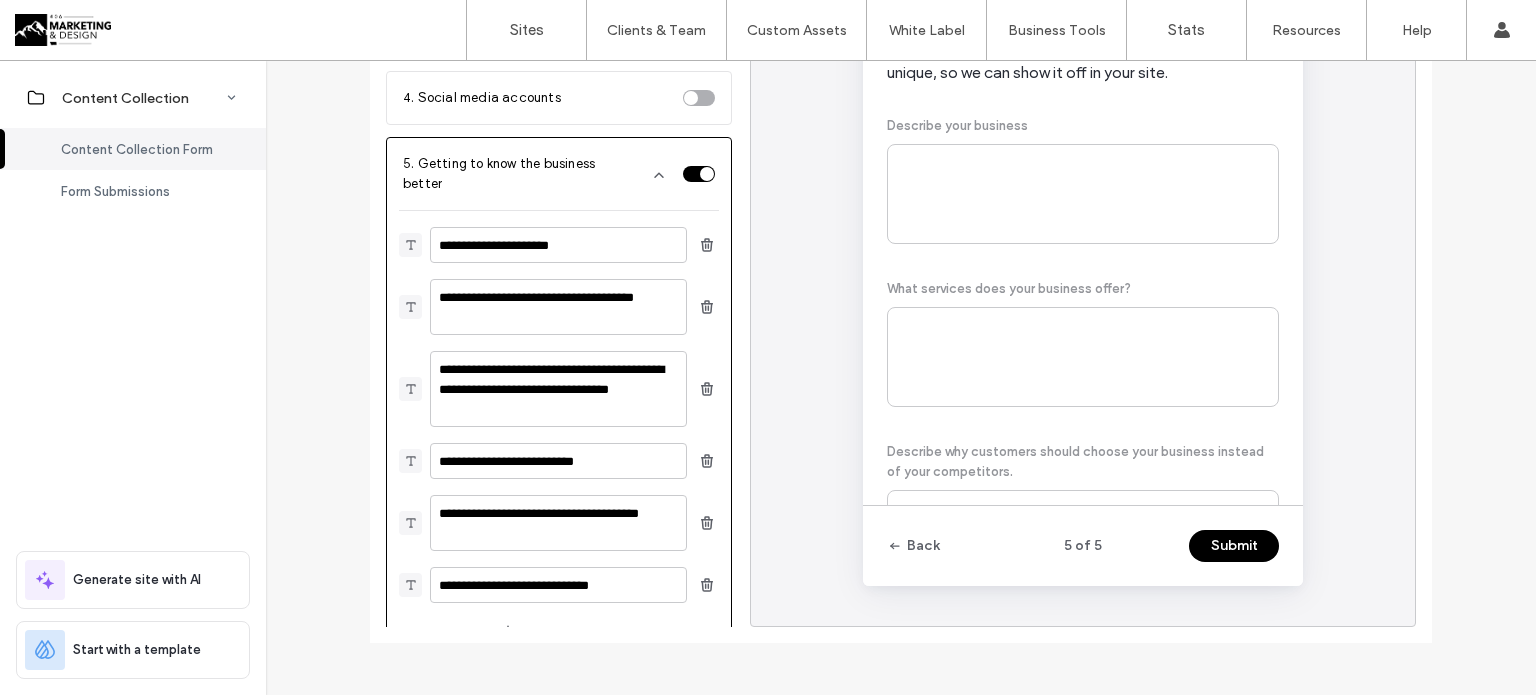 scroll, scrollTop: 258, scrollLeft: 0, axis: vertical 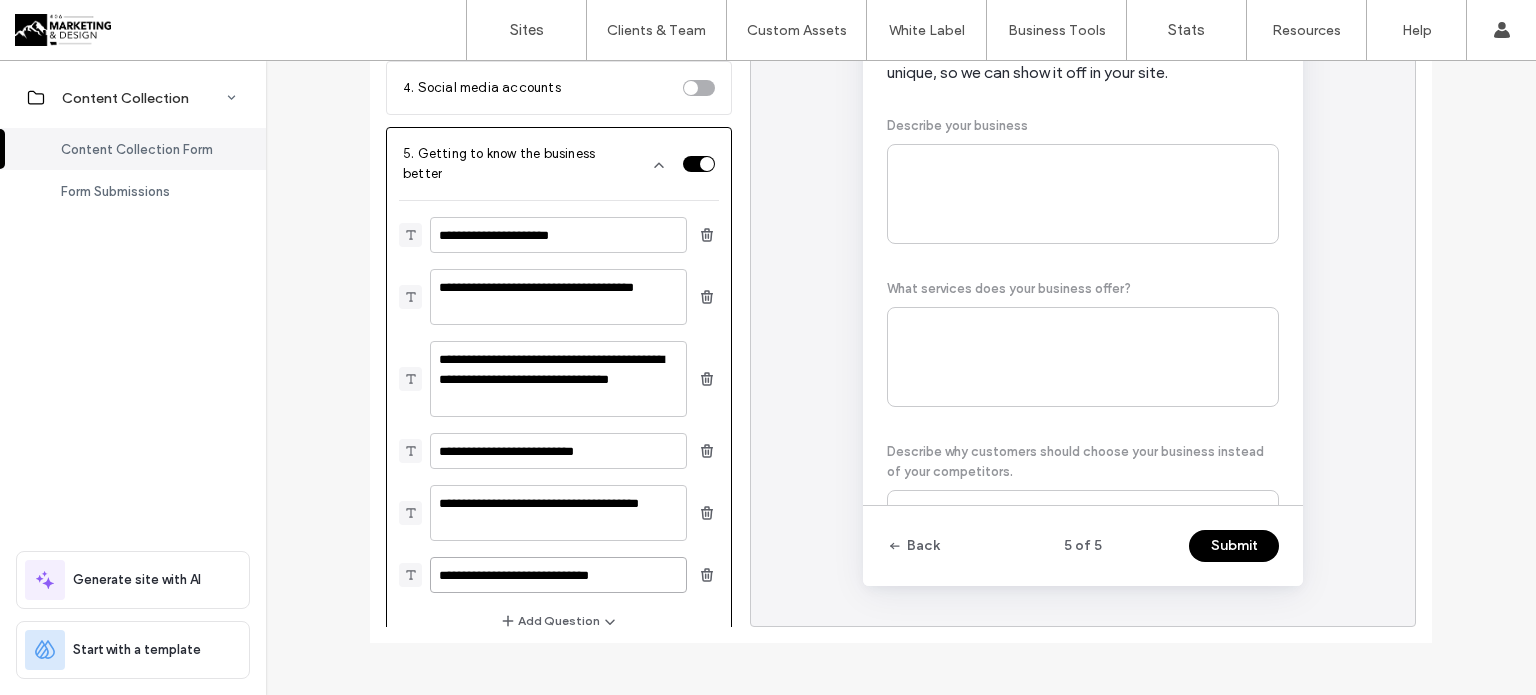 click on "**********" at bounding box center (558, 575) 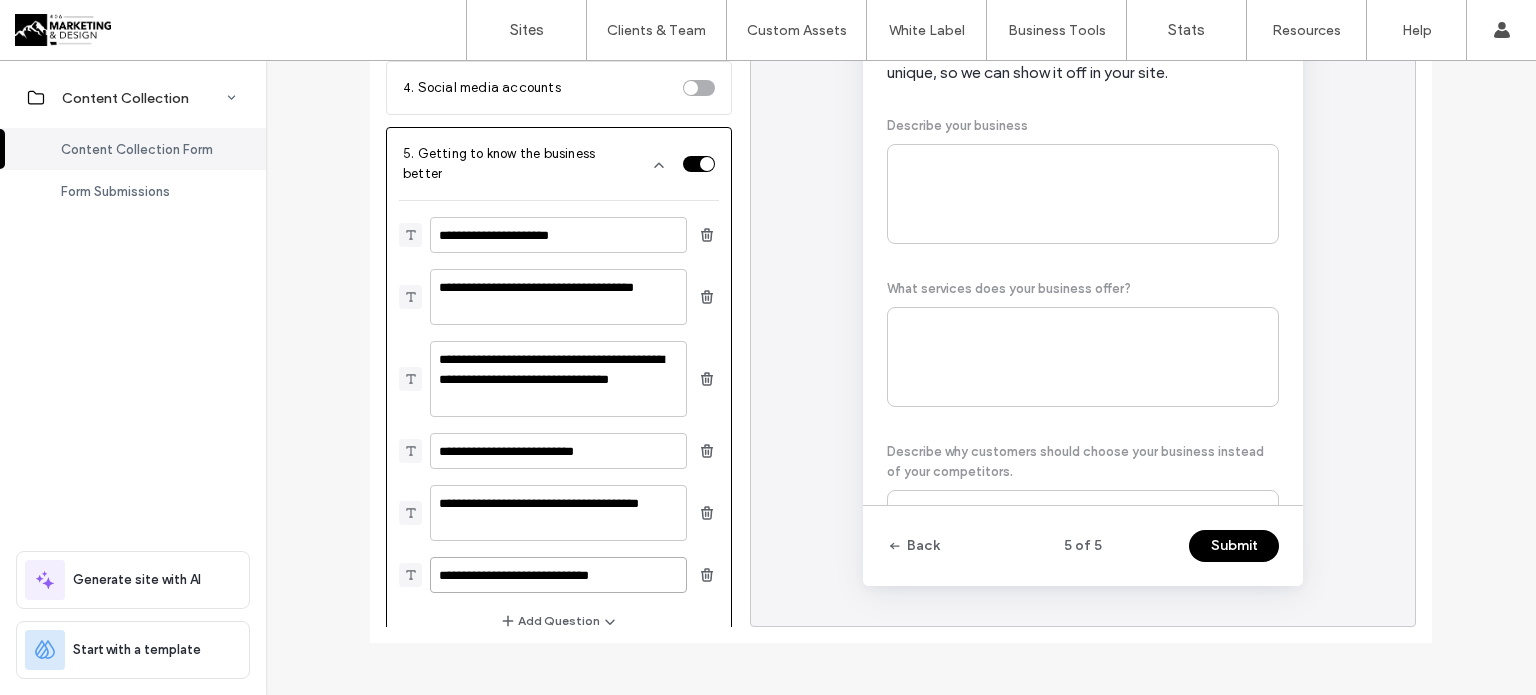click on "**********" at bounding box center (558, 575) 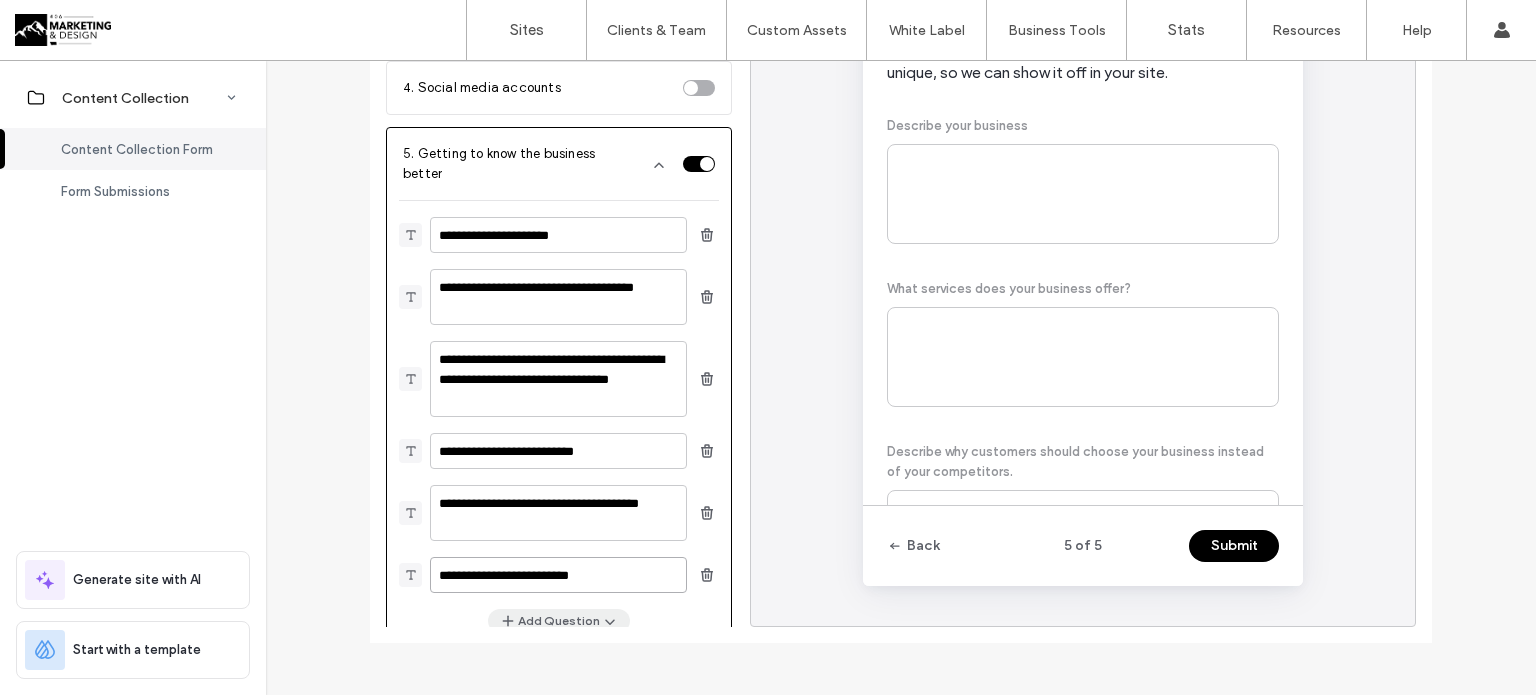 type on "**********" 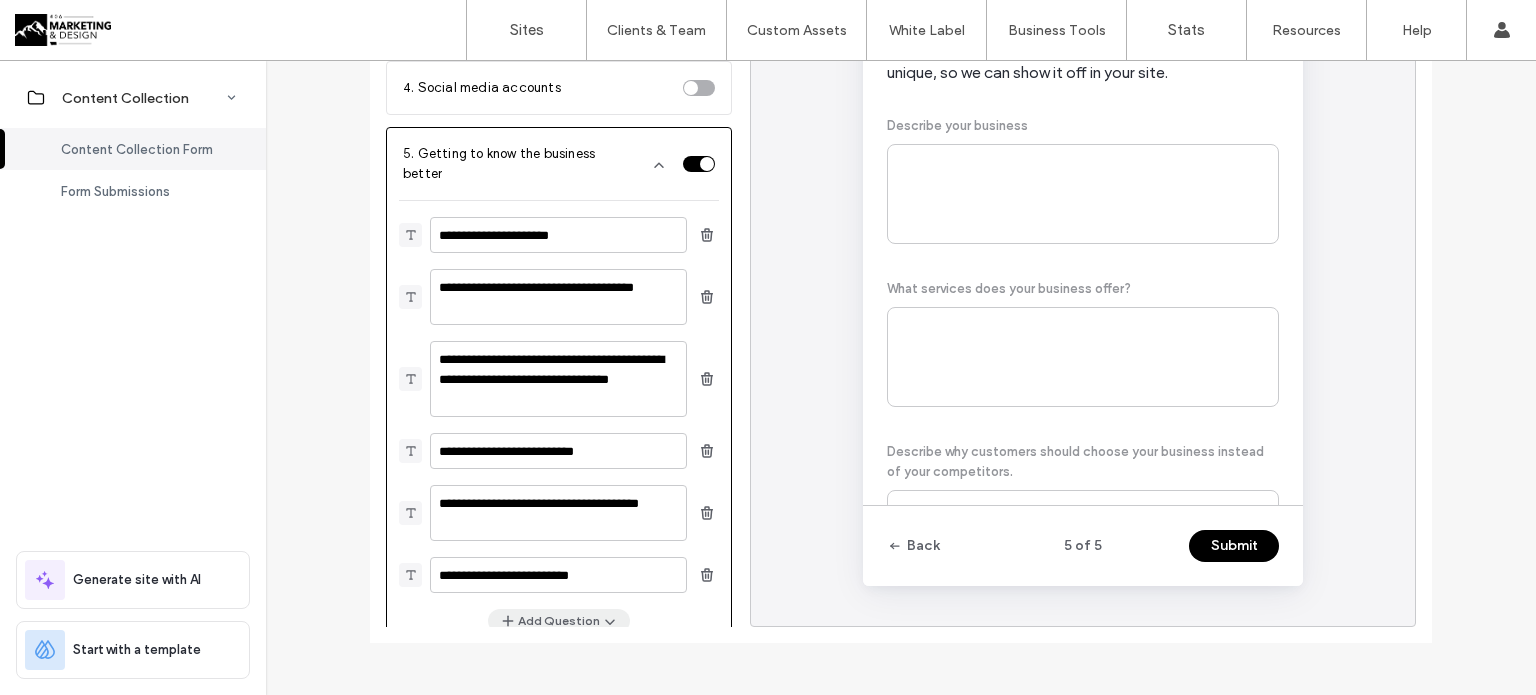click 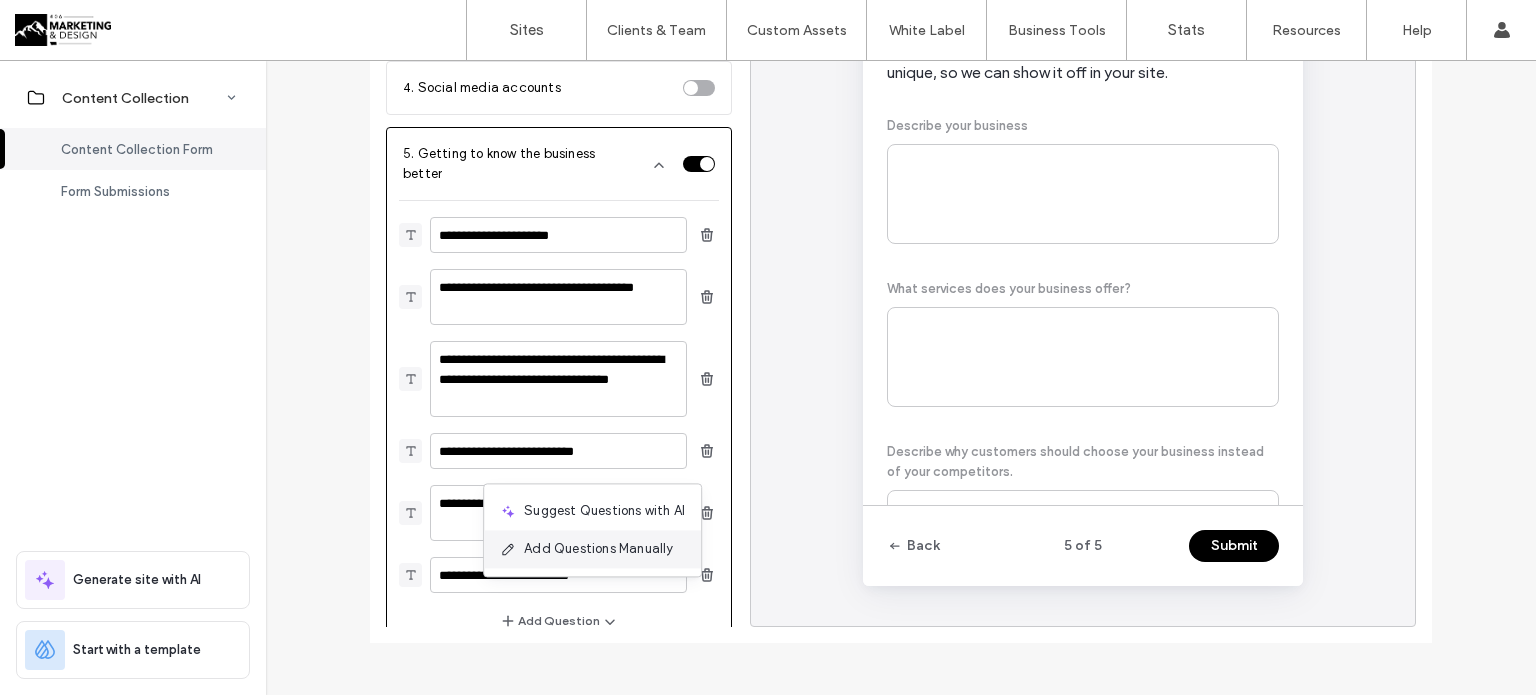 click on "Add Questions Manually" at bounding box center [598, 549] 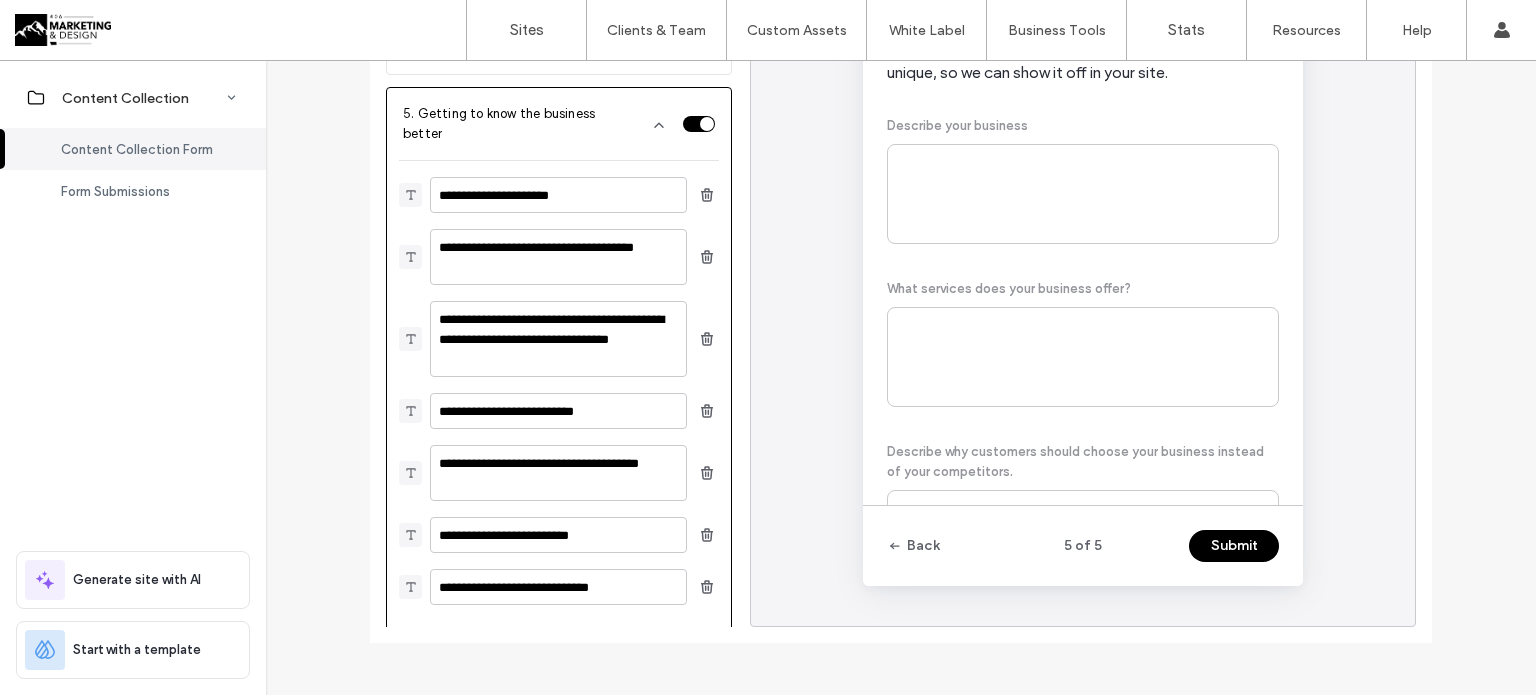 scroll, scrollTop: 310, scrollLeft: 0, axis: vertical 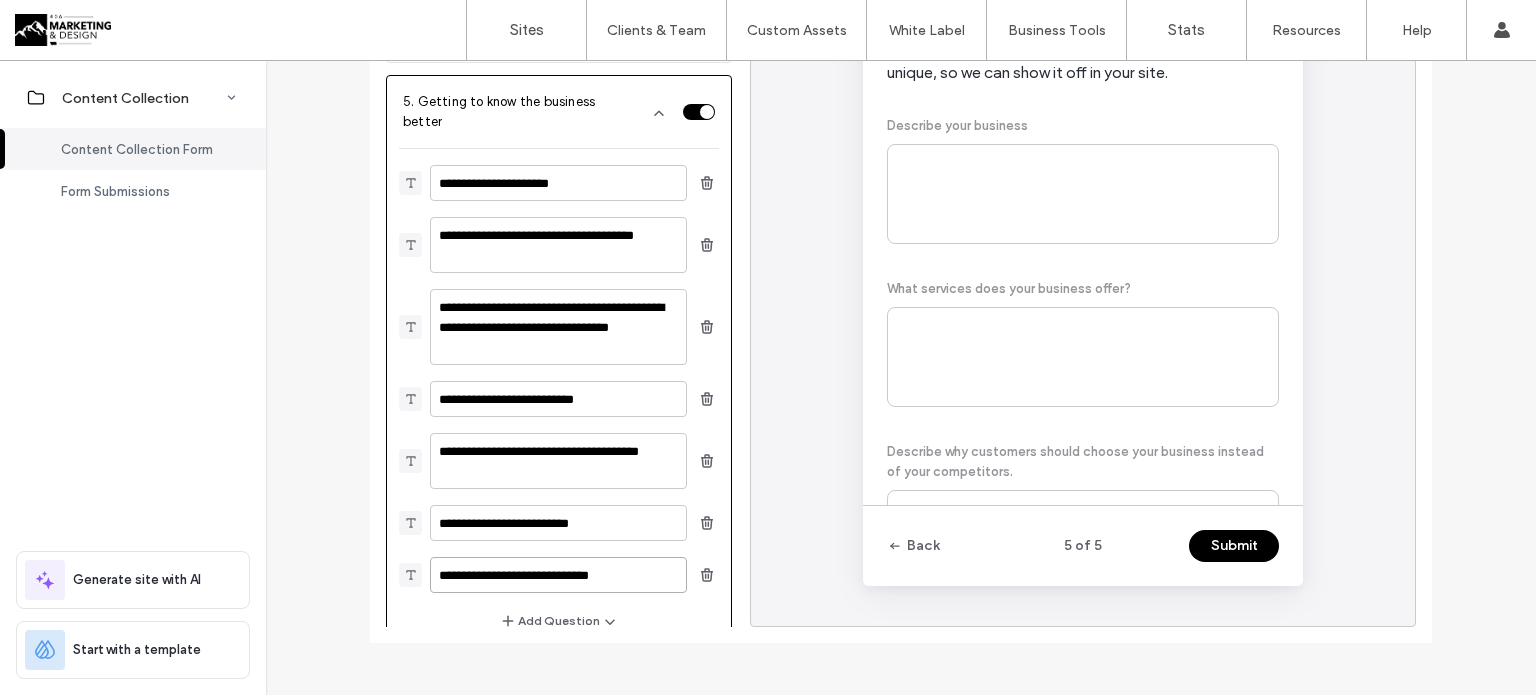 click on "**********" at bounding box center [558, 575] 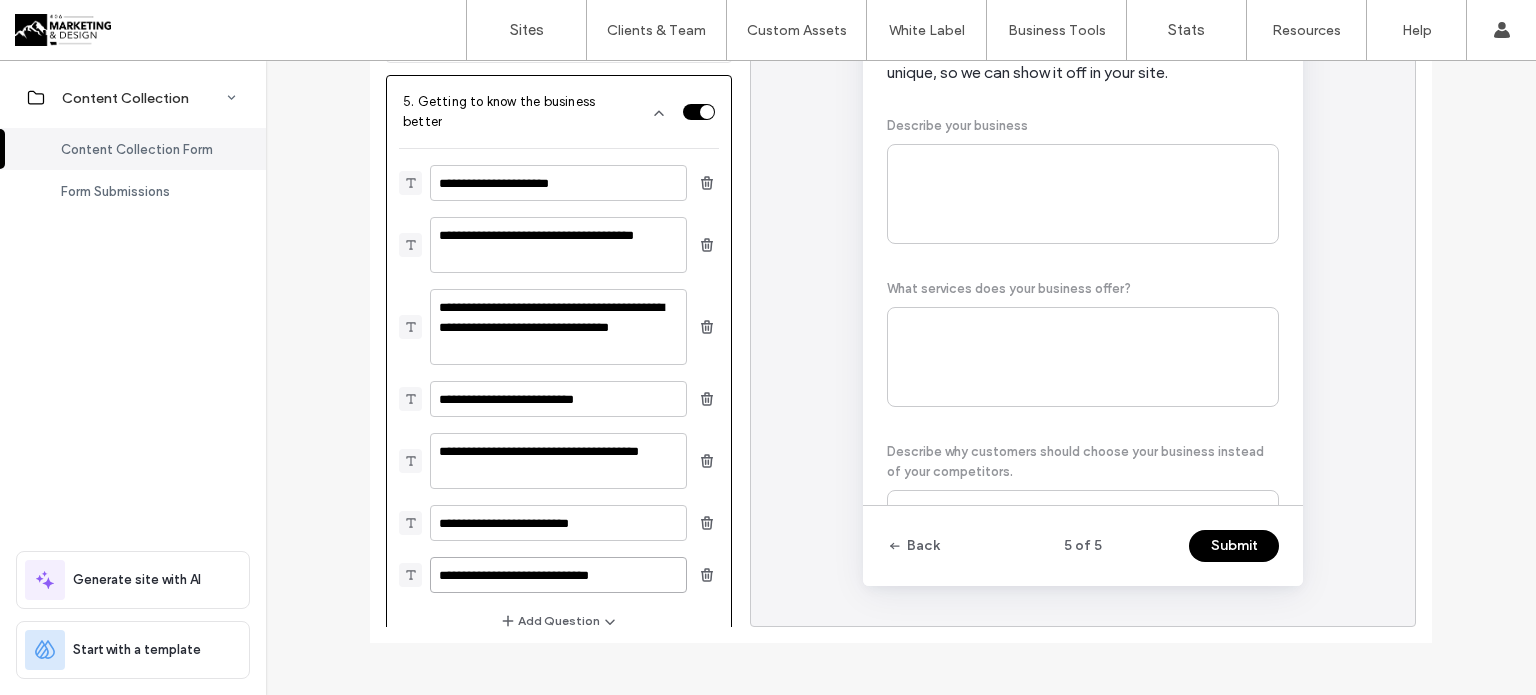 click on "**********" at bounding box center [558, 575] 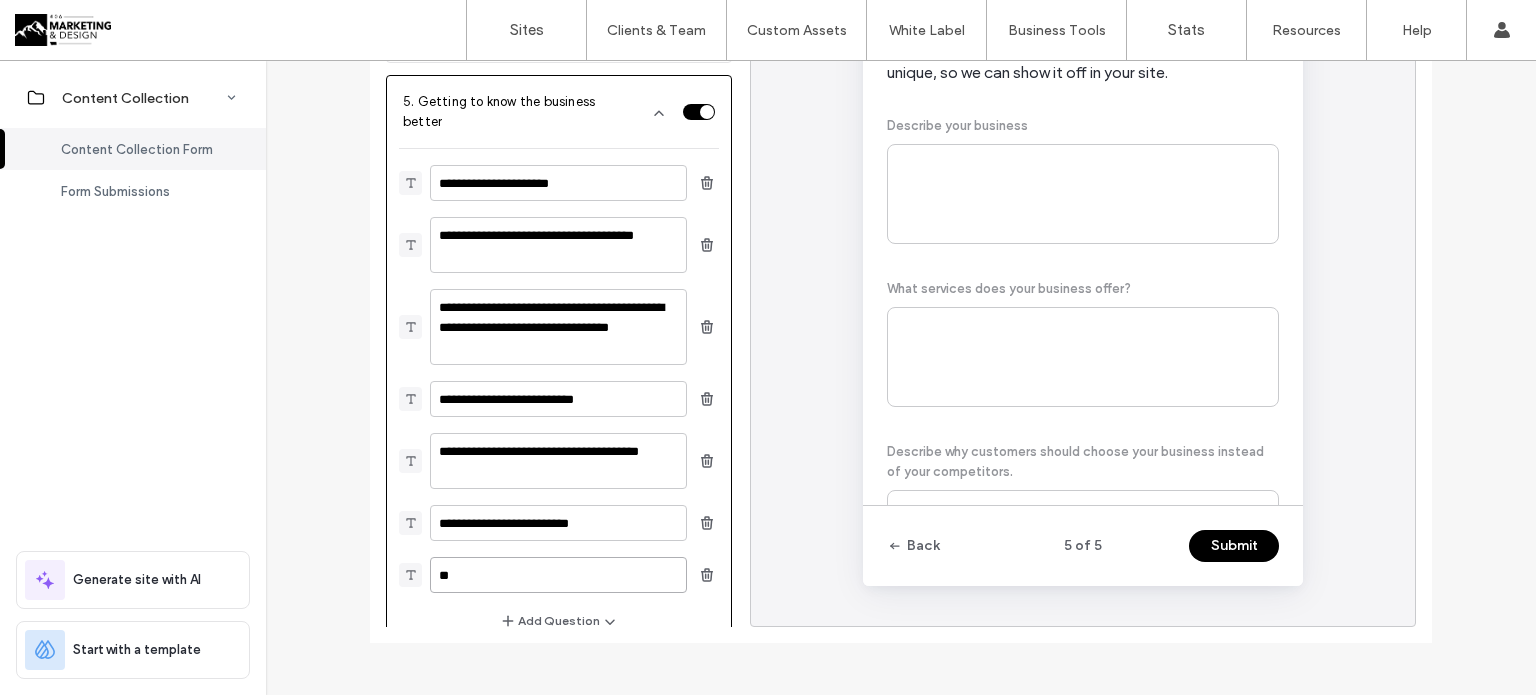 type on "*" 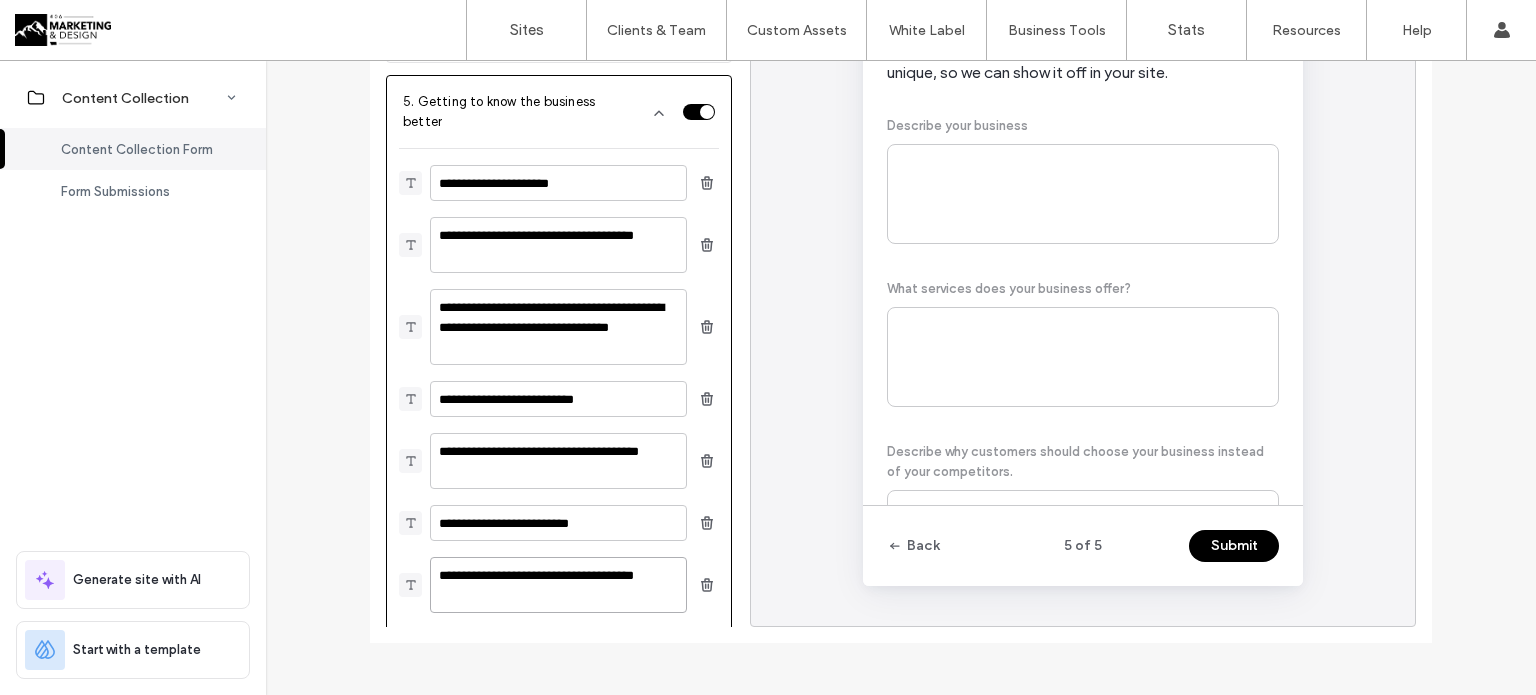scroll, scrollTop: 330, scrollLeft: 0, axis: vertical 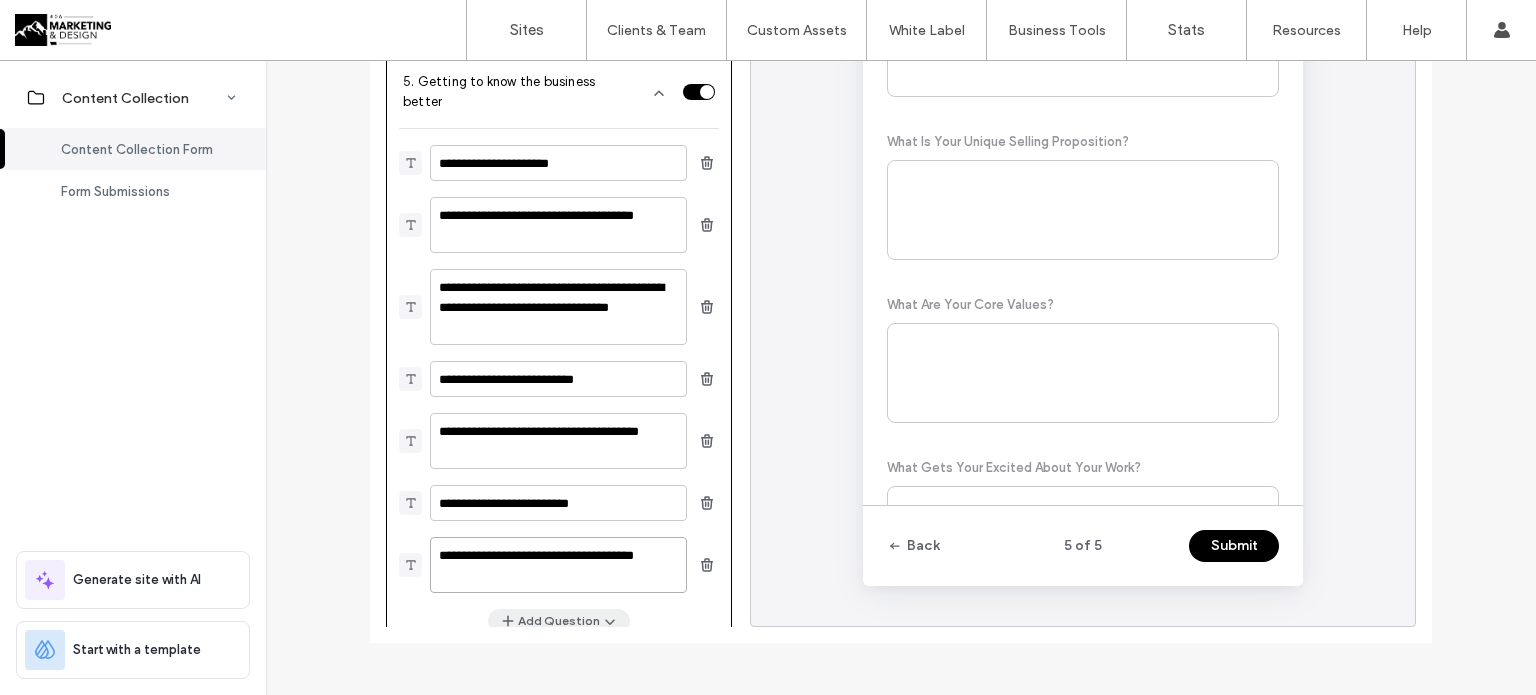 type on "**********" 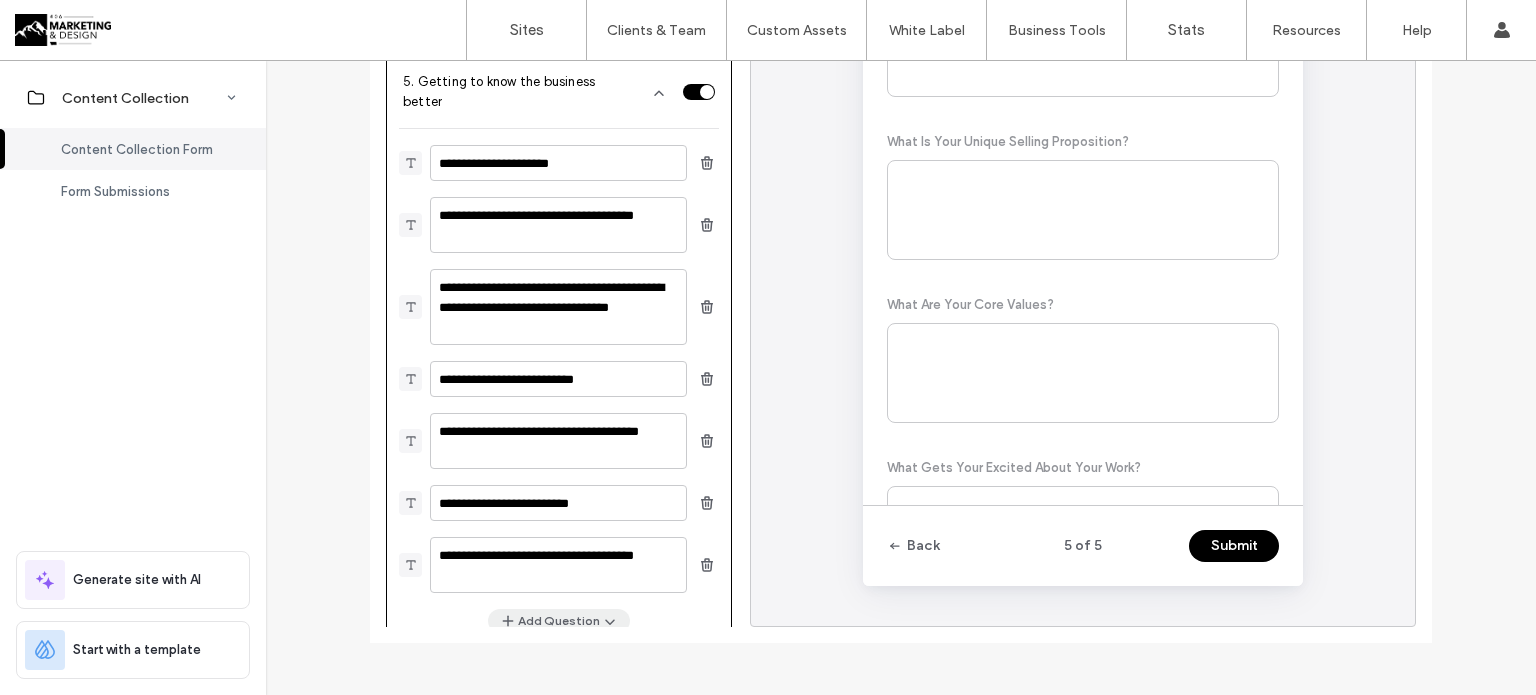 click on "Add Question" at bounding box center [559, 621] 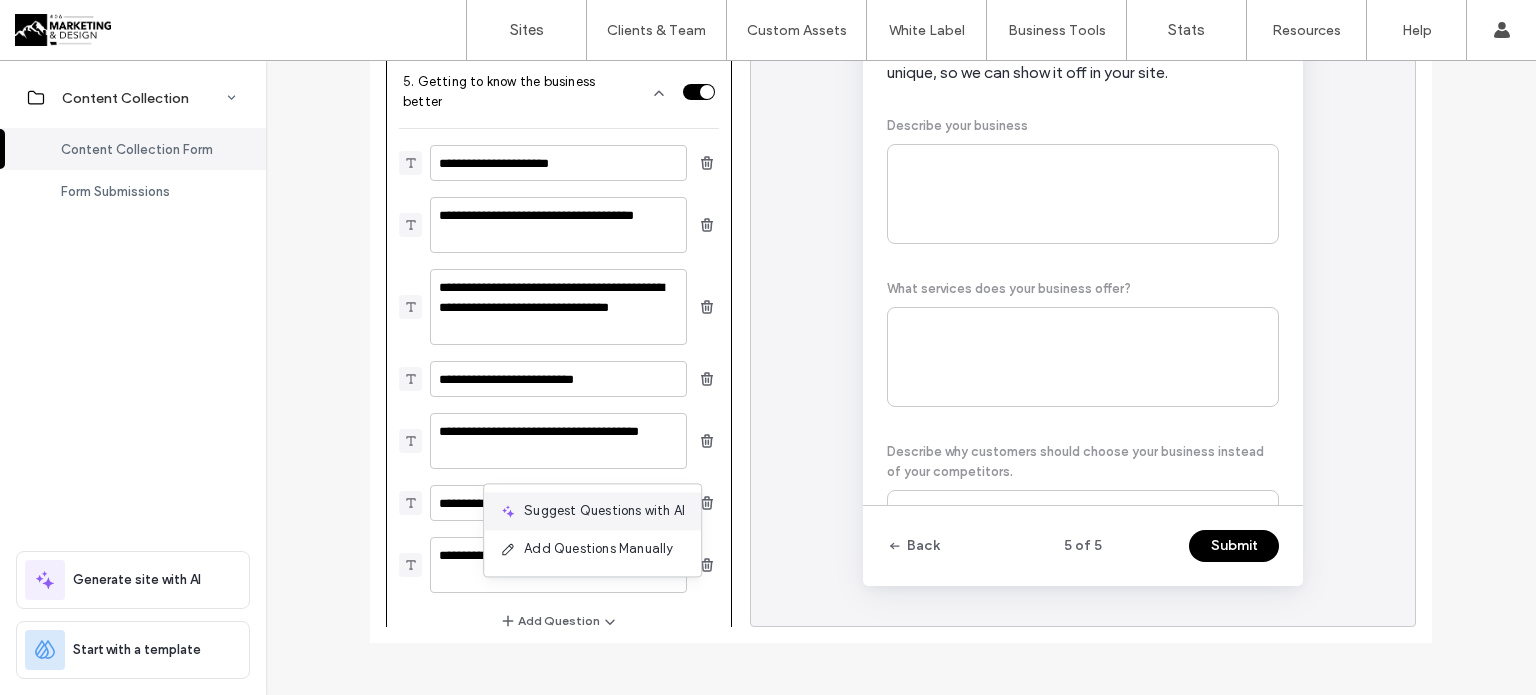 click on "Suggest Questions with AI" at bounding box center [592, 511] 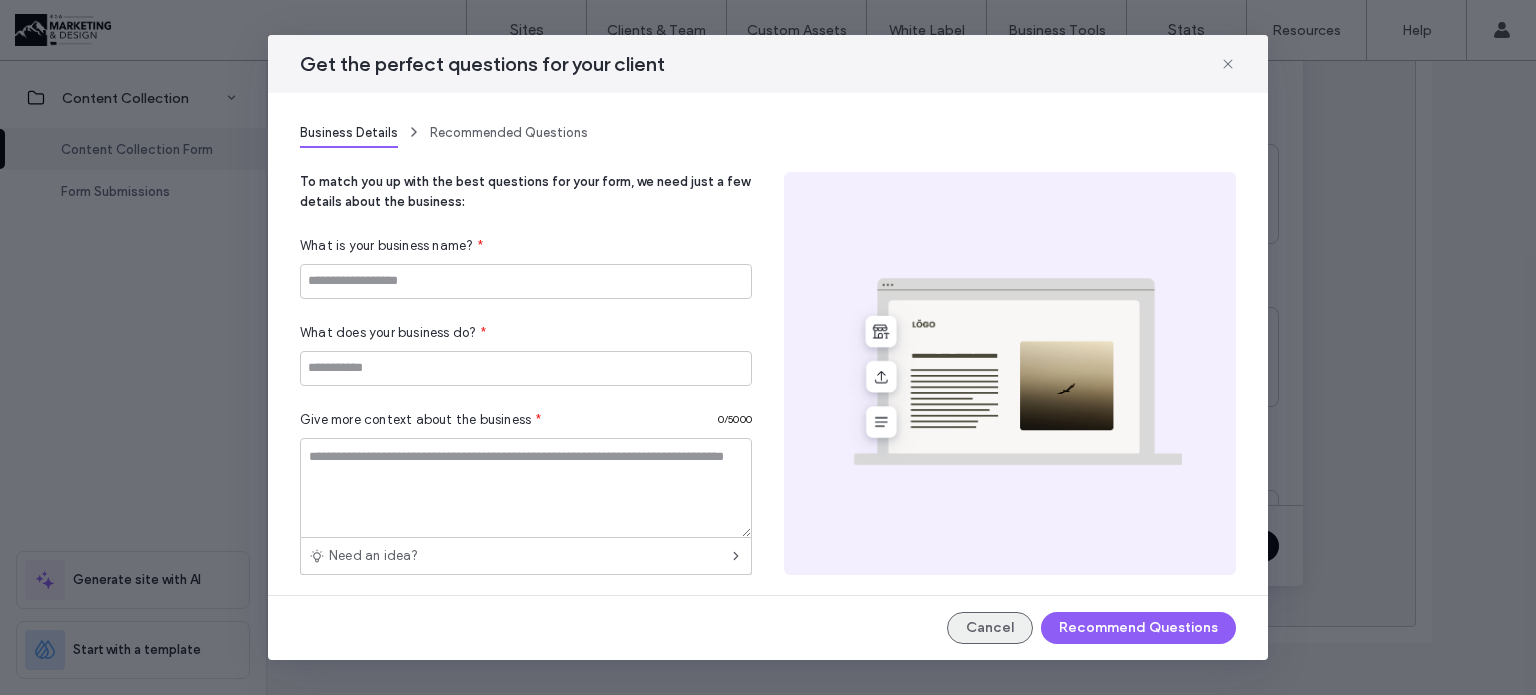 click on "Cancel" at bounding box center (990, 628) 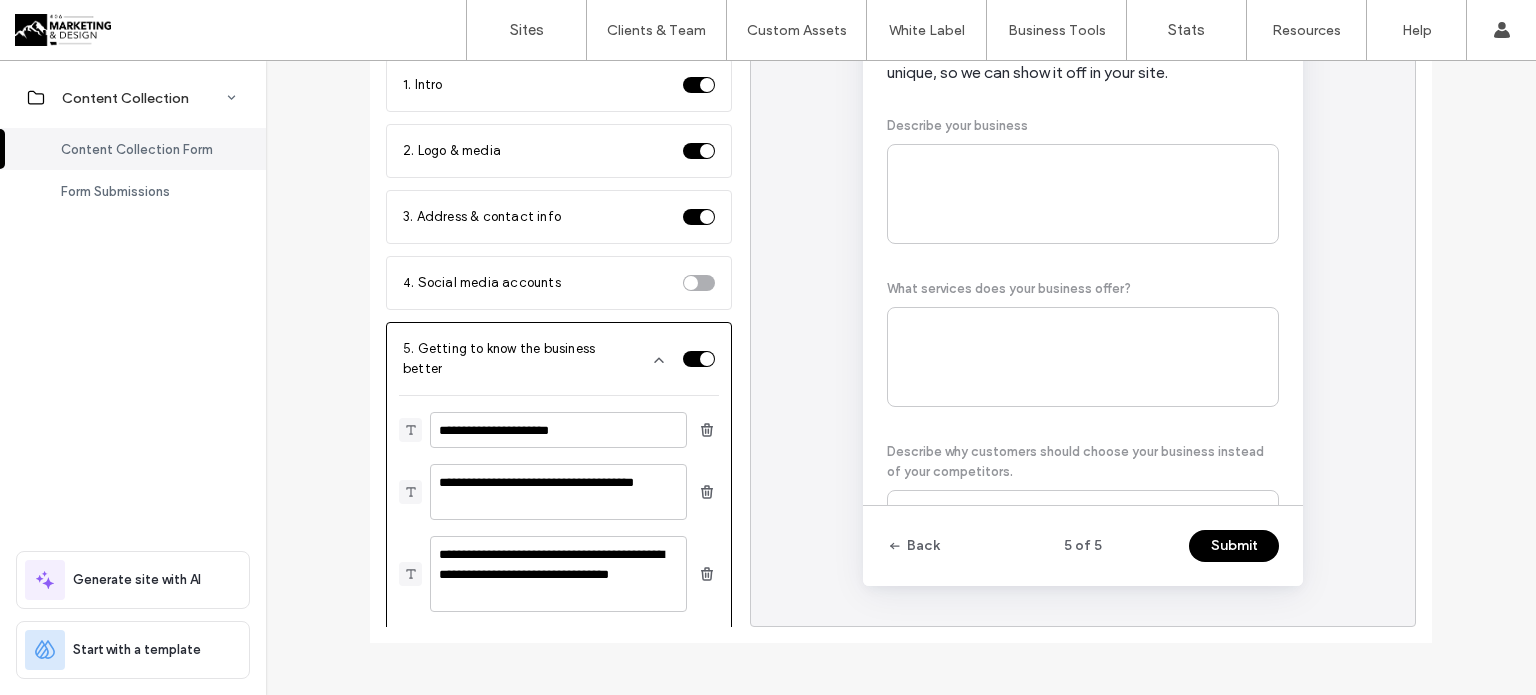 scroll, scrollTop: 0, scrollLeft: 0, axis: both 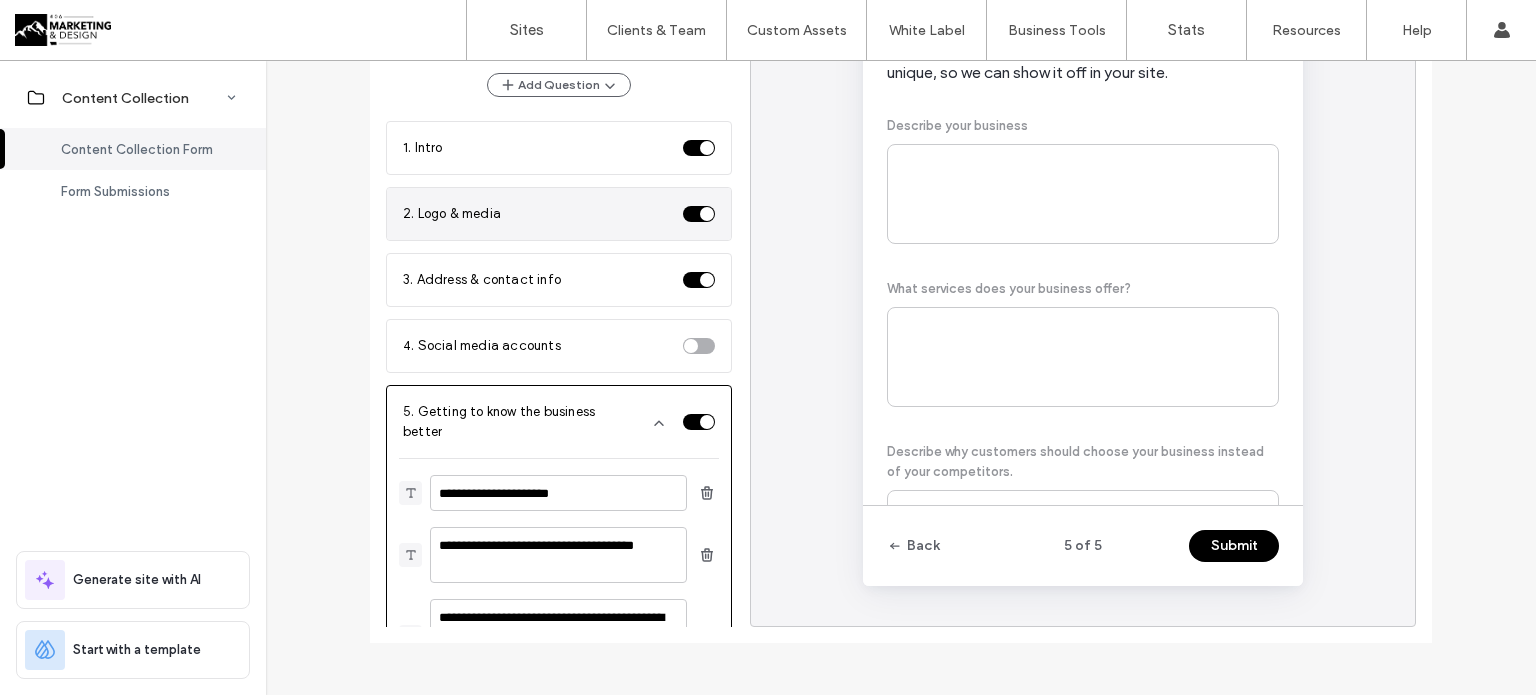 click on "2. Logo & media" at bounding box center (452, 214) 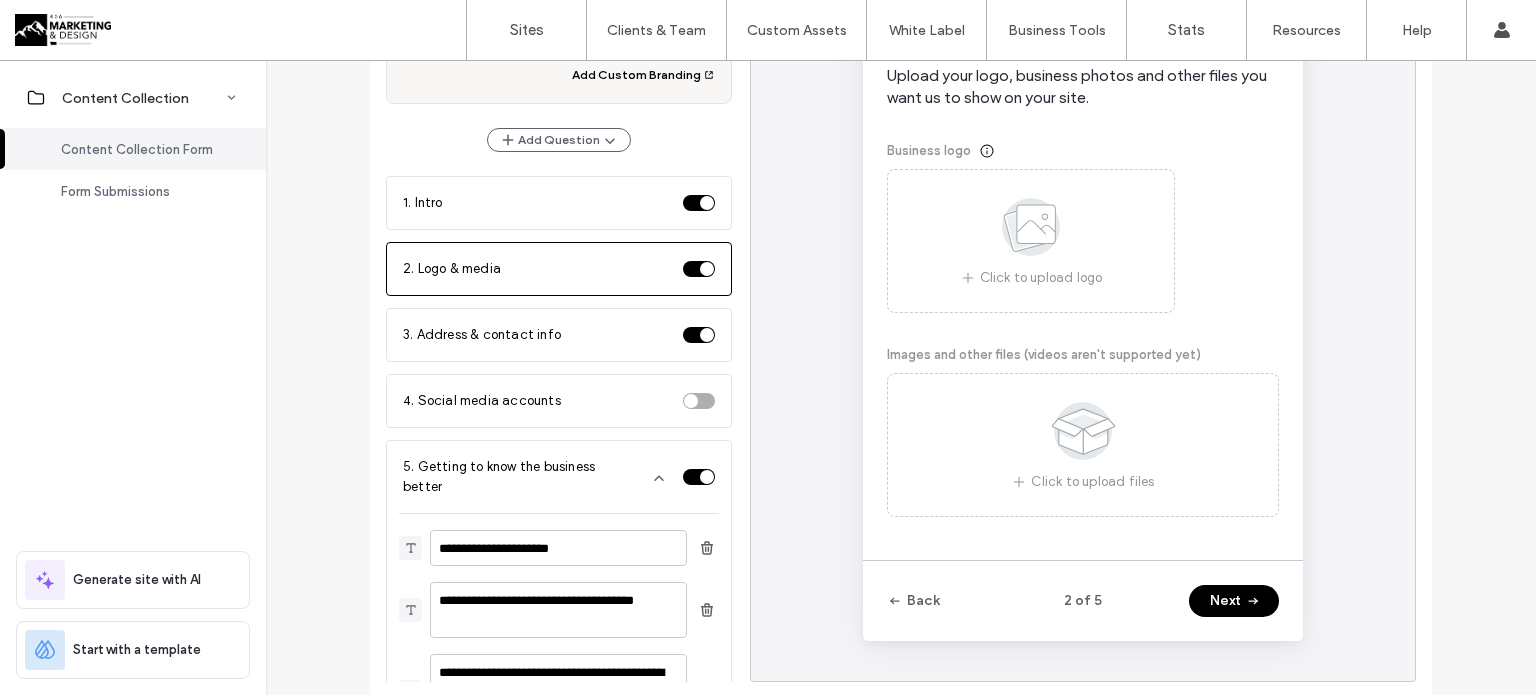scroll, scrollTop: 385, scrollLeft: 0, axis: vertical 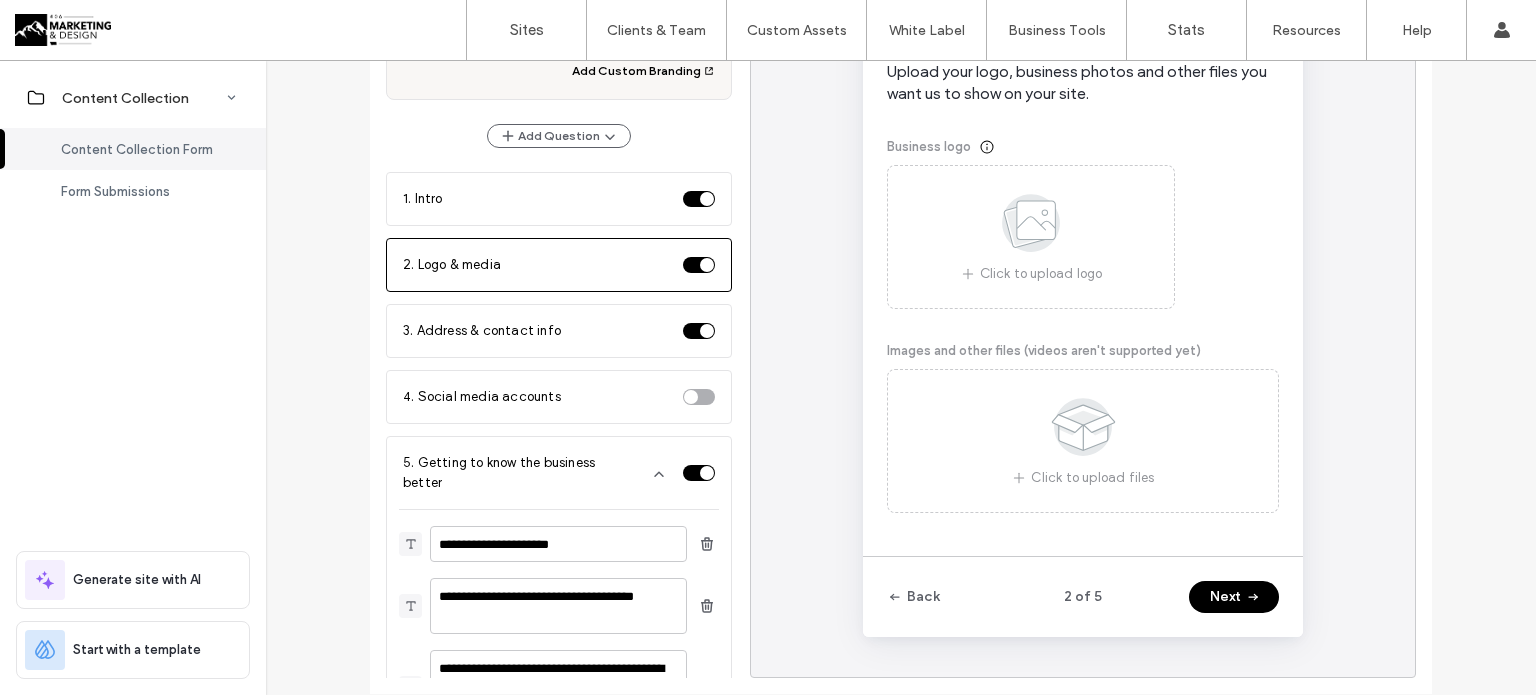 click on "Logo & media Upload your logo, business photos and other files you want us to show on your site.  Business logo Click to upload logo Images and other files (videos aren't supported yet) Click to upload files" at bounding box center [1083, 273] 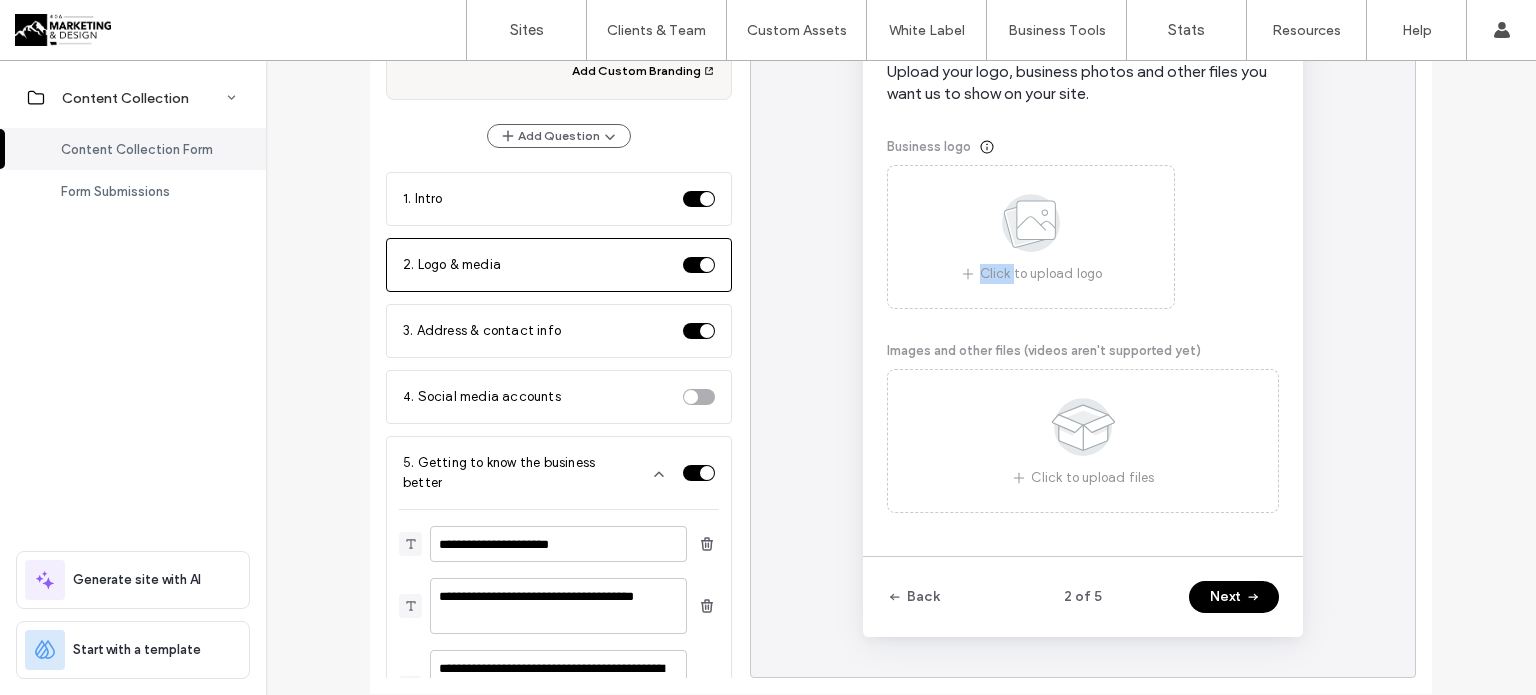 click on "Logo & media Upload your logo, business photos and other files you want us to show on your site.  Business logo Click to upload logo Images and other files (videos aren't supported yet) Click to upload files" at bounding box center (1083, 273) 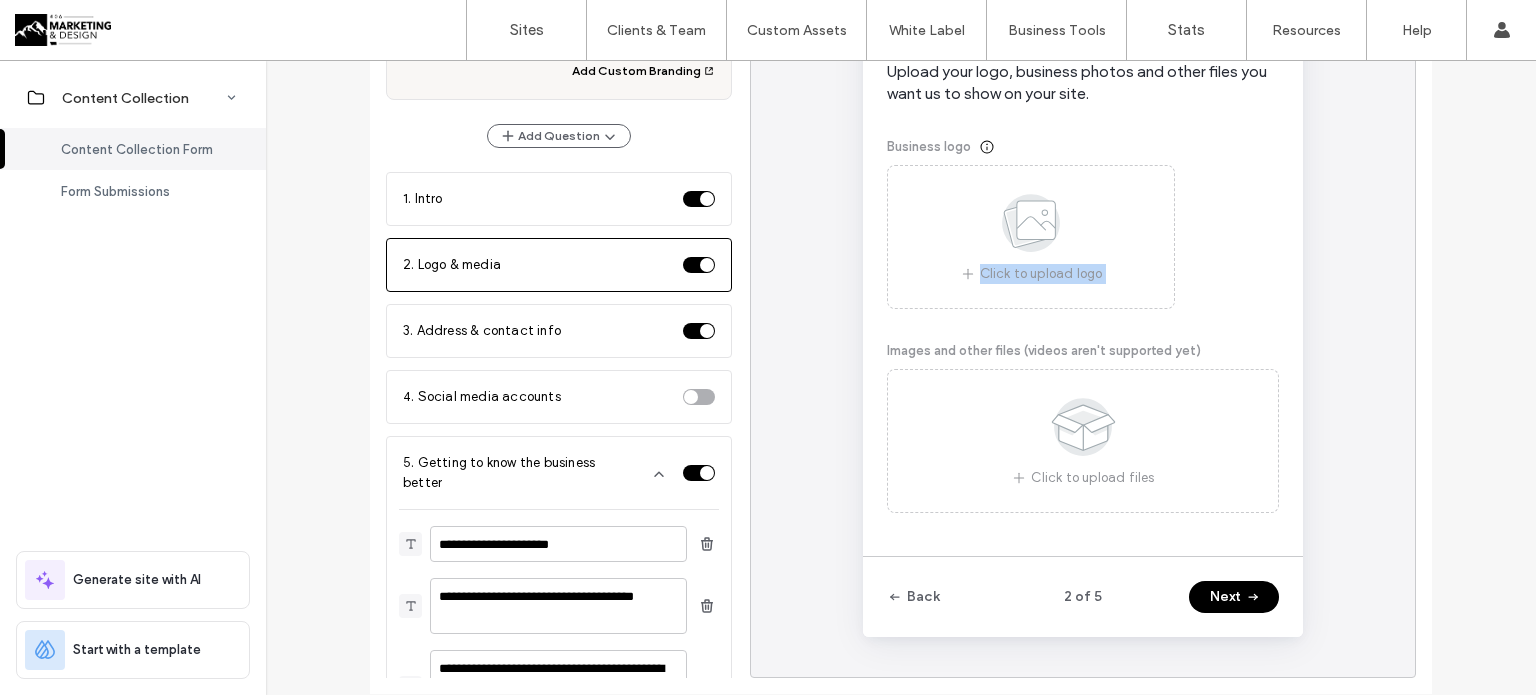 click on "Logo & media Upload your logo, business photos and other files you want us to show on your site.  Business logo Click to upload logo Images and other files (videos aren't supported yet) Click to upload files" at bounding box center (1083, 273) 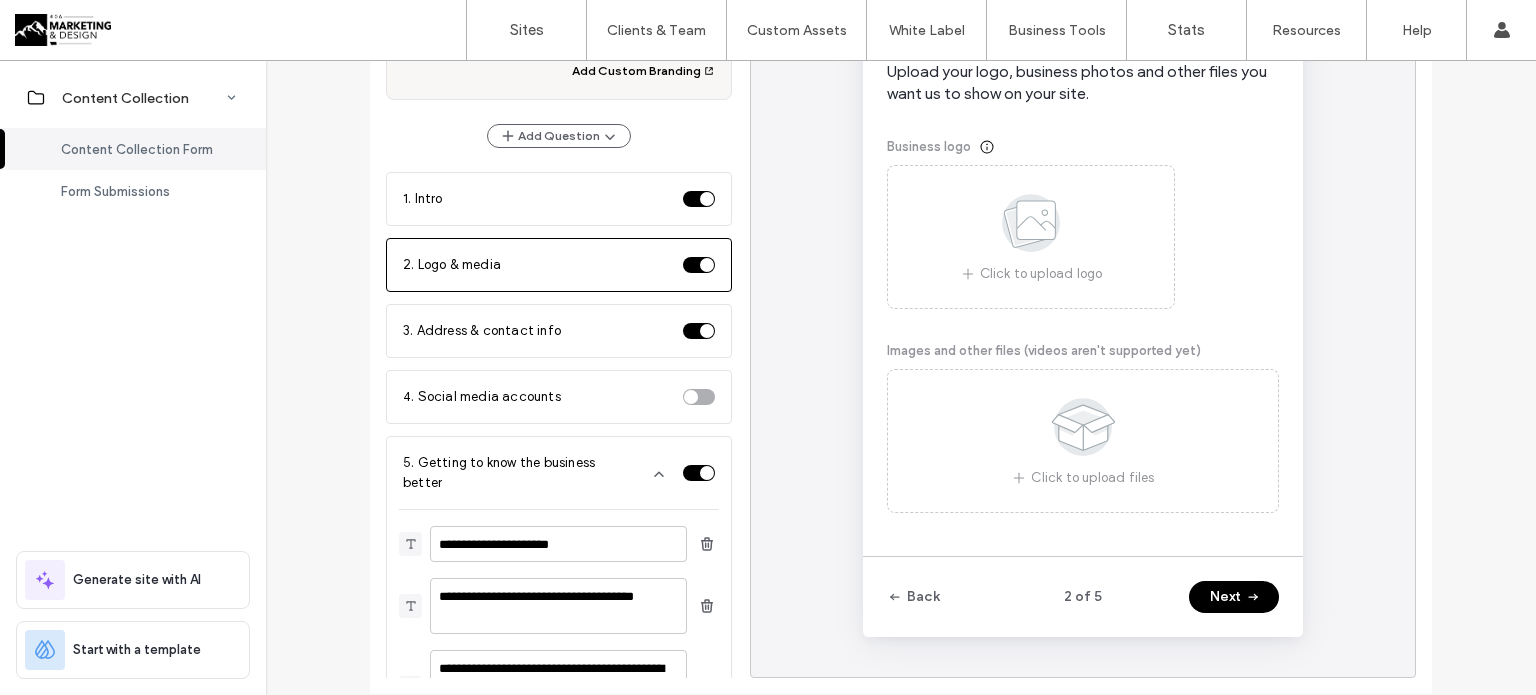 click on "Logo & media Upload your logo, business photos and other files you want us to show on your site.  Business logo Click to upload logo Images and other files (videos aren't supported yet) Click to upload files" at bounding box center (1083, 273) 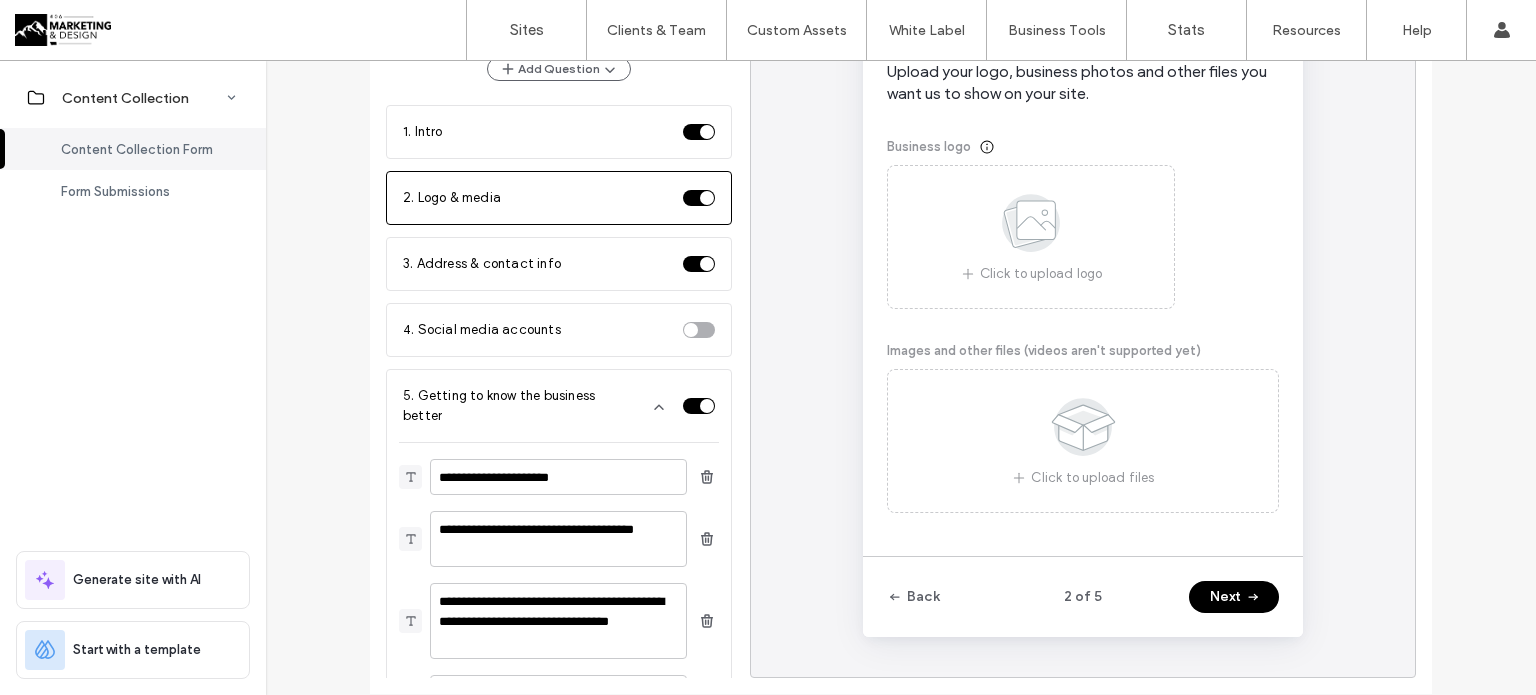 scroll, scrollTop: 0, scrollLeft: 0, axis: both 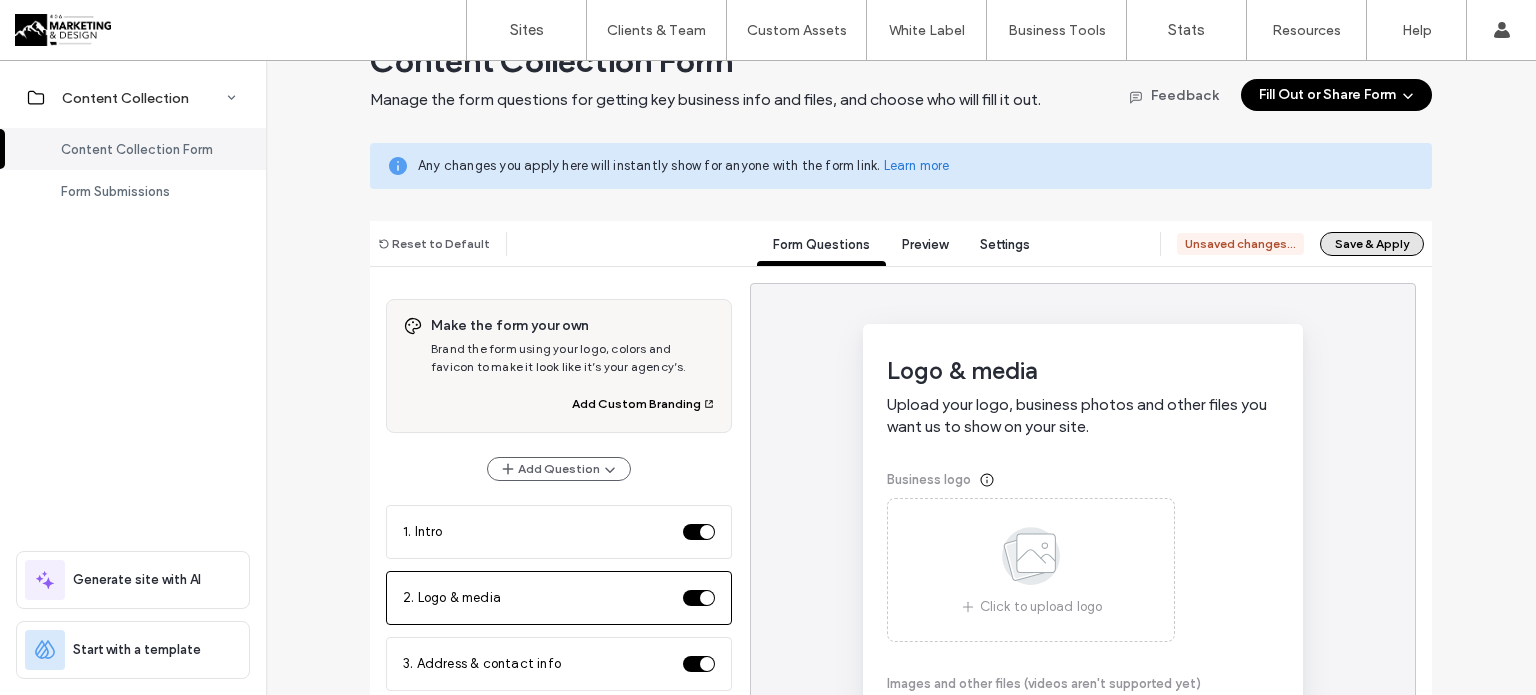 click on "Save & Apply" at bounding box center [1372, 244] 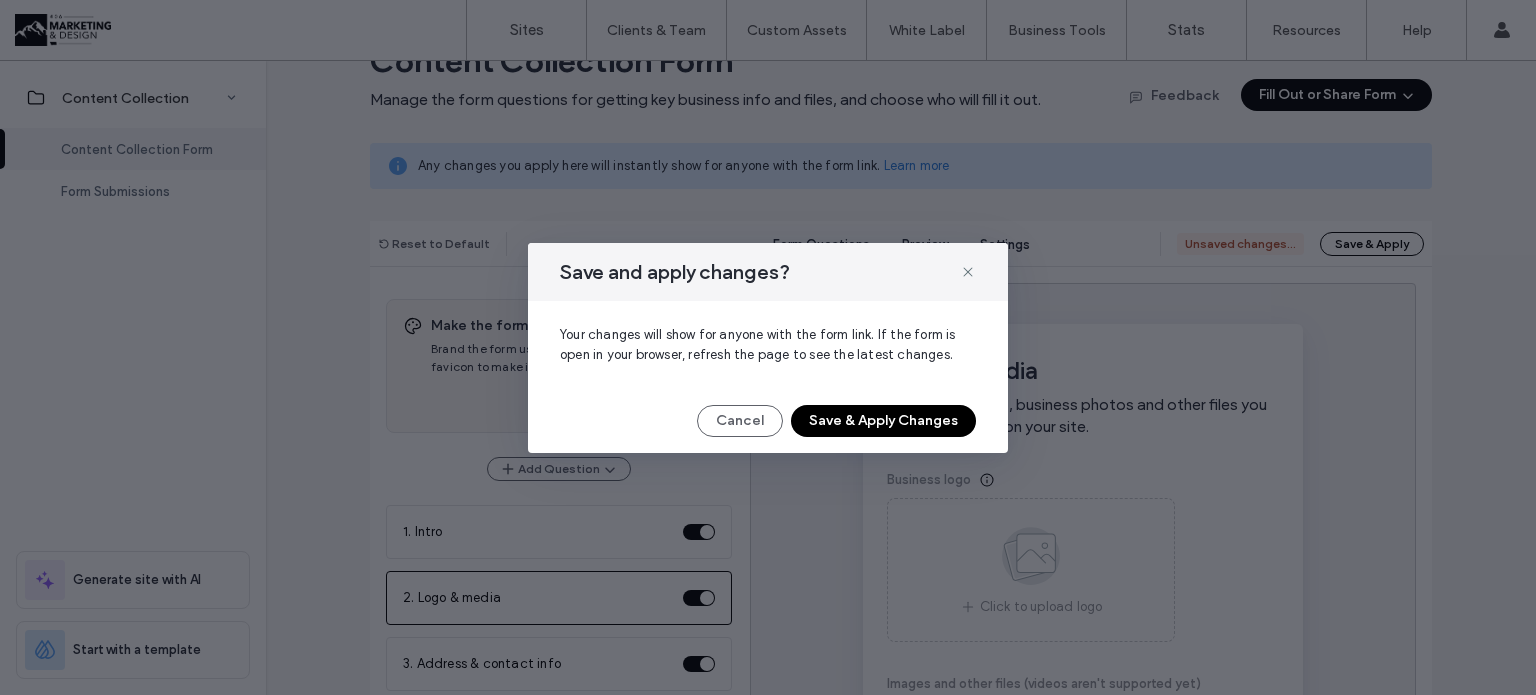 click on "Save & Apply Changes" at bounding box center [883, 421] 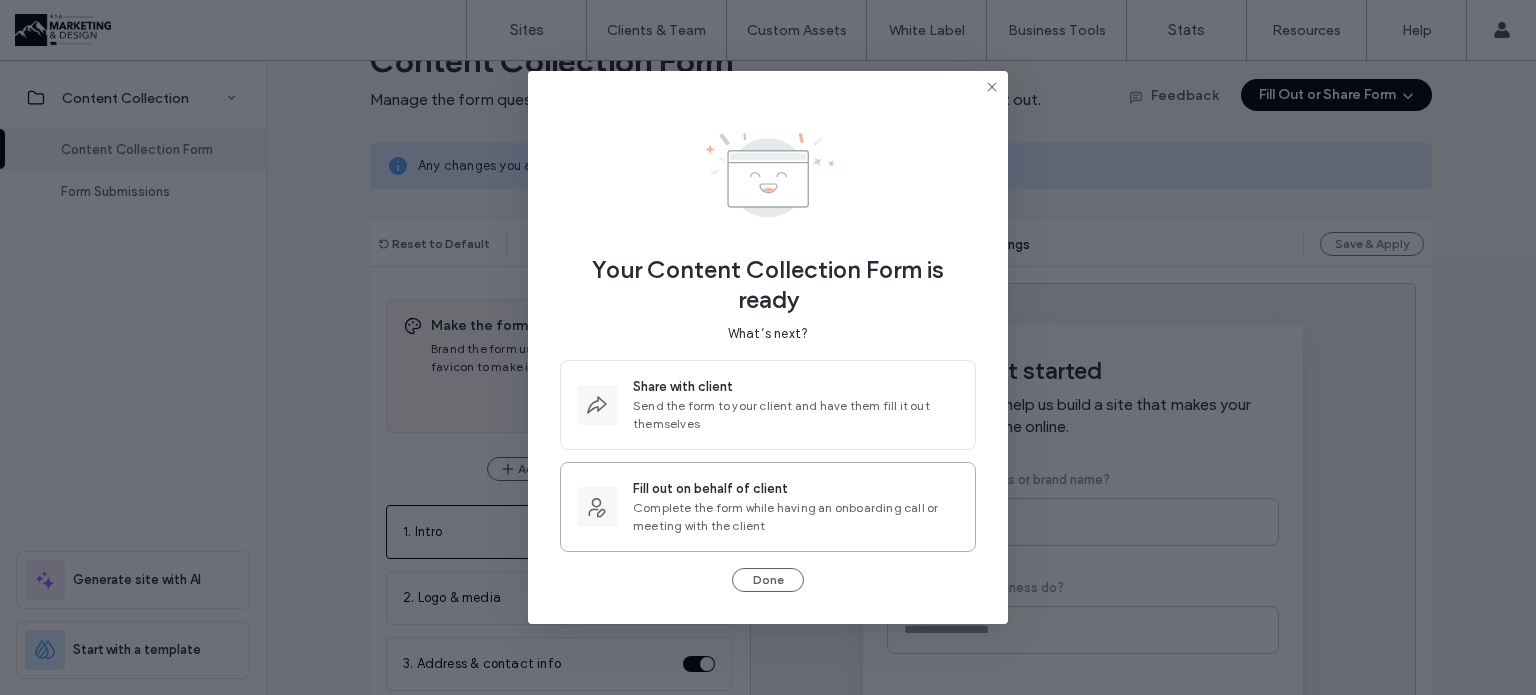click on "Complete the form while having an onboarding call or meeting with the client" at bounding box center [796, 517] 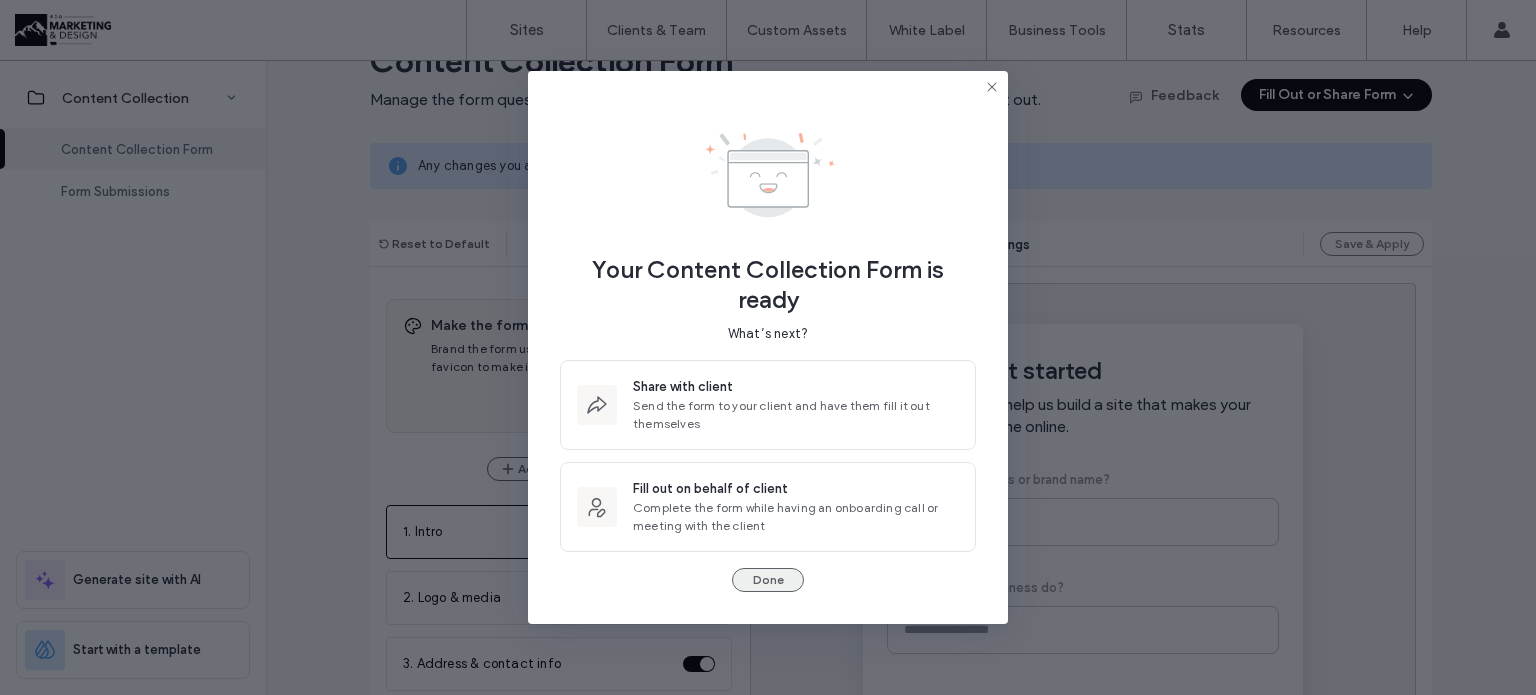 click on "Done" at bounding box center [768, 580] 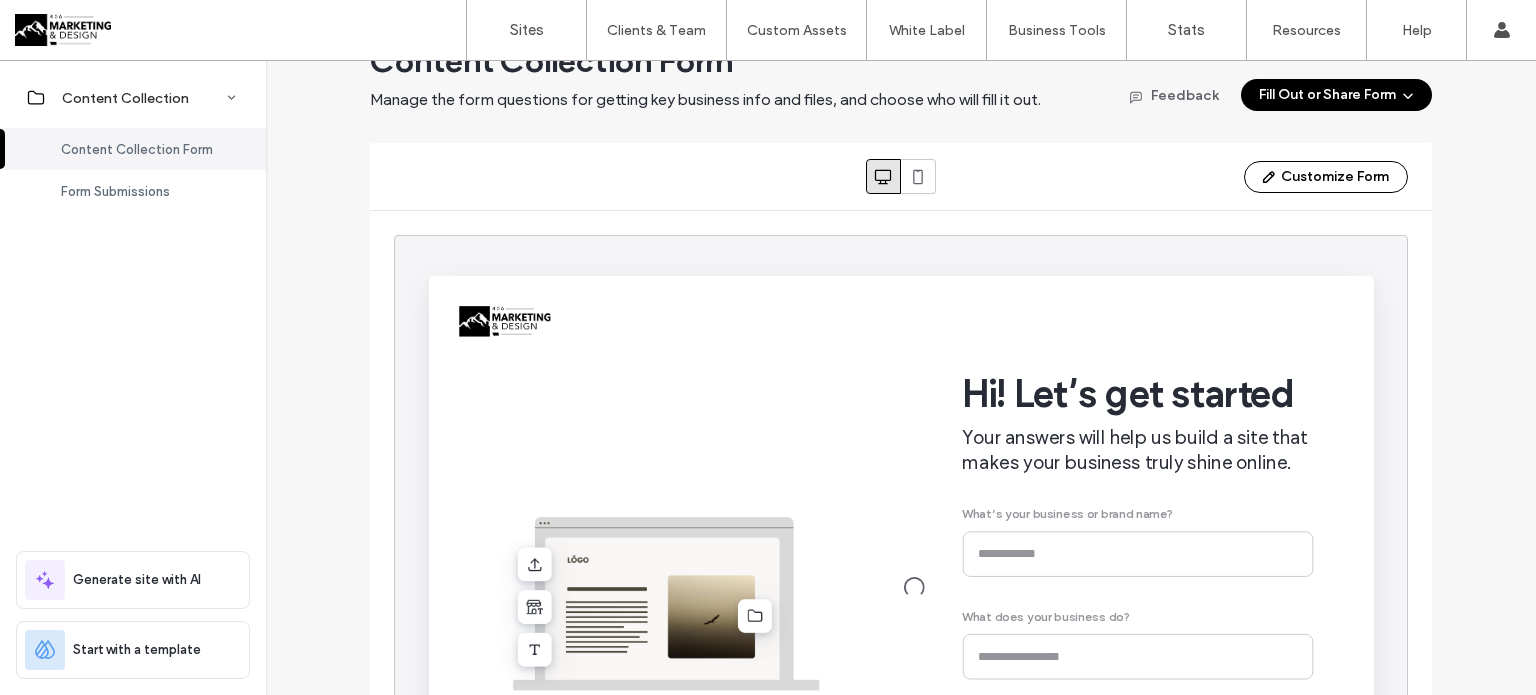 scroll, scrollTop: 0, scrollLeft: 0, axis: both 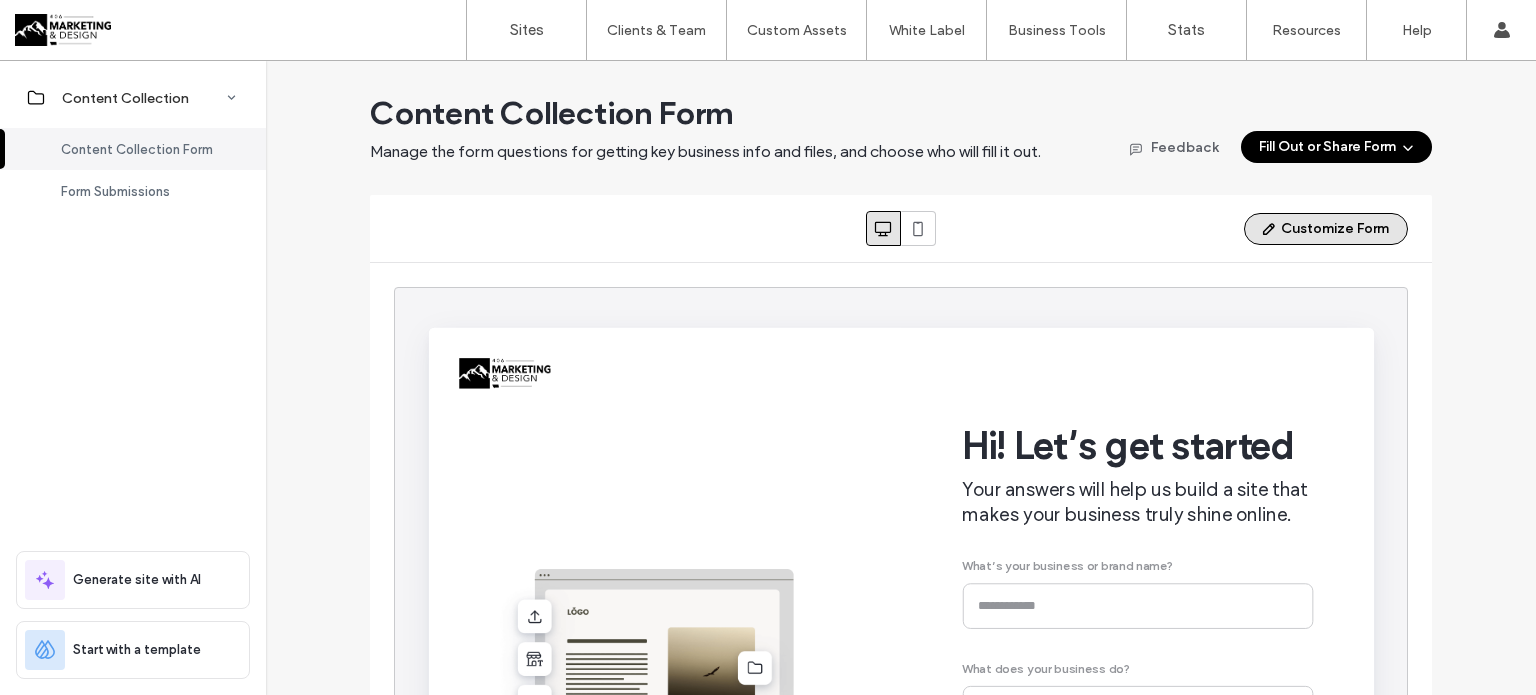 click at bounding box center (1271, 229) 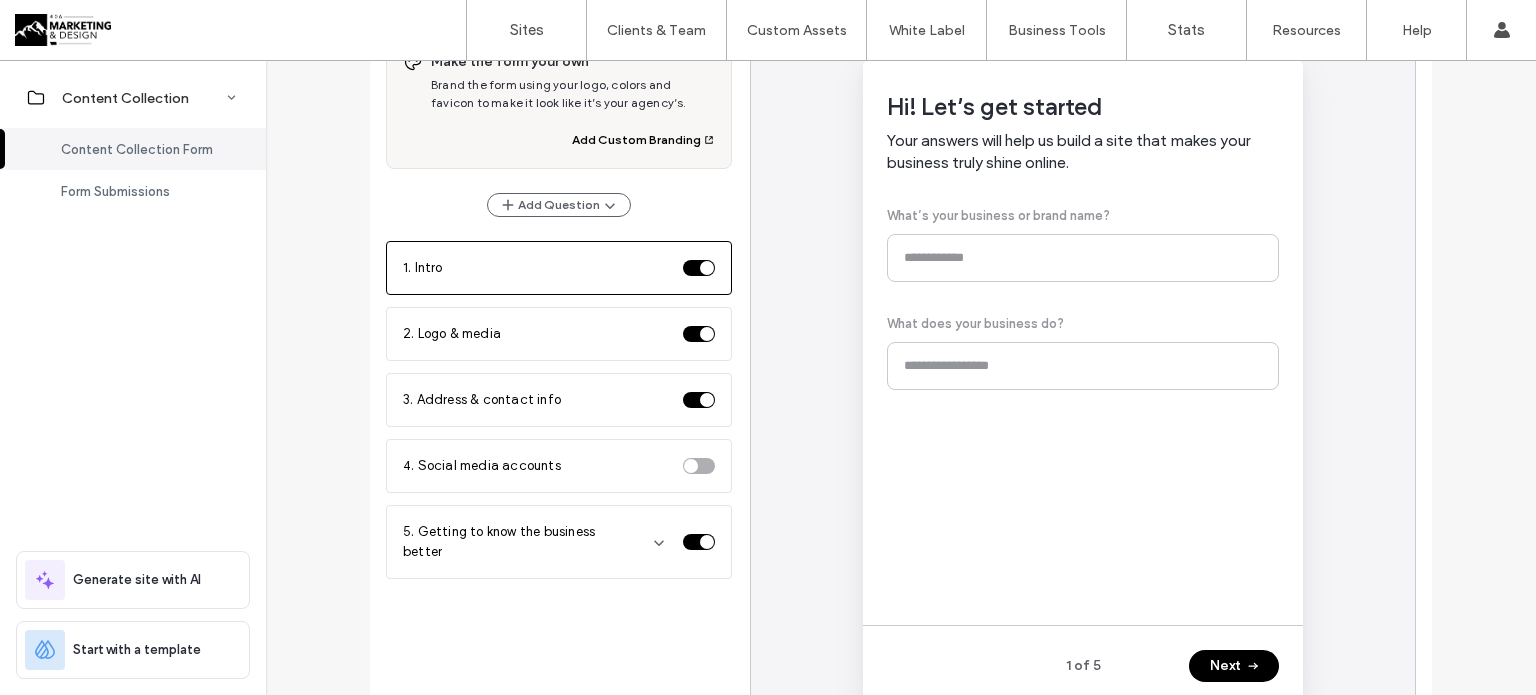 scroll, scrollTop: 316, scrollLeft: 0, axis: vertical 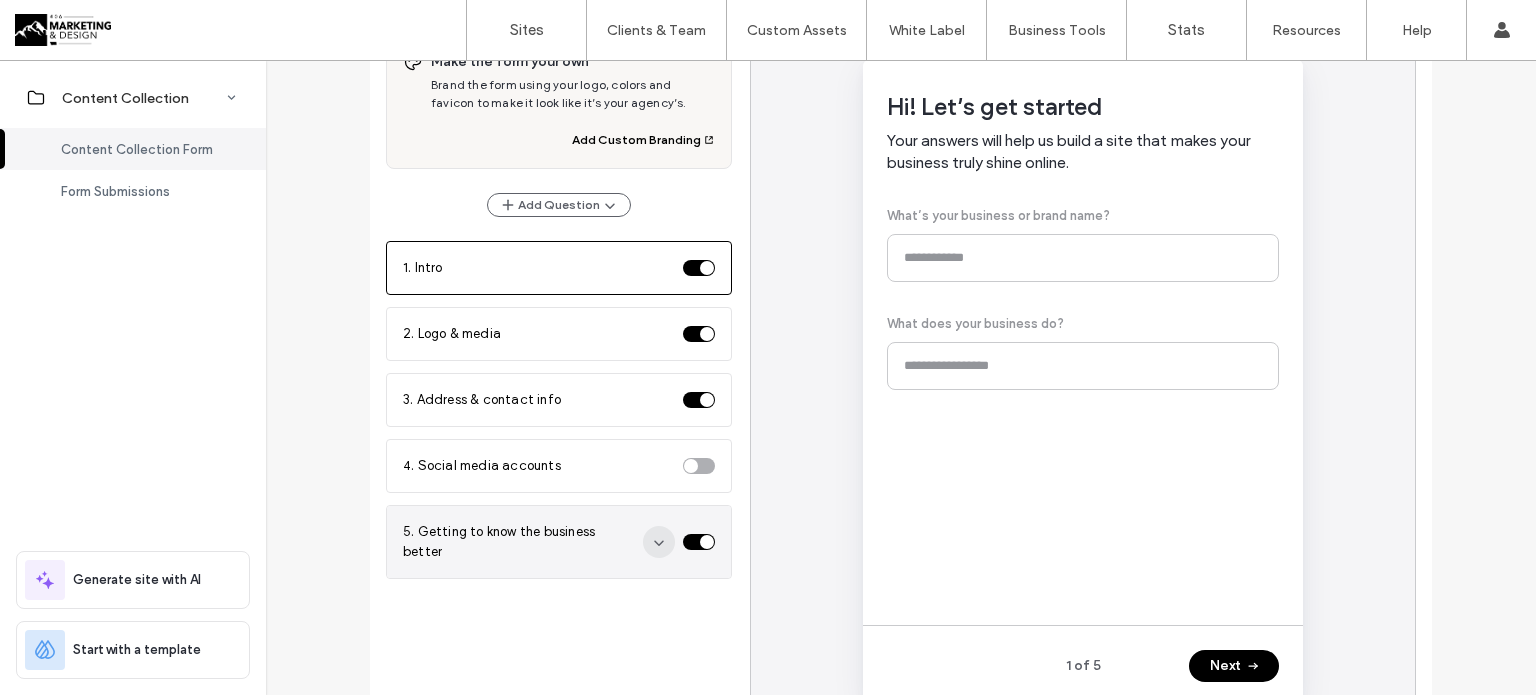 click 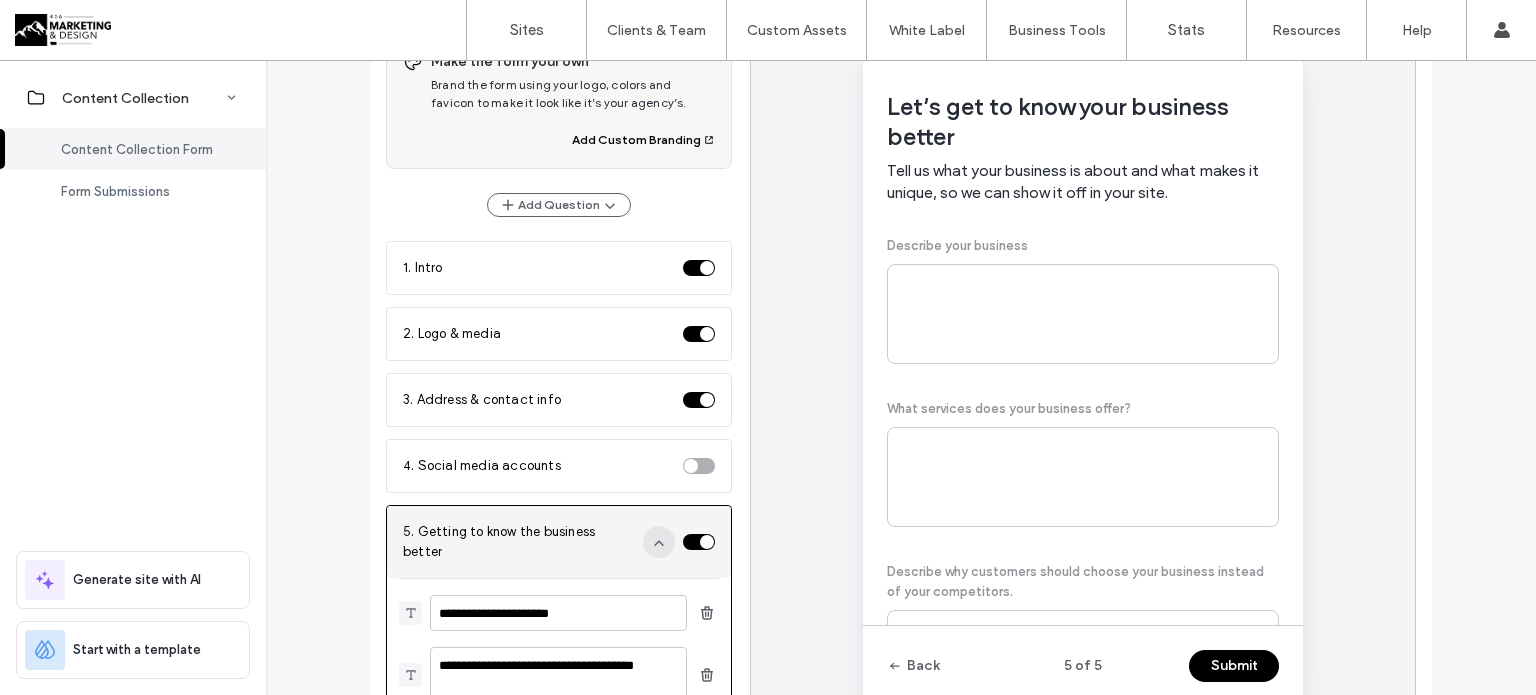 scroll, scrollTop: 380, scrollLeft: 0, axis: vertical 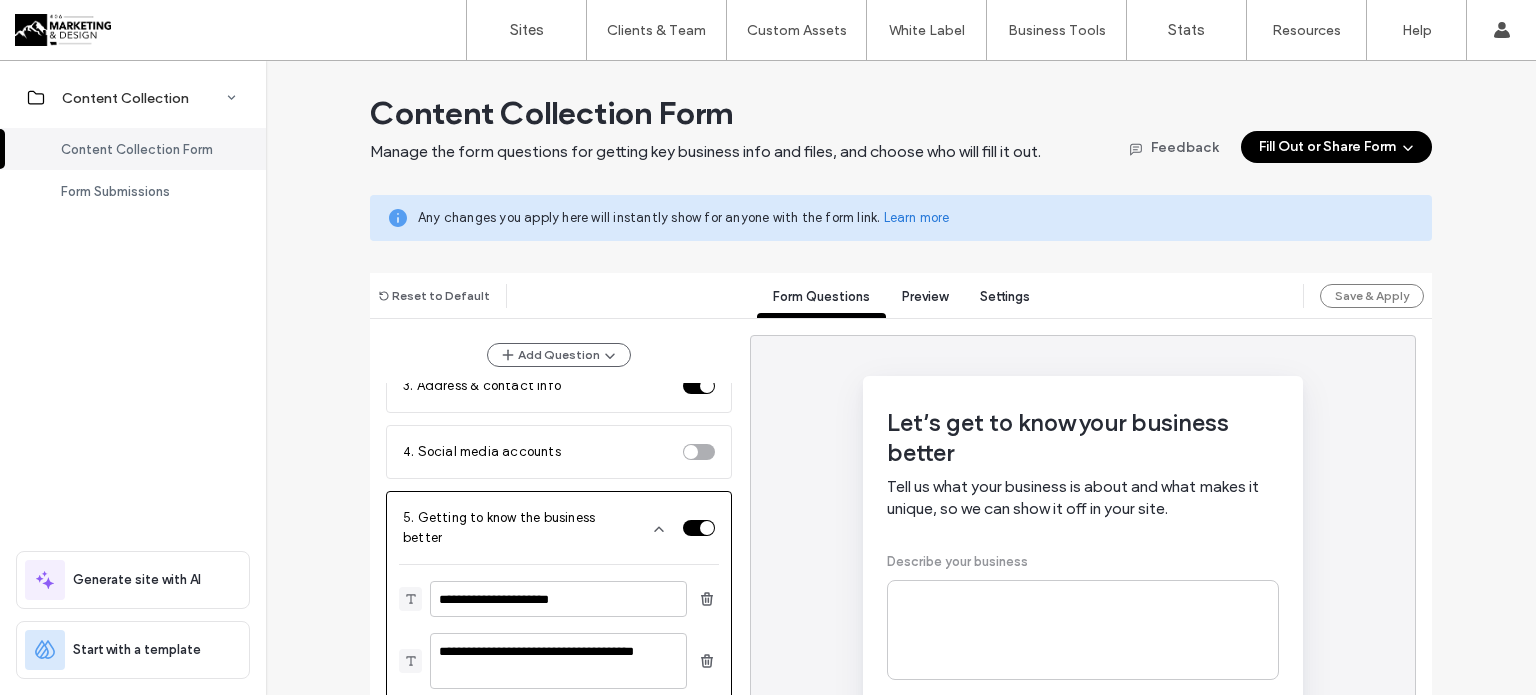click 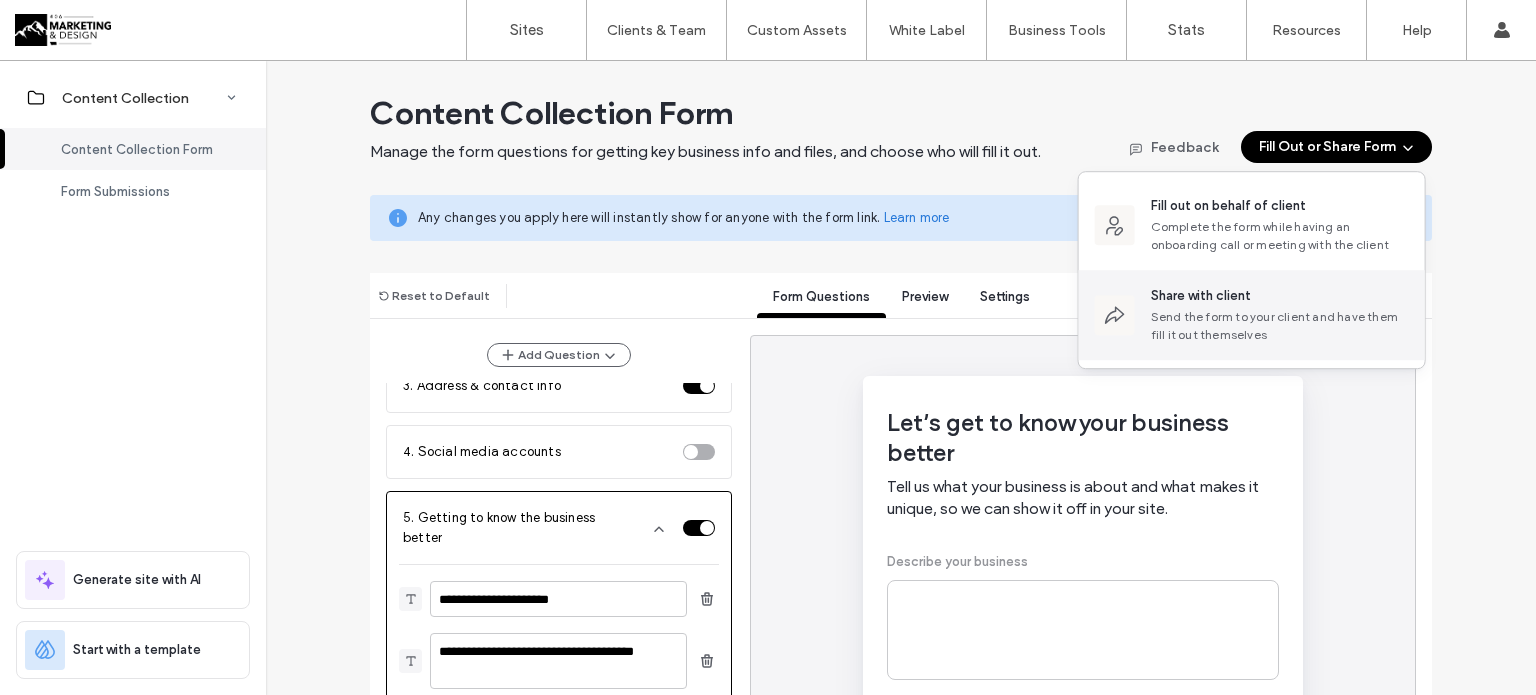 click on "Send the form to your client and have them fill it out themselves" at bounding box center (1280, 326) 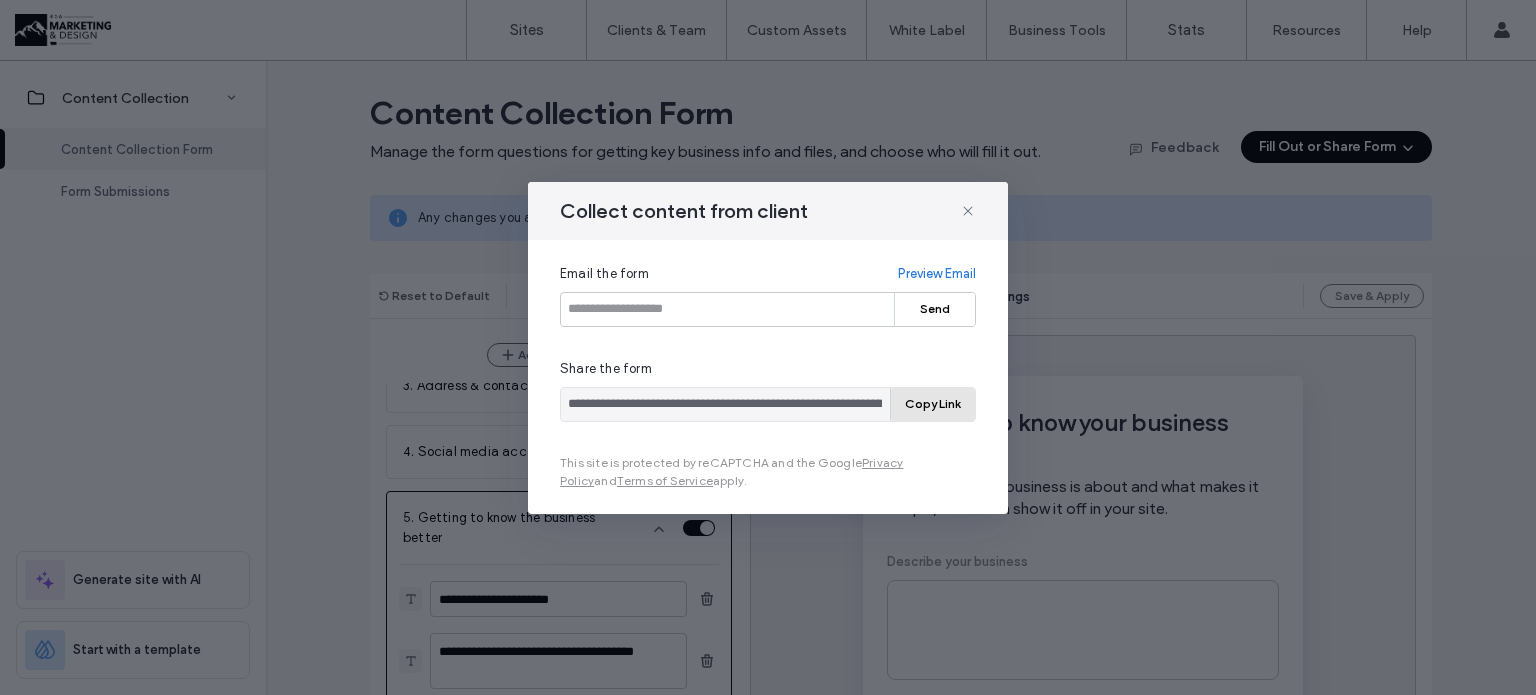 click on "Copy Link" at bounding box center [933, 404] 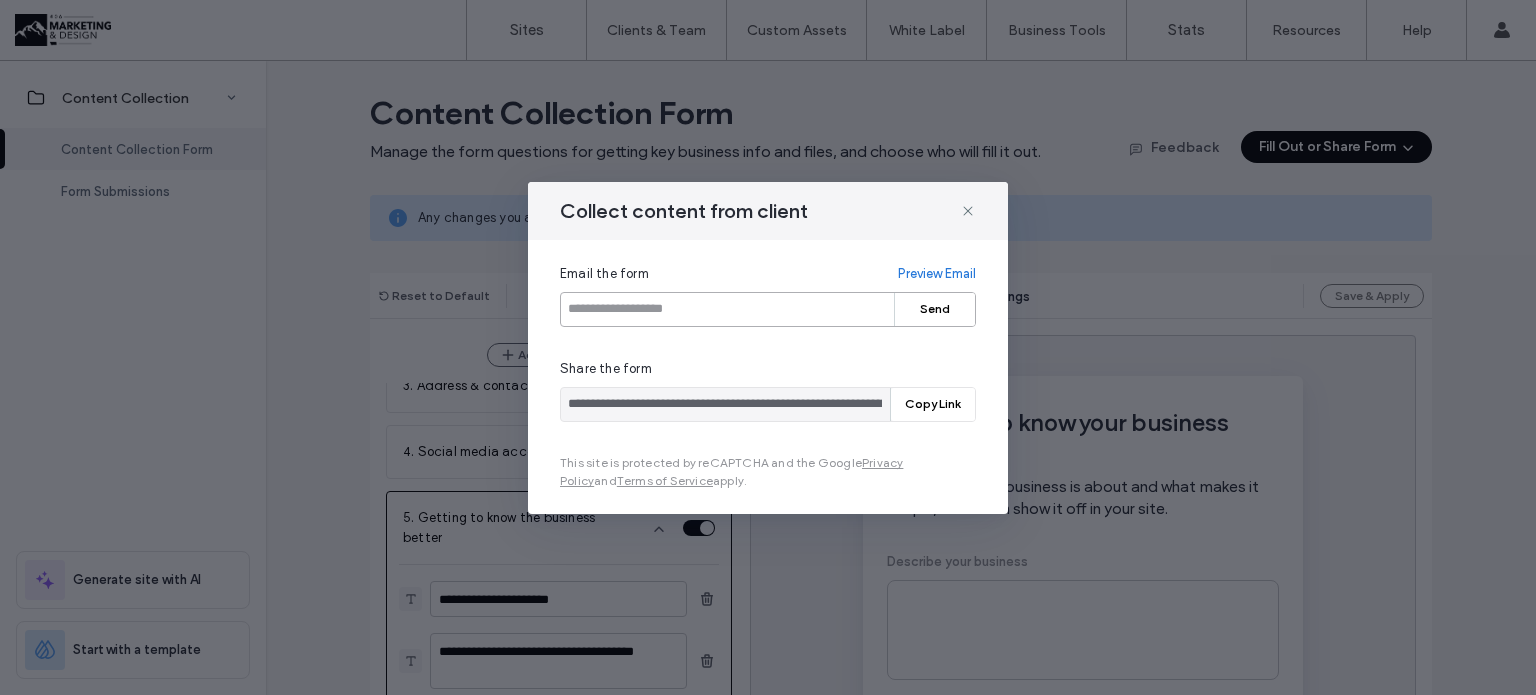 click at bounding box center [768, 309] 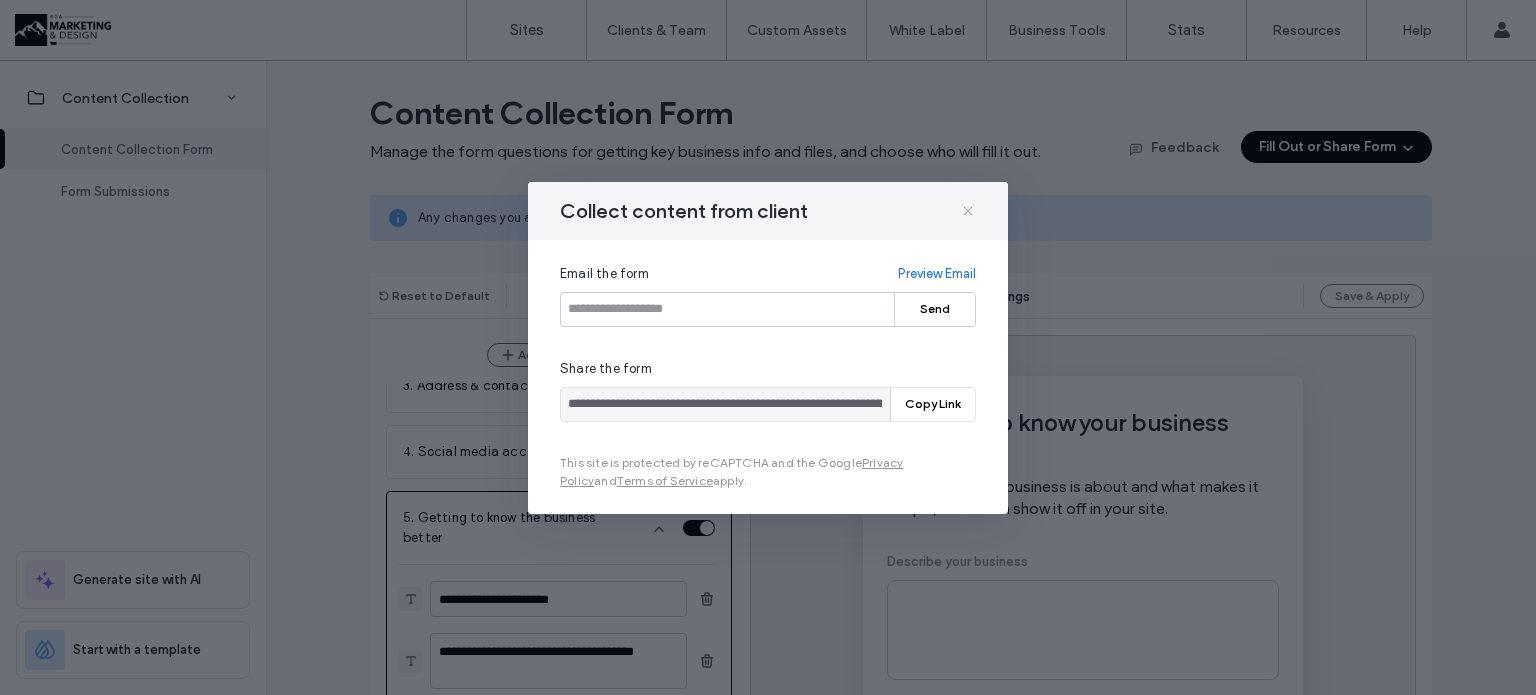 click 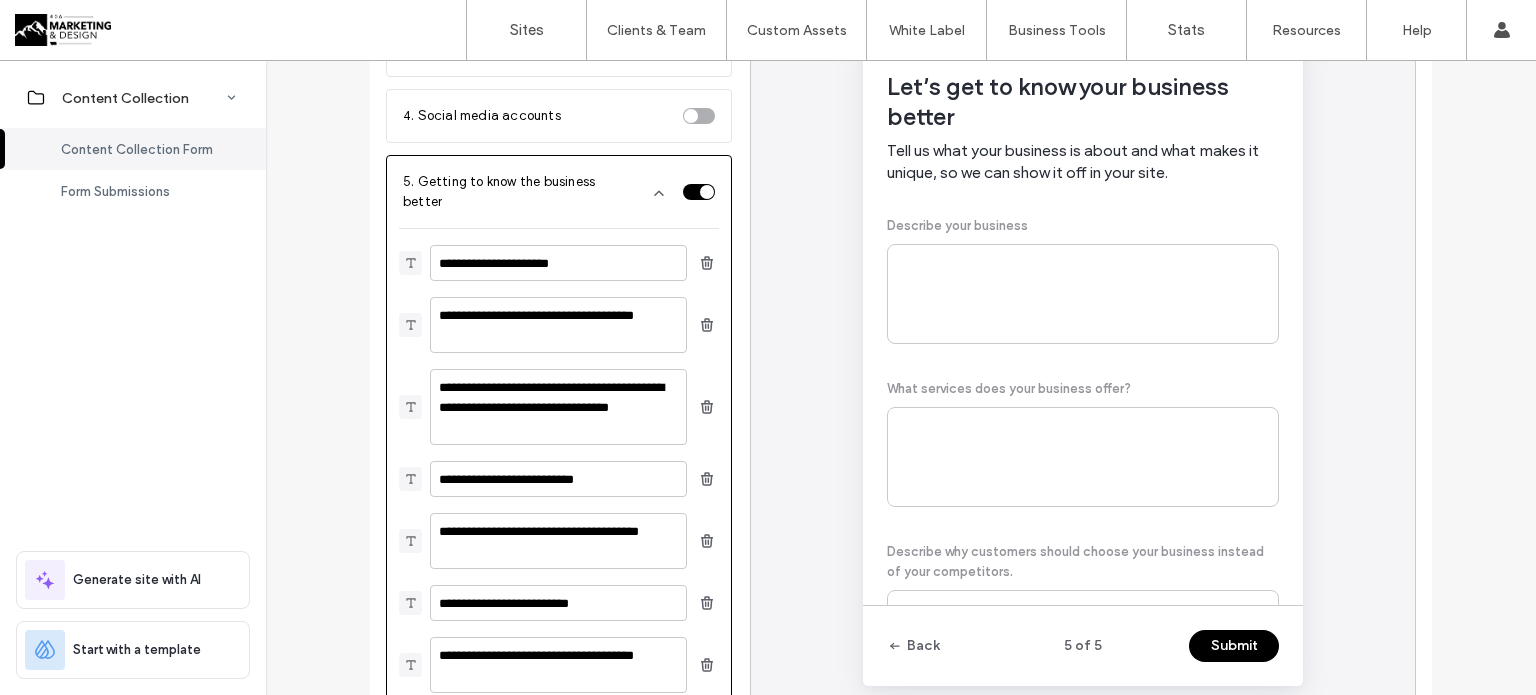 scroll, scrollTop: 336, scrollLeft: 0, axis: vertical 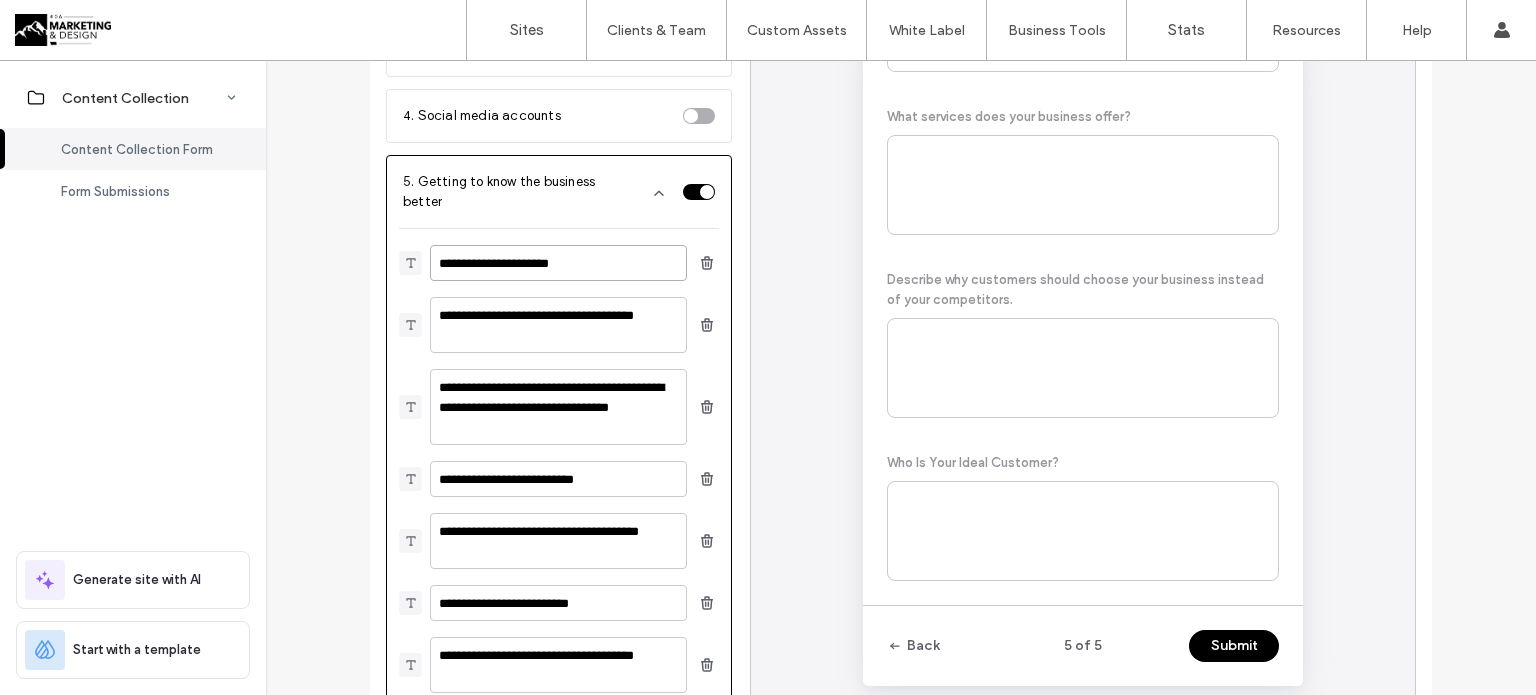 click on "**********" at bounding box center [558, 263] 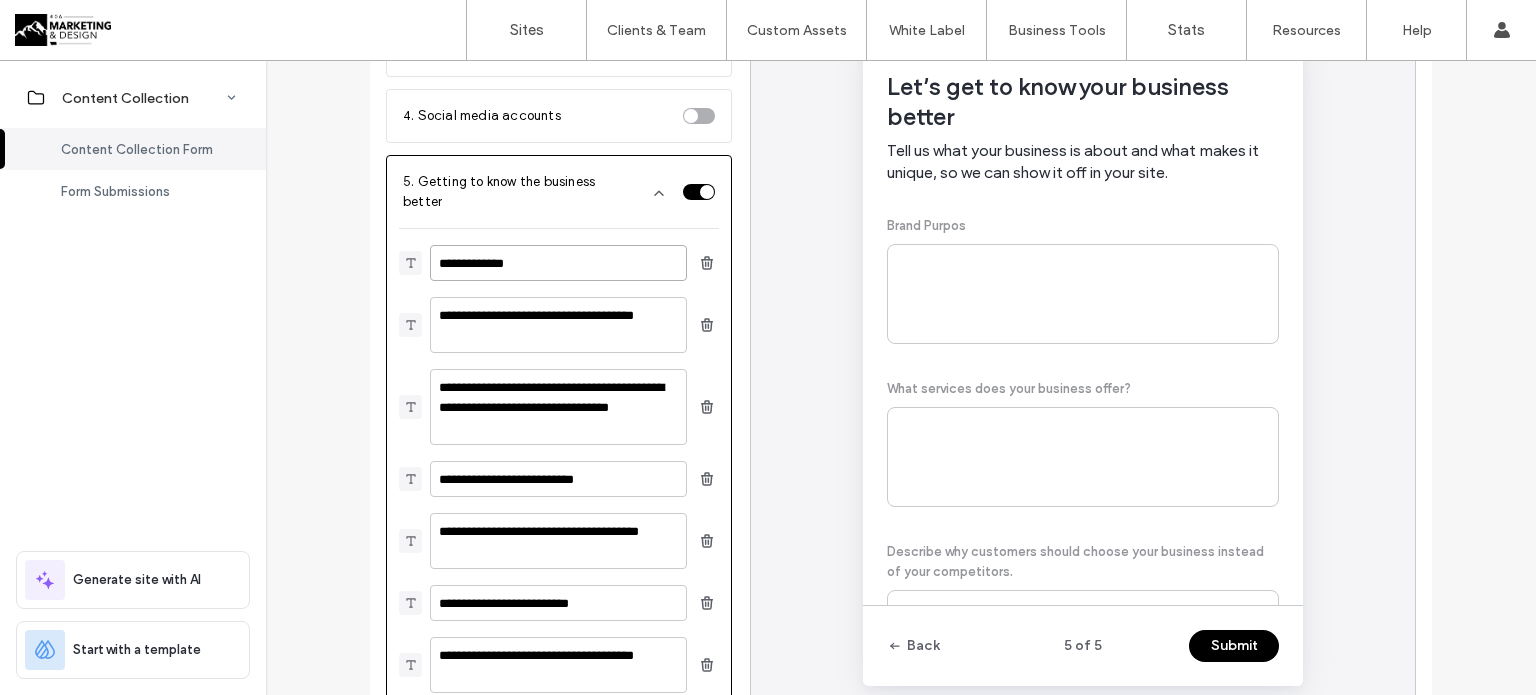 scroll, scrollTop: 336, scrollLeft: 0, axis: vertical 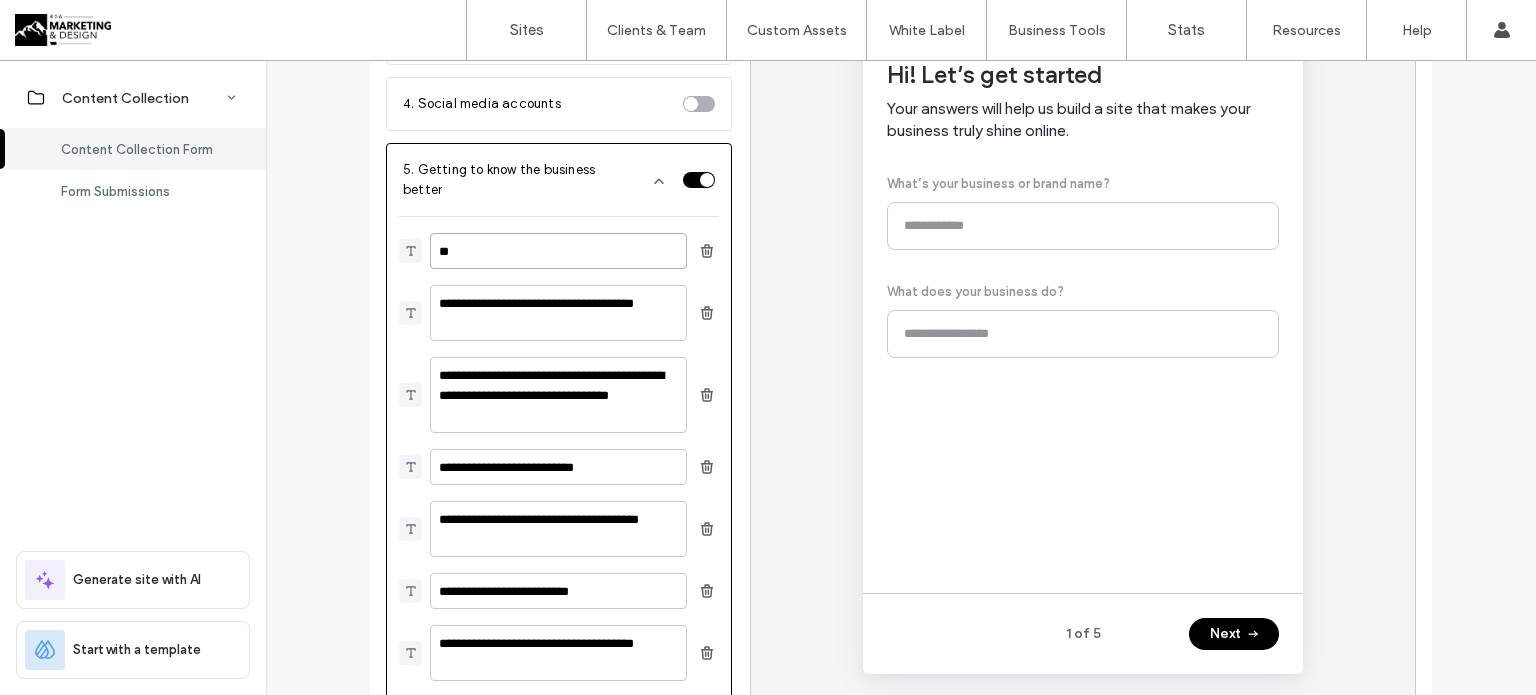 type on "*" 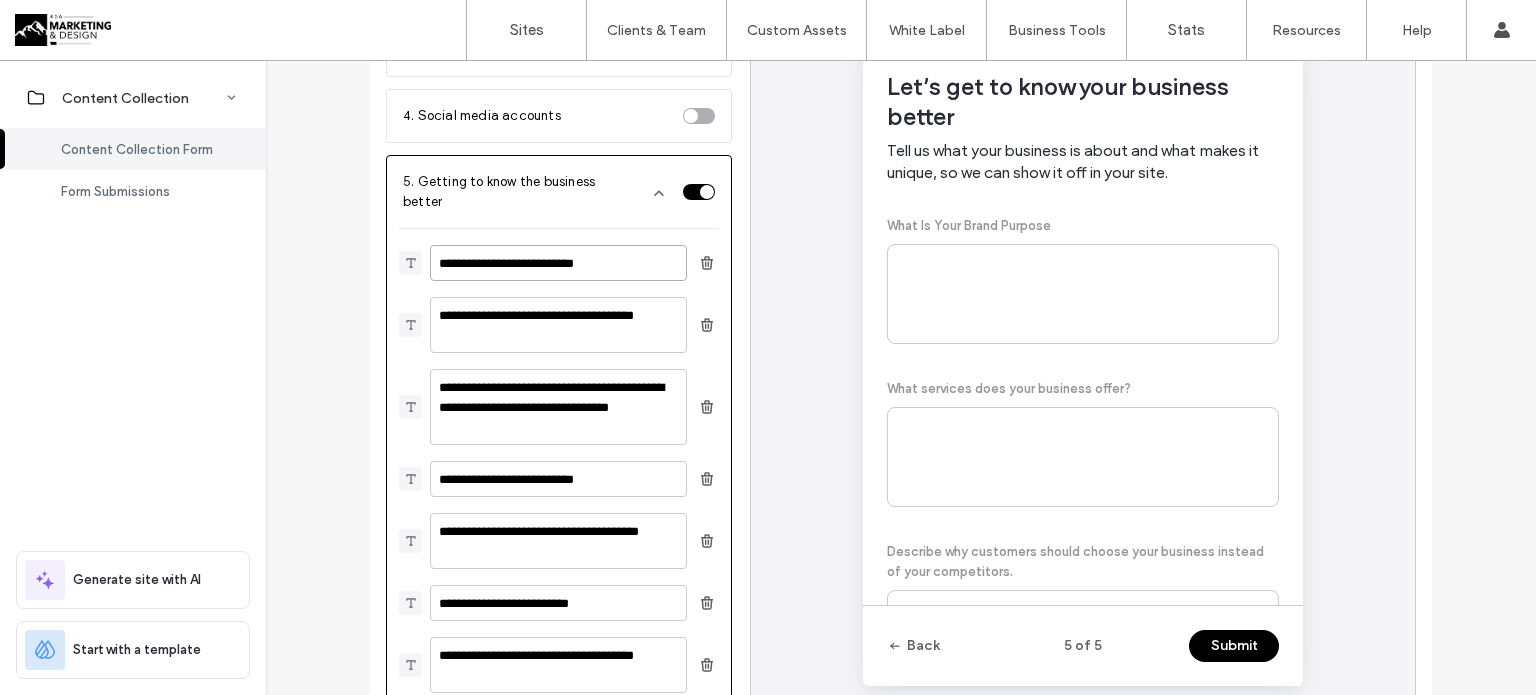 scroll, scrollTop: 336, scrollLeft: 0, axis: vertical 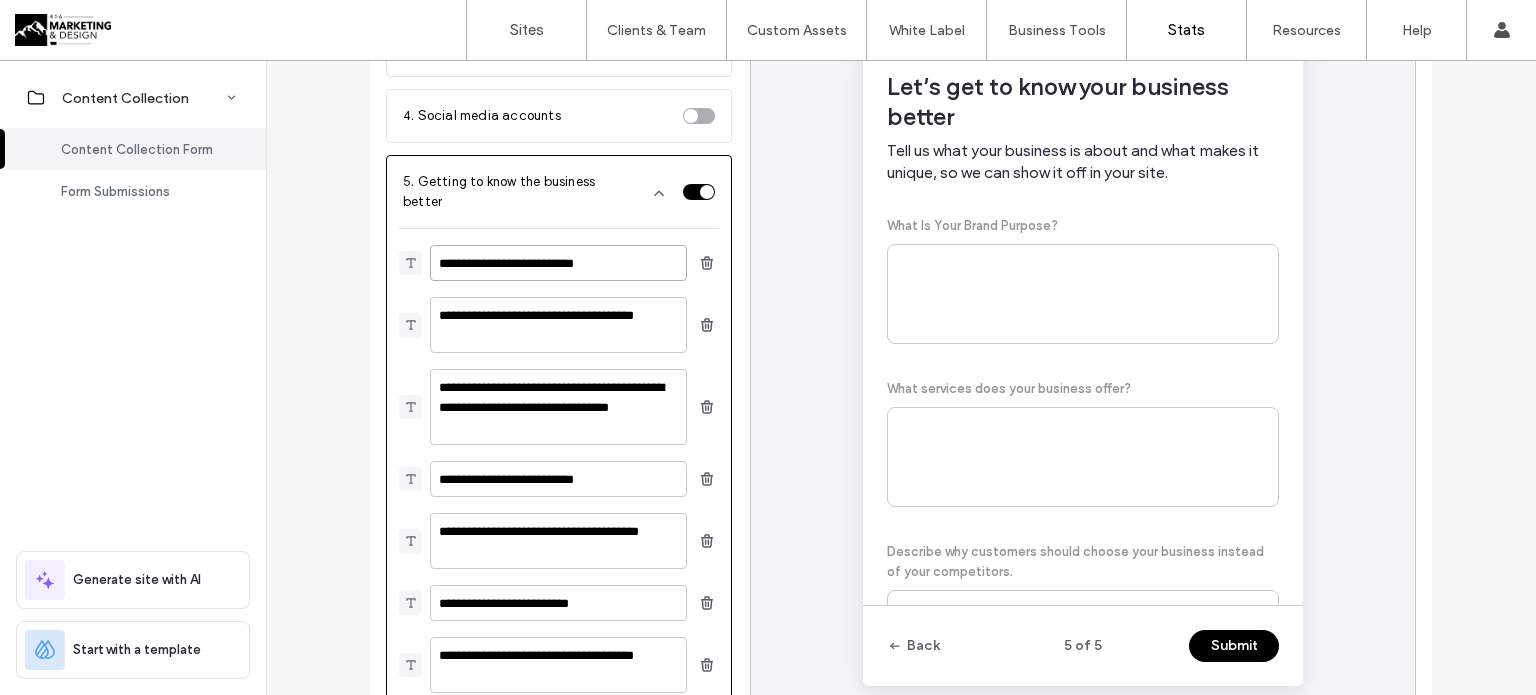 type on "**********" 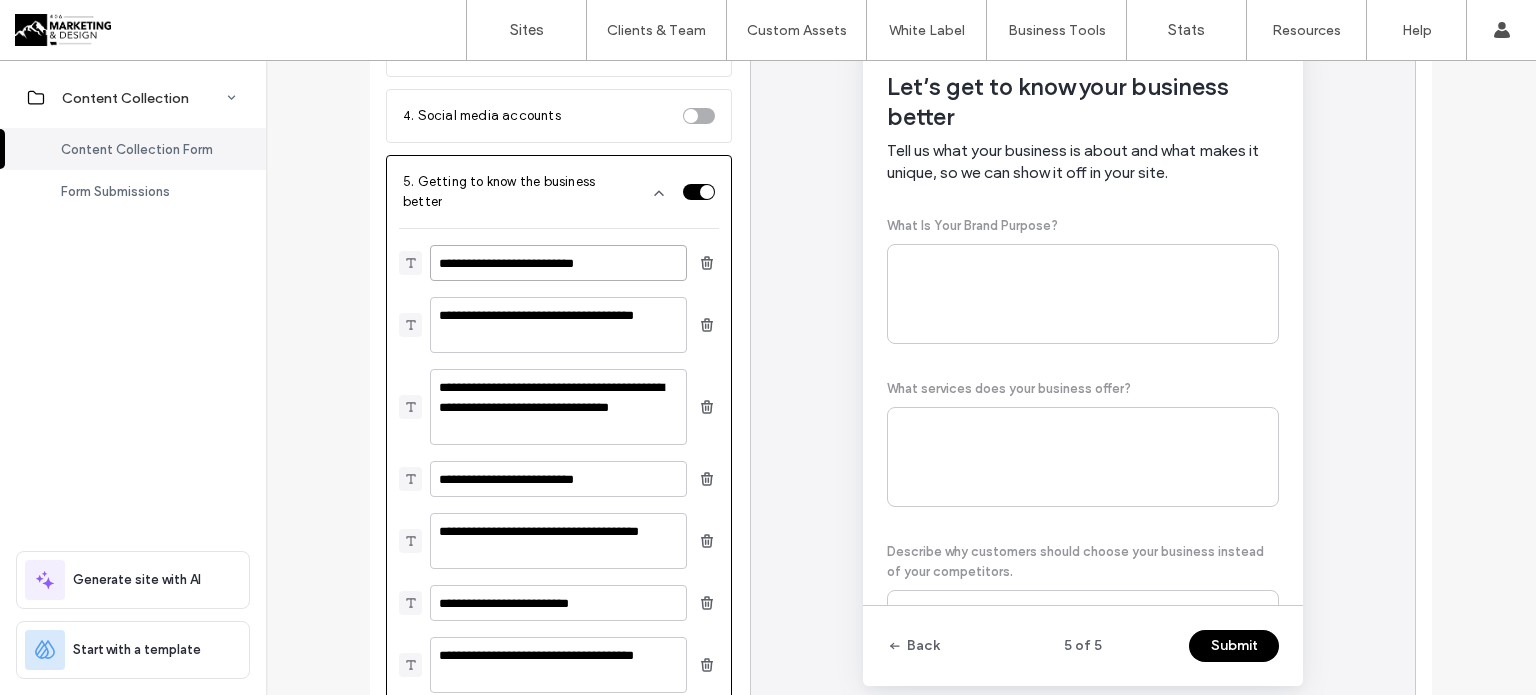 scroll, scrollTop: 436, scrollLeft: 0, axis: vertical 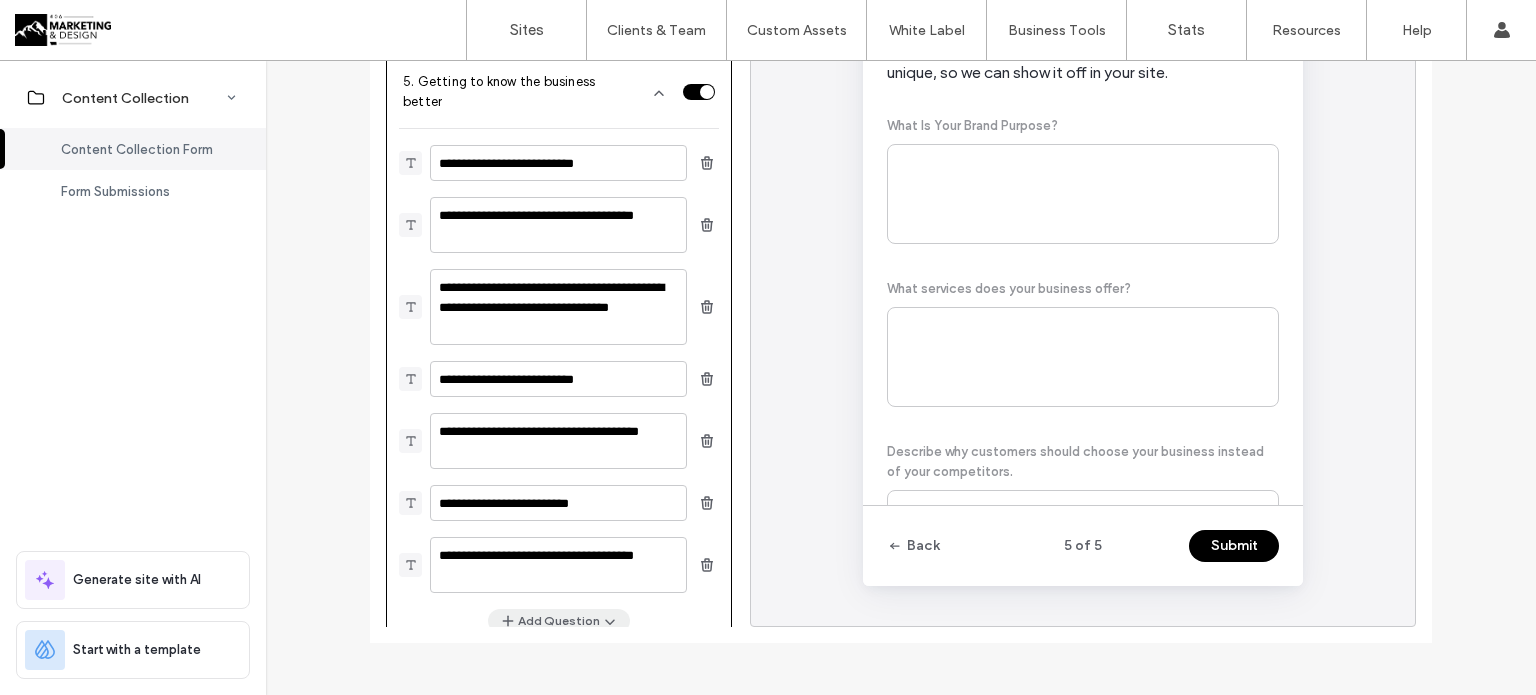 click on "Add Question" at bounding box center (559, 621) 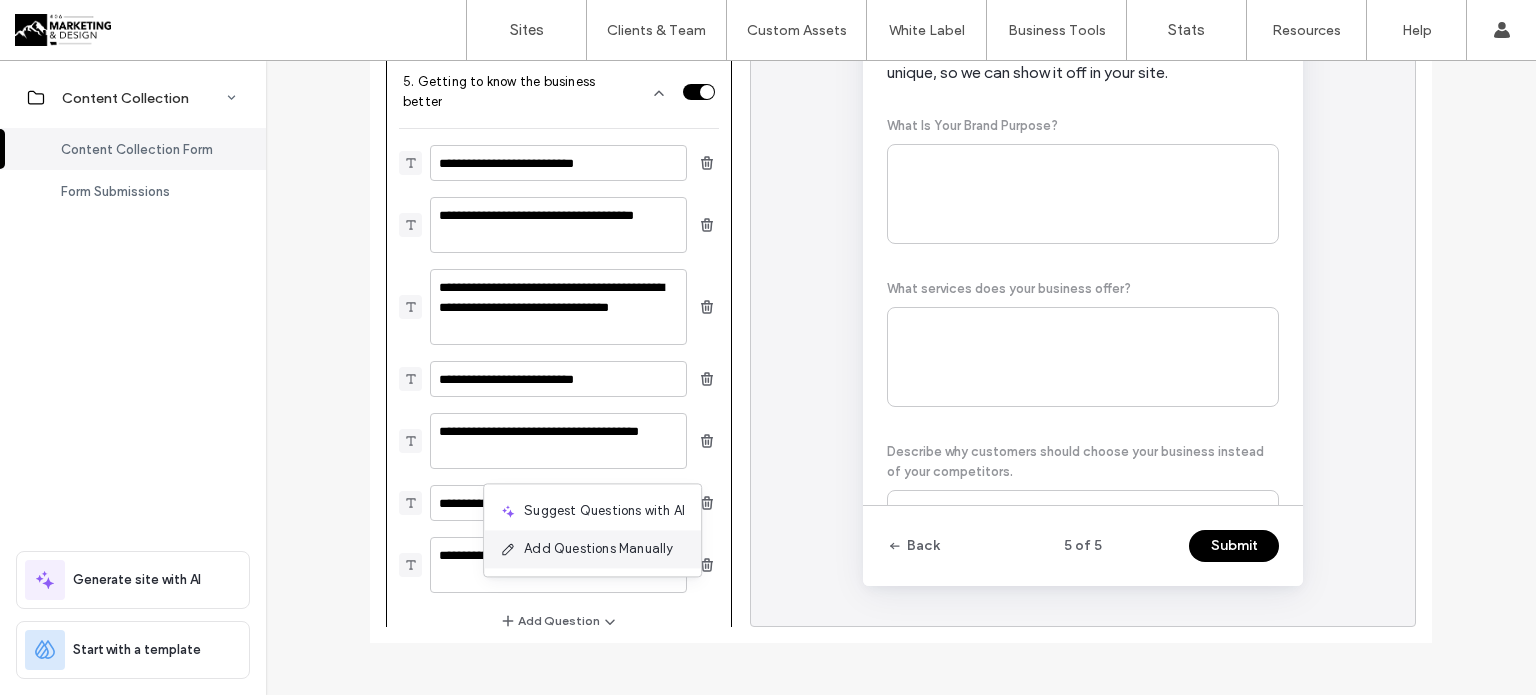 click on "Add Questions Manually" at bounding box center [598, 549] 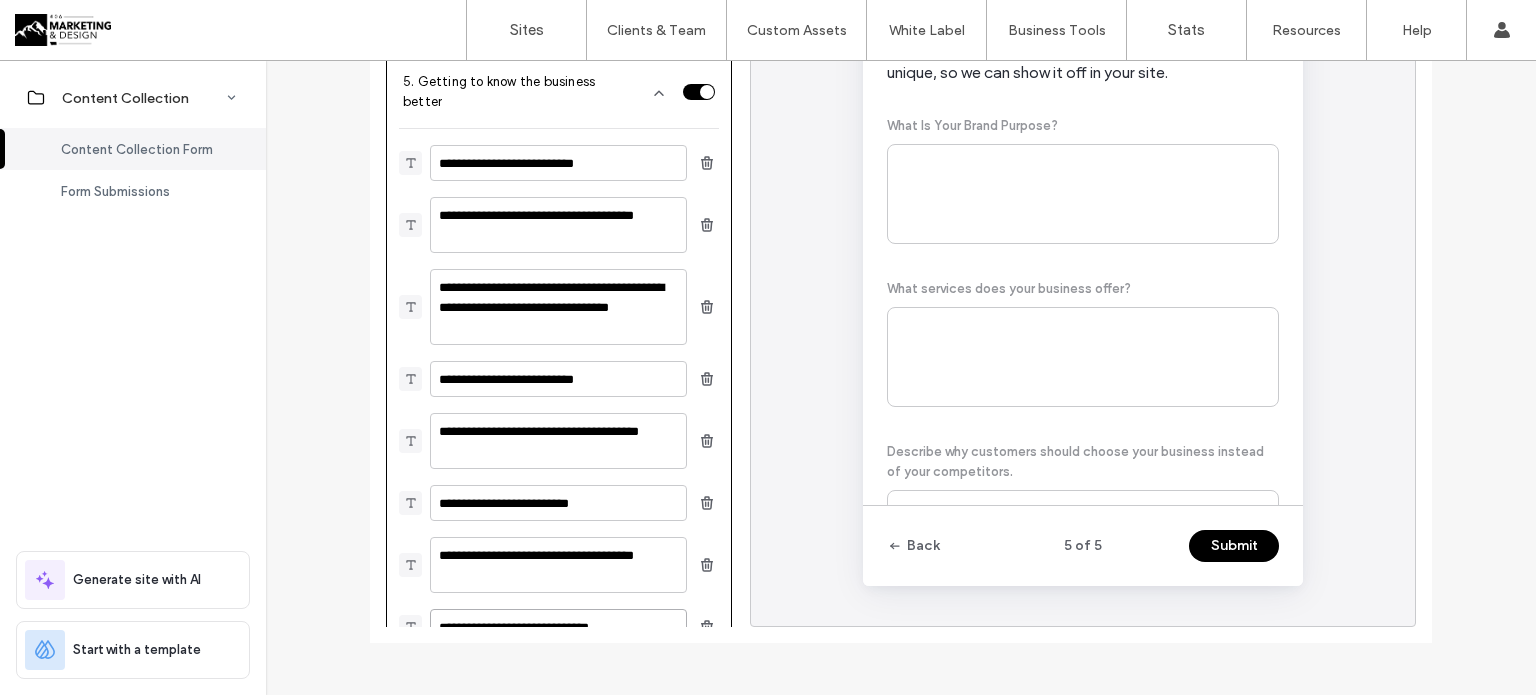 click on "**********" at bounding box center [558, 627] 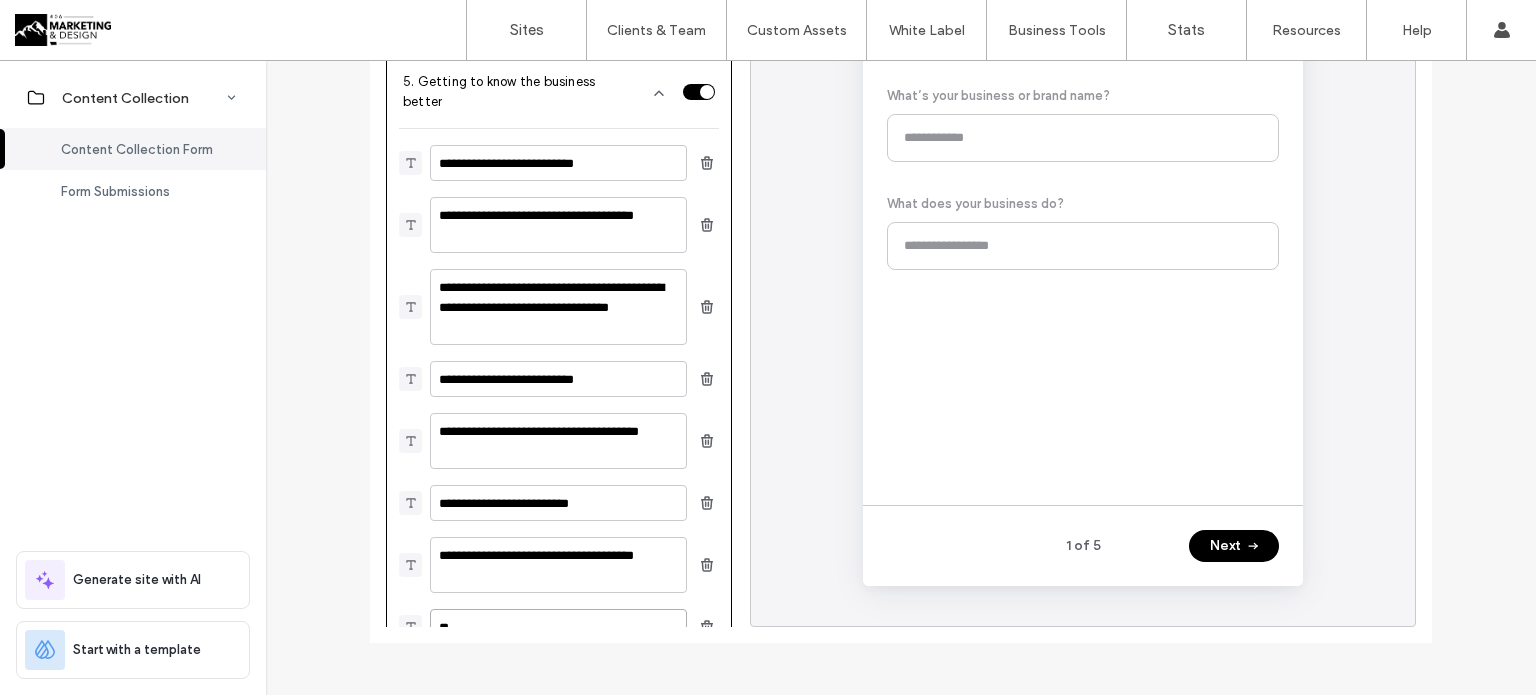 type on "*" 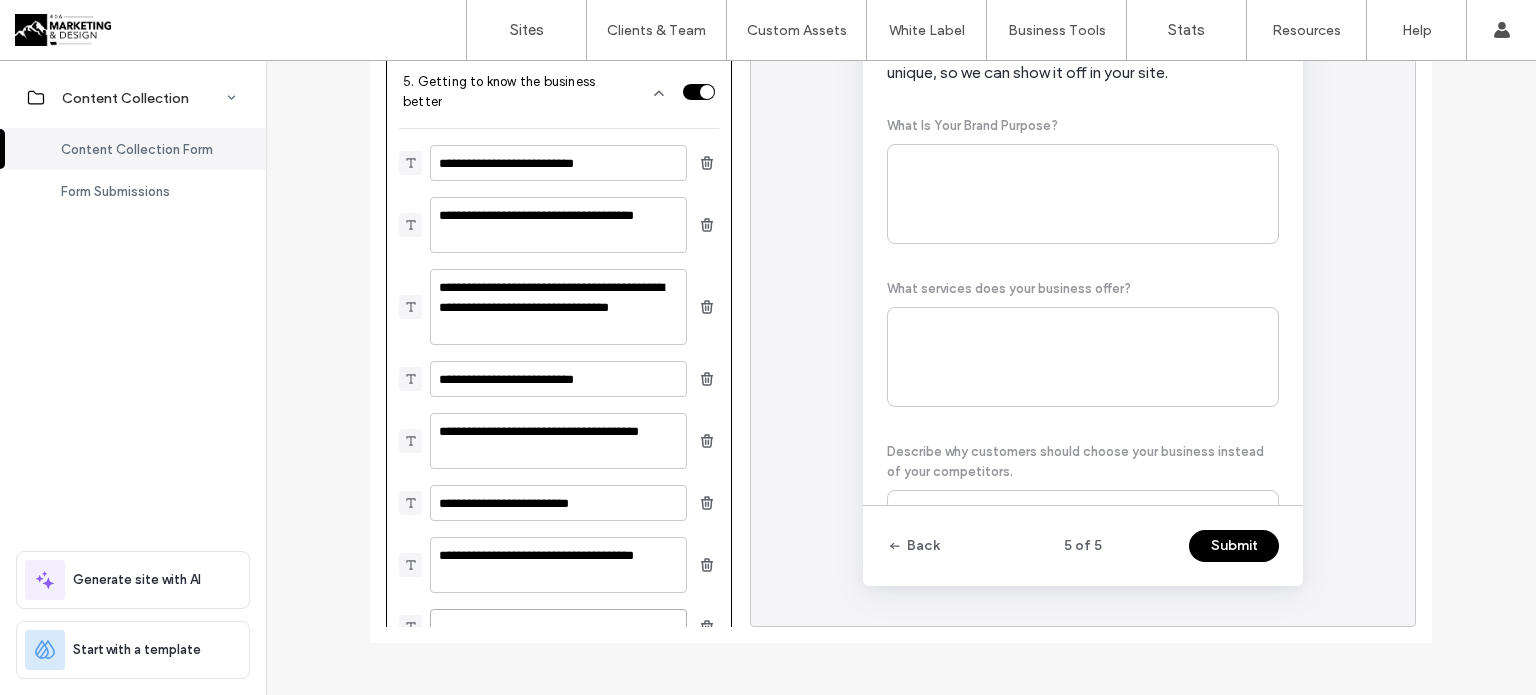 type on "*" 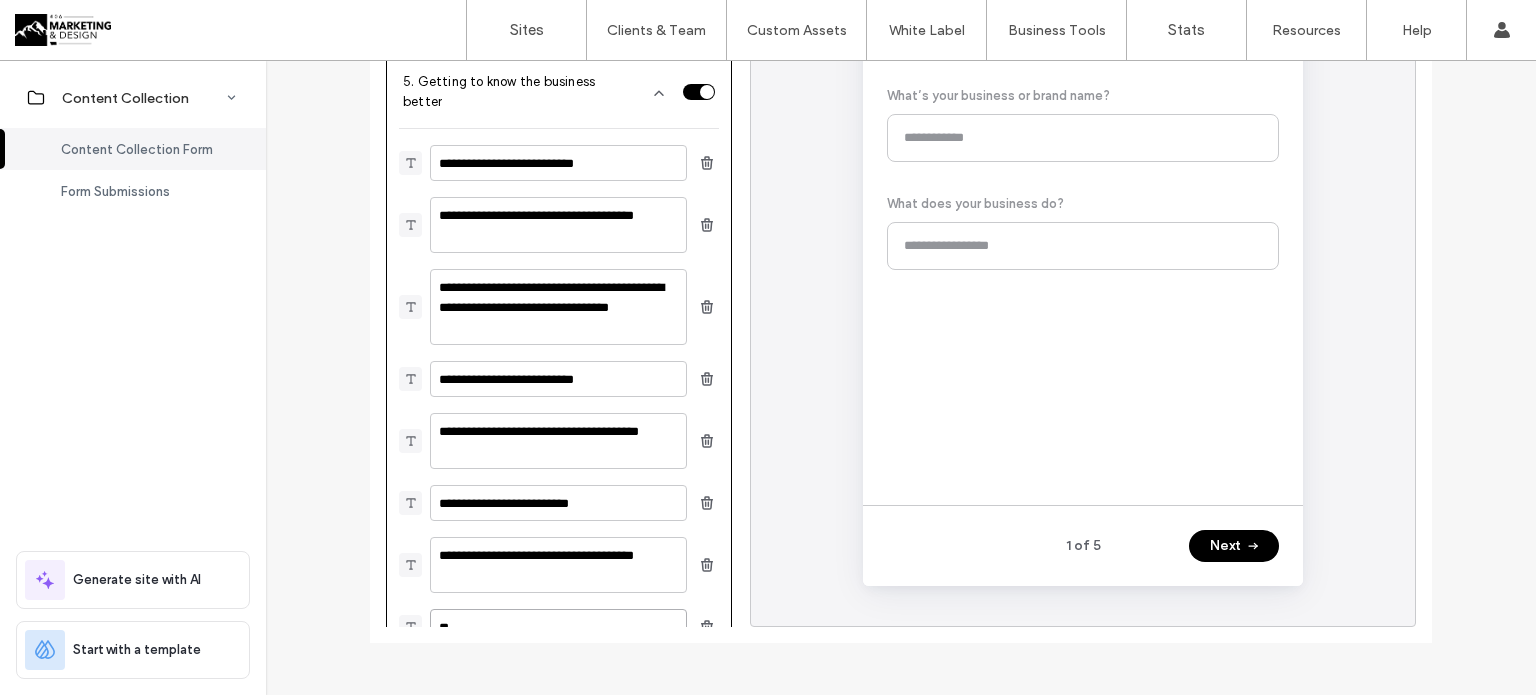 type on "*" 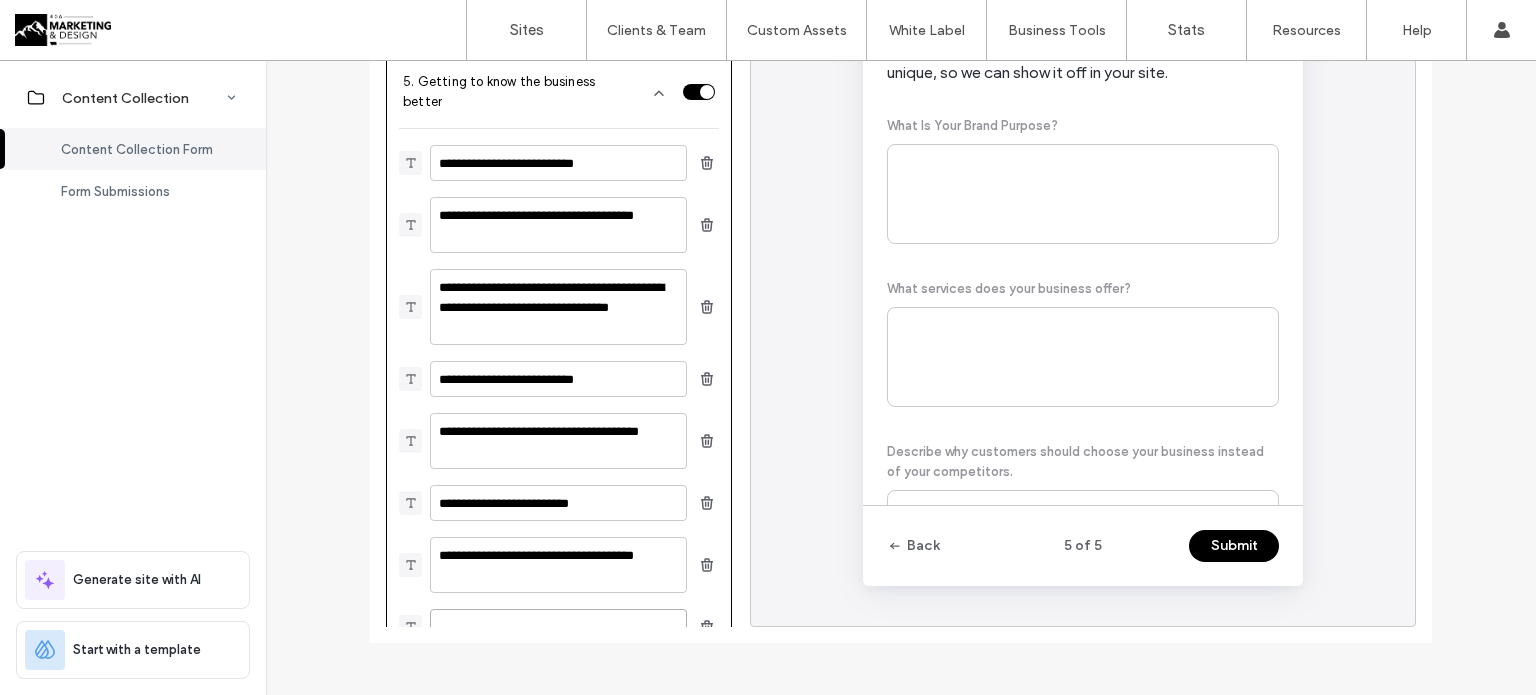 scroll, scrollTop: 382, scrollLeft: 0, axis: vertical 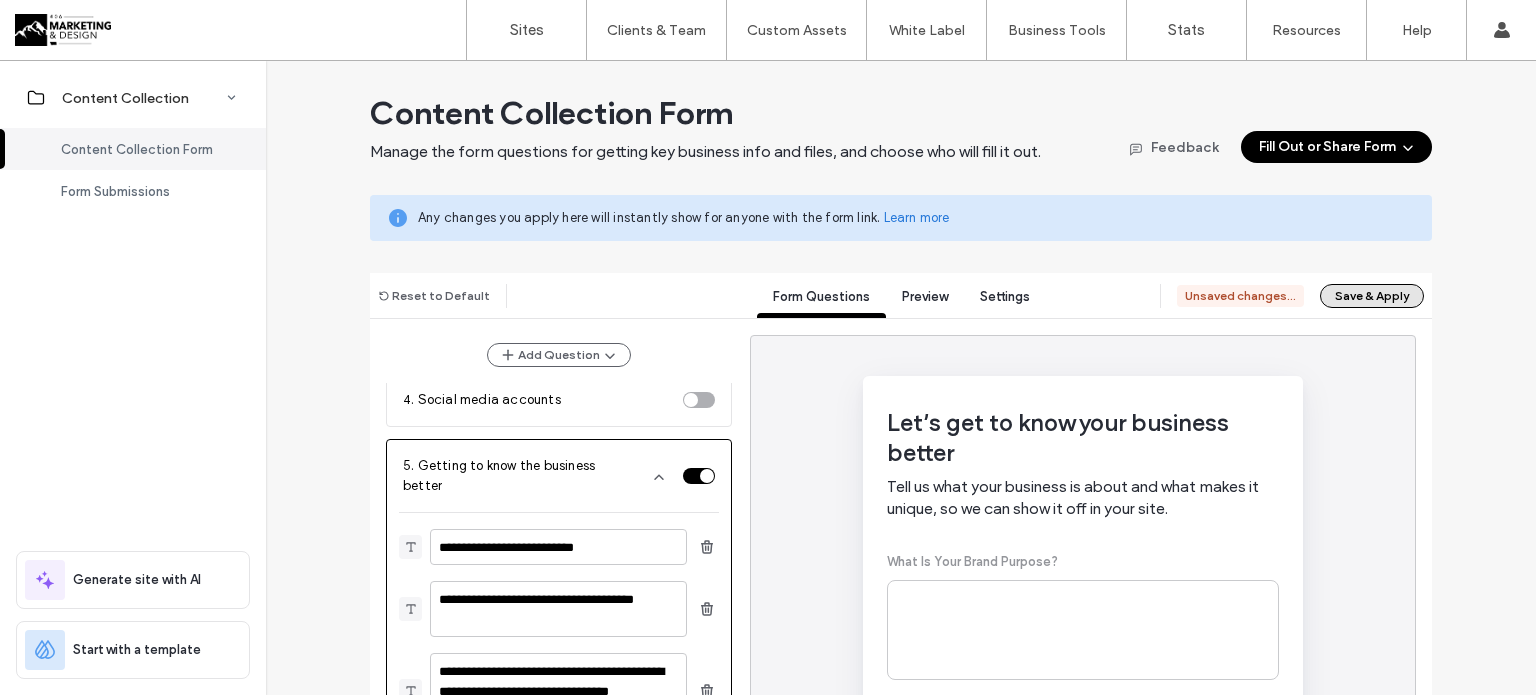 type on "**********" 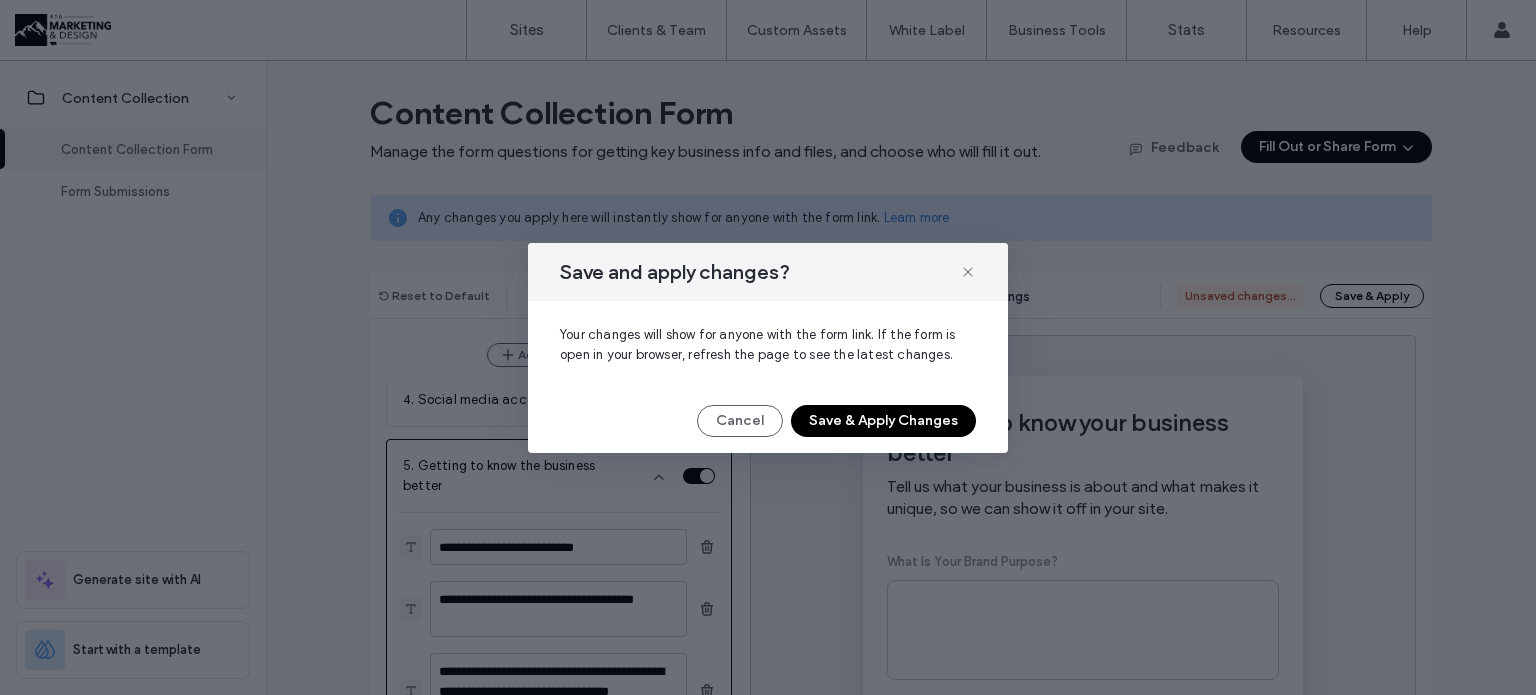 click on "Save & Apply Changes" at bounding box center [883, 421] 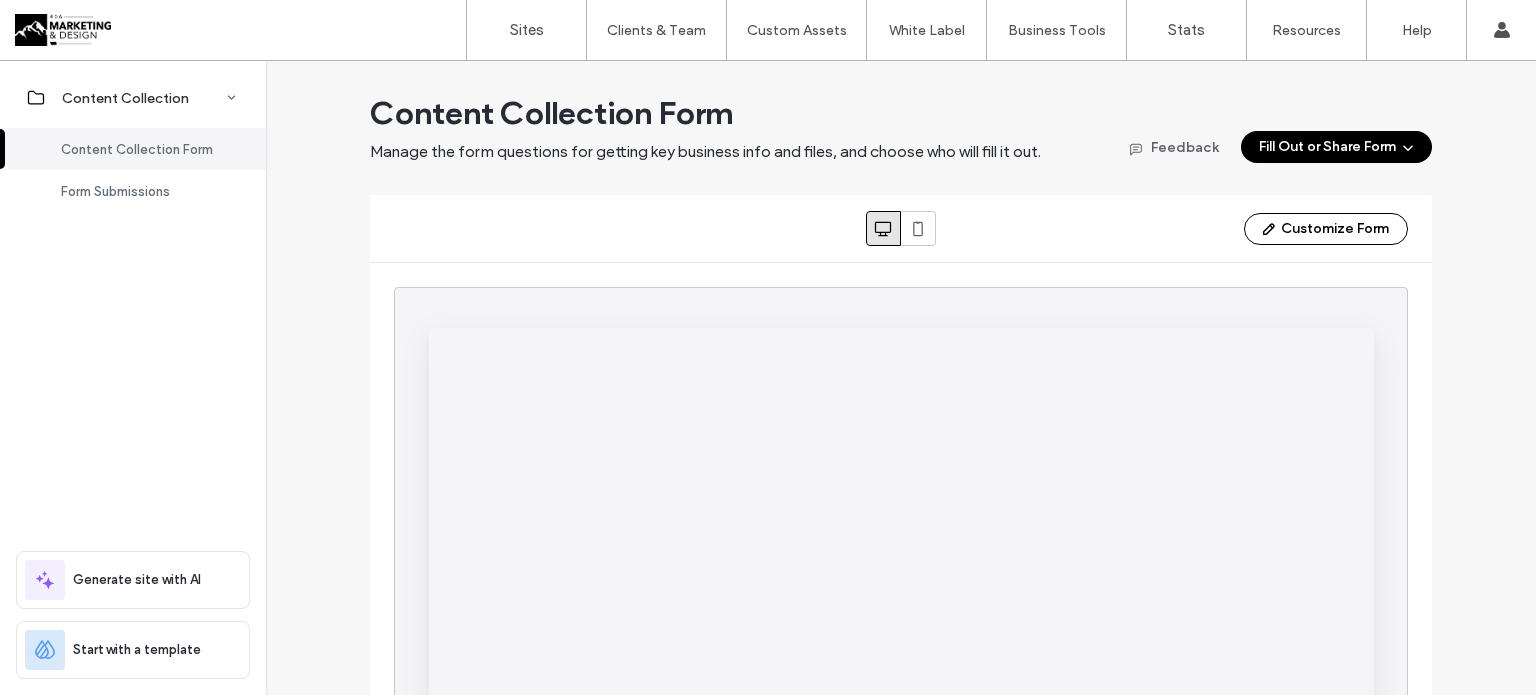 scroll, scrollTop: 0, scrollLeft: 0, axis: both 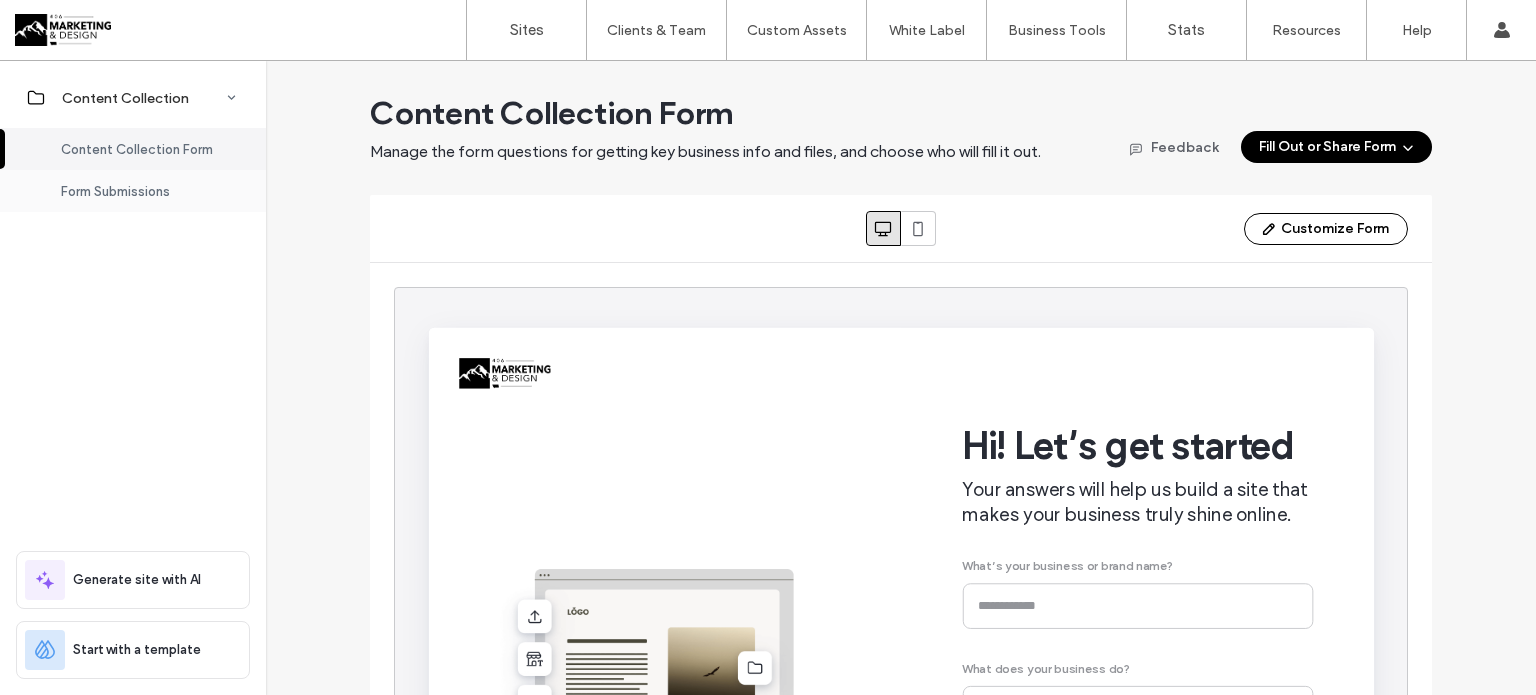 click on "Form Submissions" at bounding box center [115, 191] 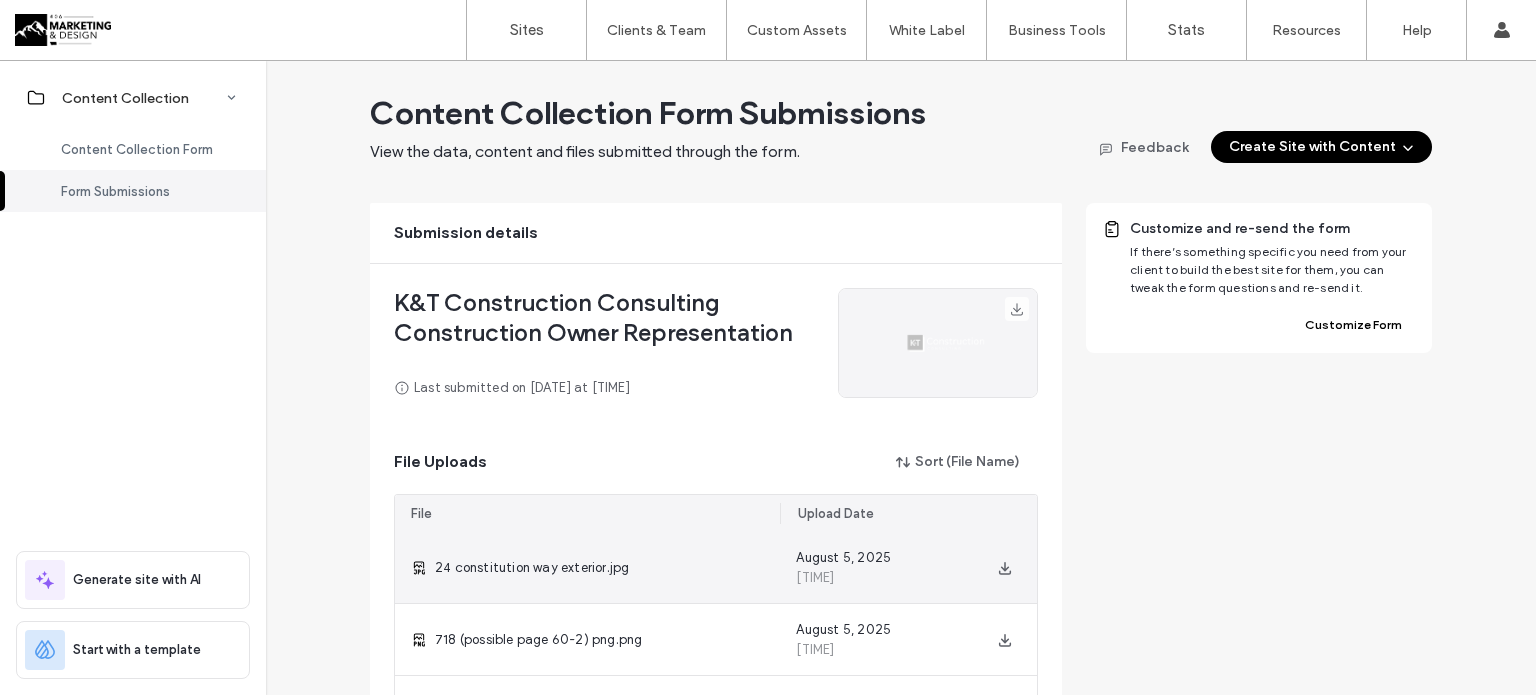 scroll, scrollTop: 0, scrollLeft: 0, axis: both 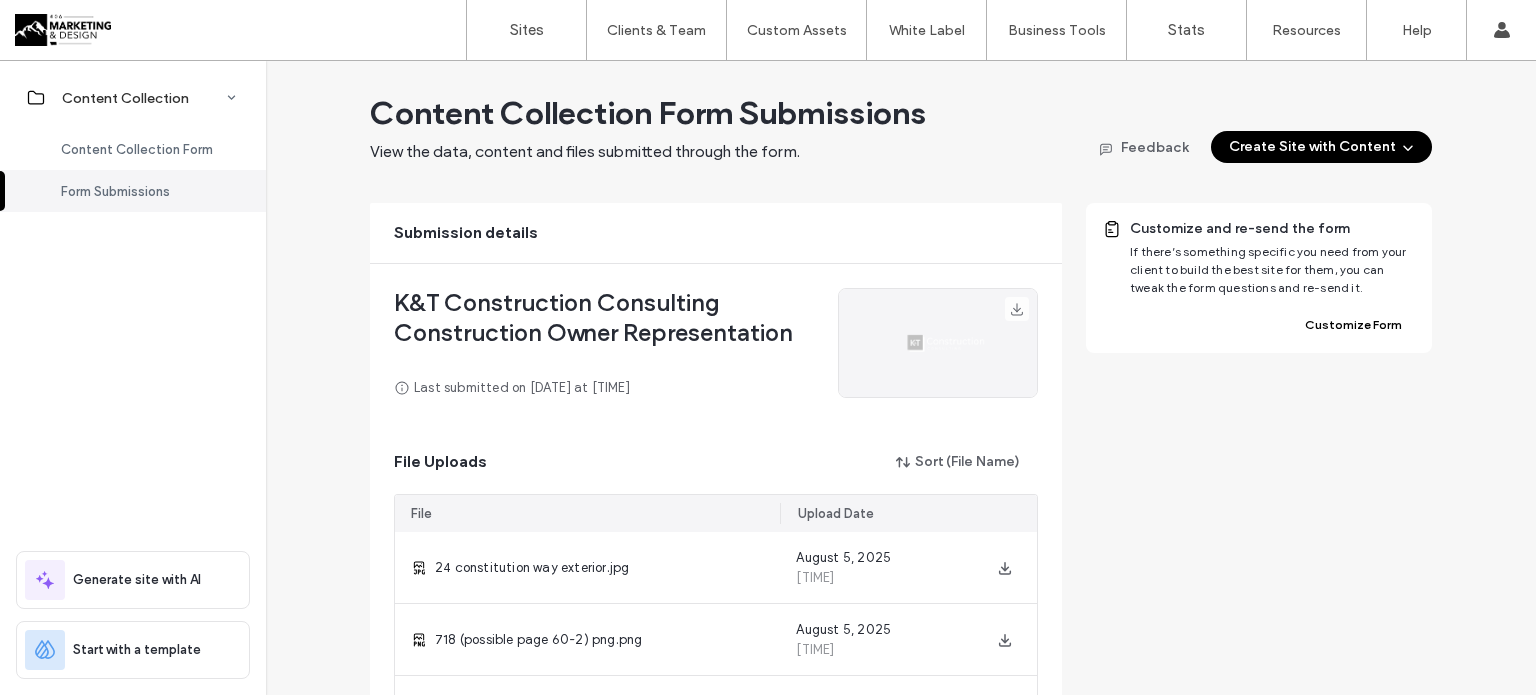 click on "Create Site with Content" at bounding box center [1321, 147] 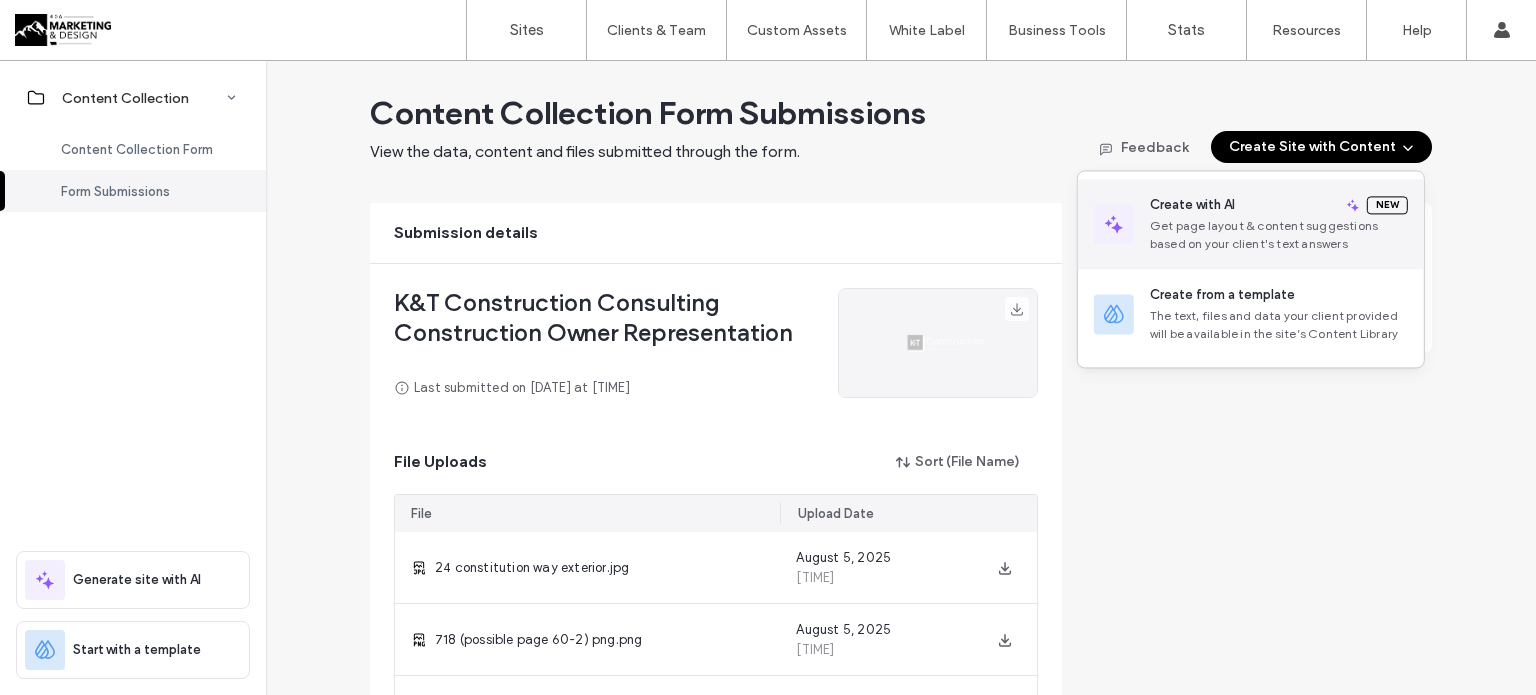 click on "Get page layout & content suggestions based on your client's text answers" at bounding box center [1279, 235] 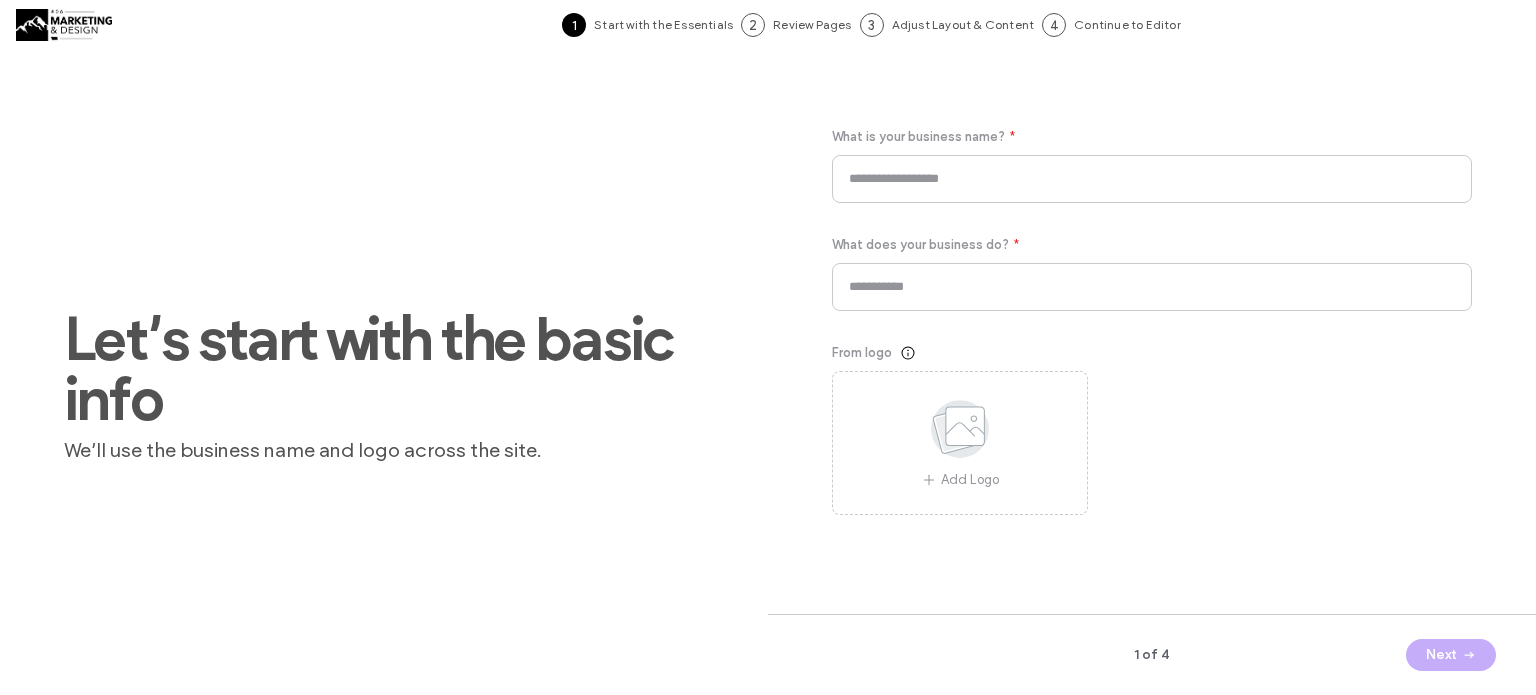 type on "**********" 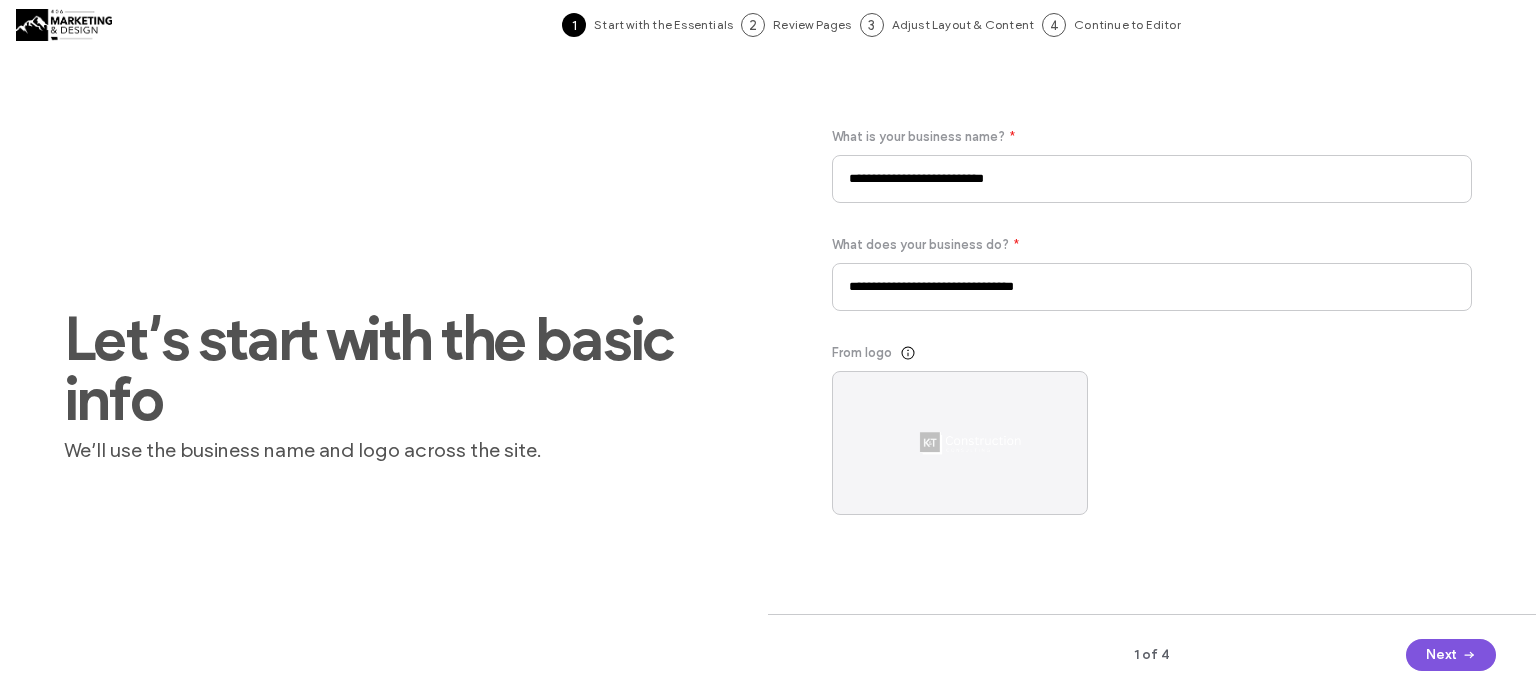 click 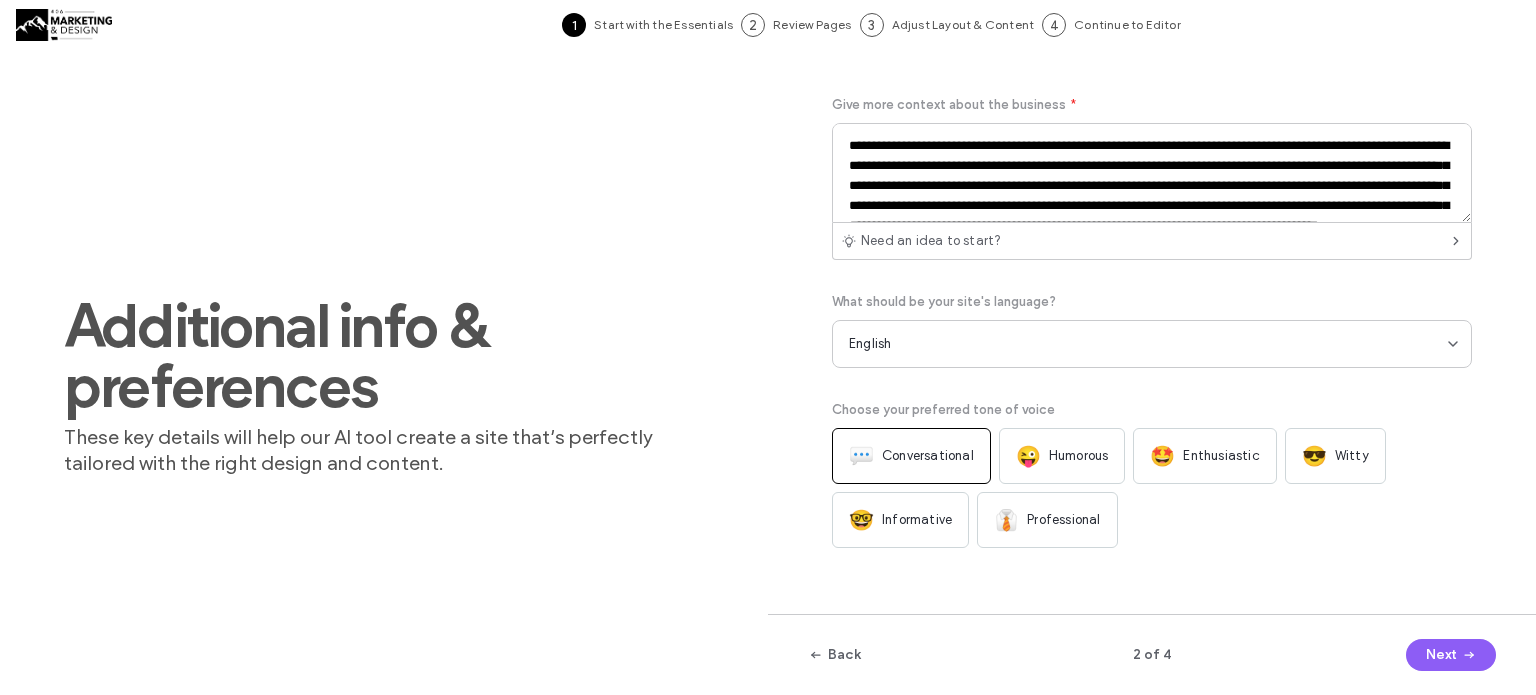 scroll, scrollTop: 65, scrollLeft: 0, axis: vertical 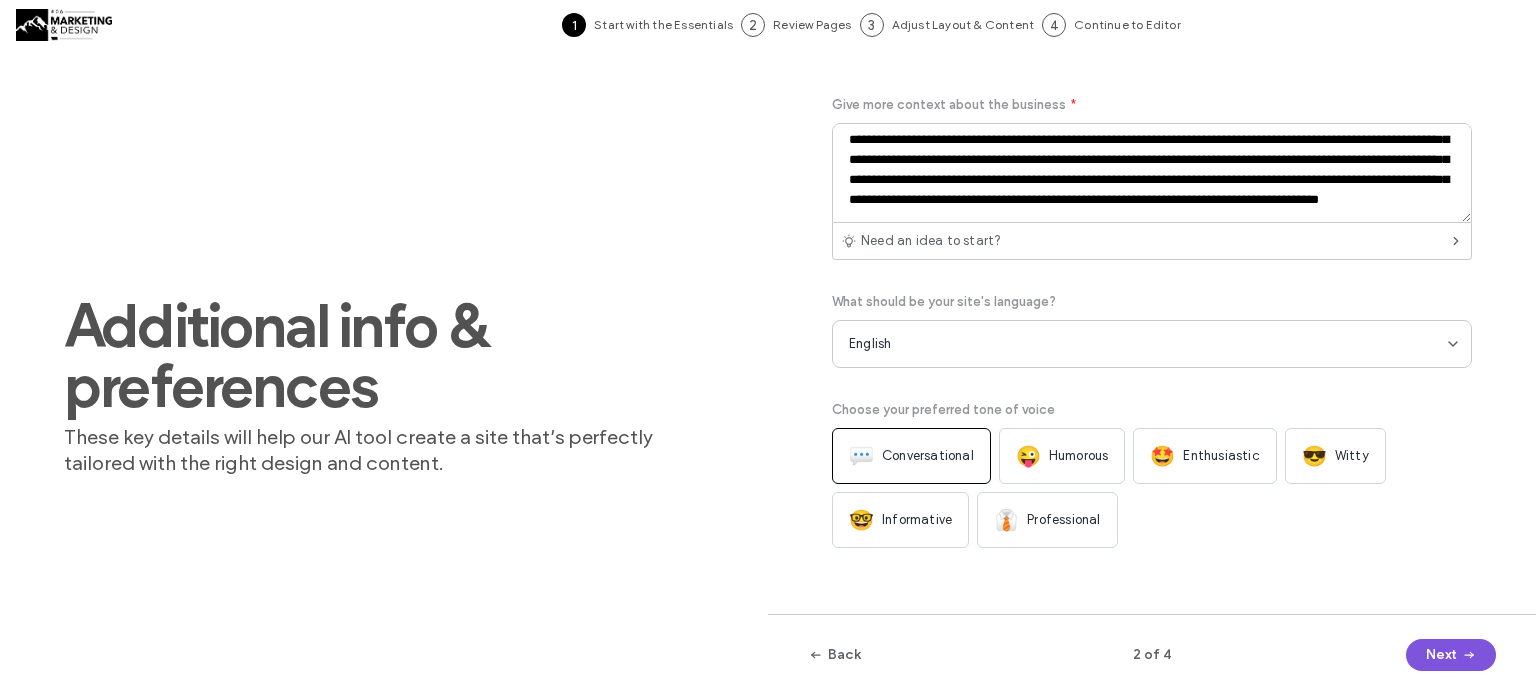 click 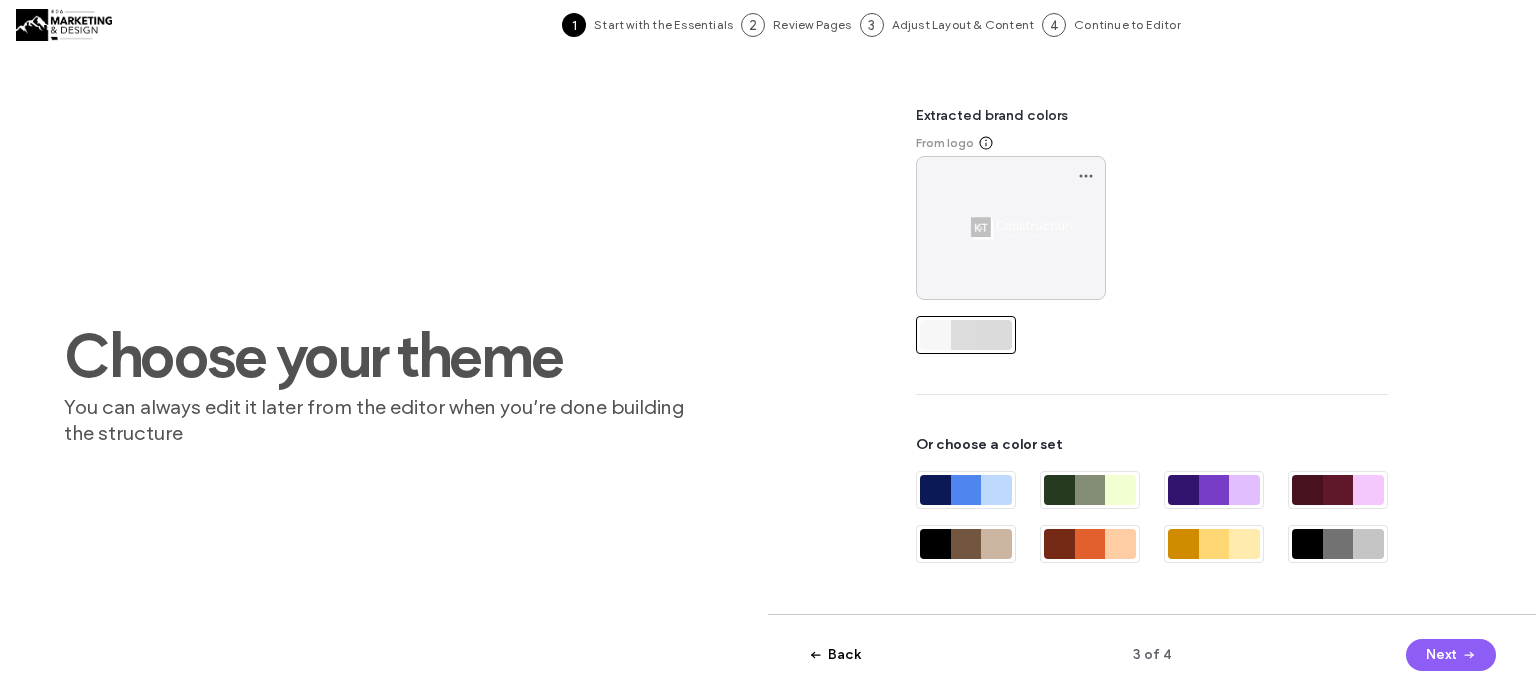 click on "Back" at bounding box center (834, 655) 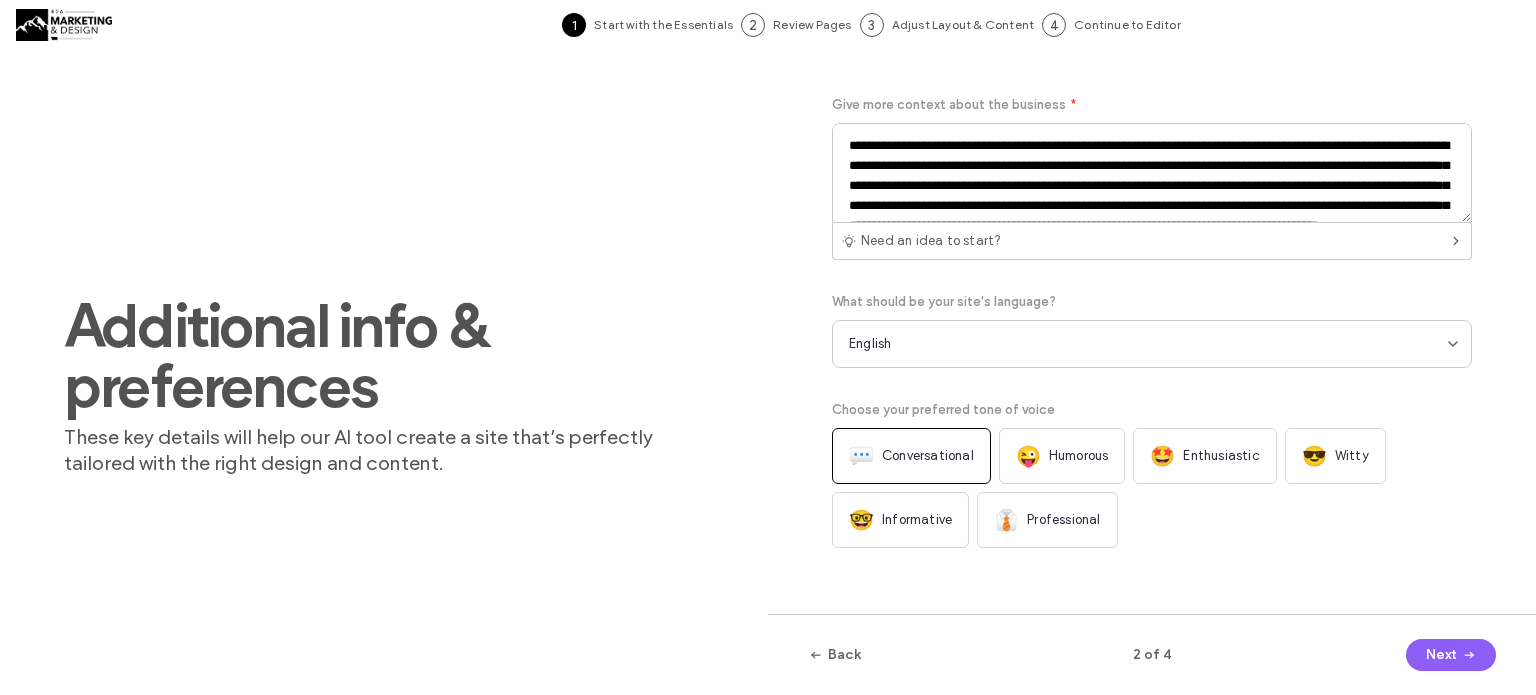 click on "Professional" at bounding box center (1063, 520) 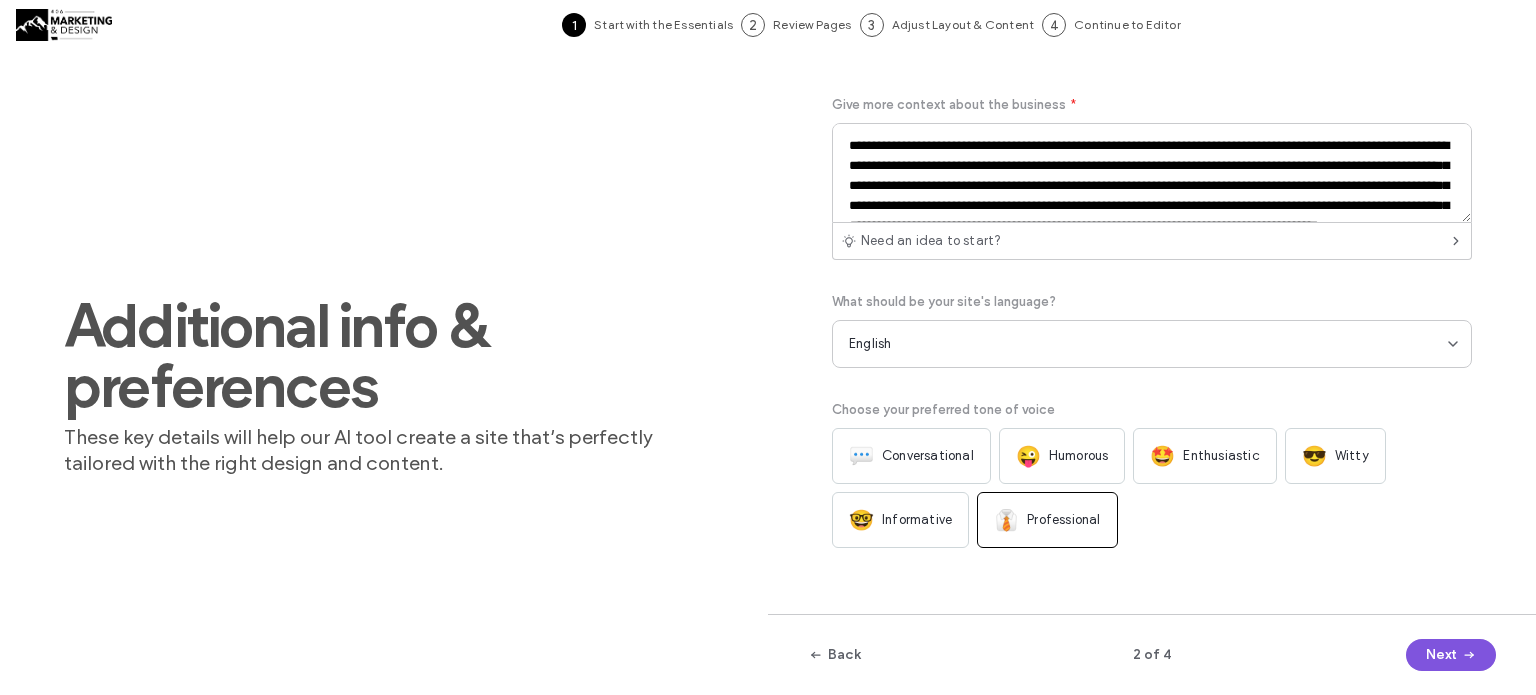 click 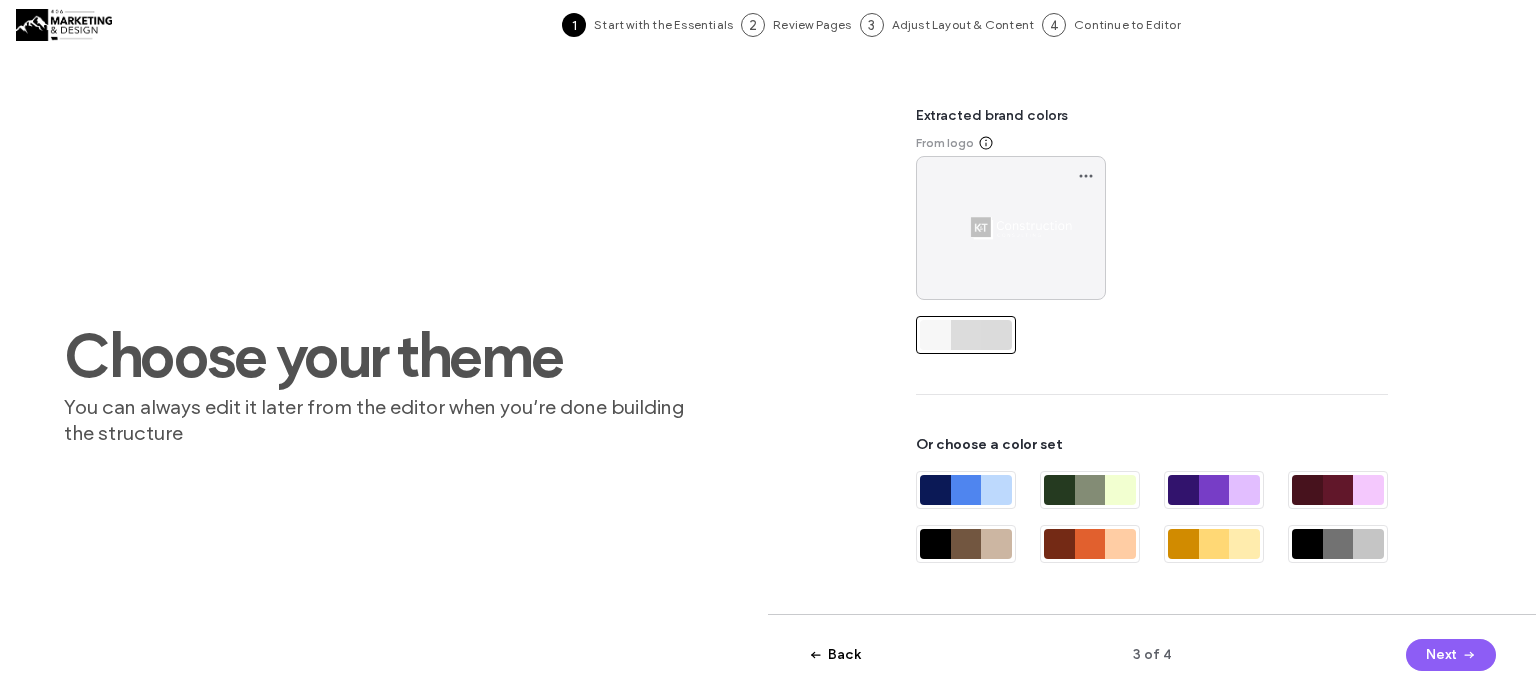 click on "Back" at bounding box center [834, 655] 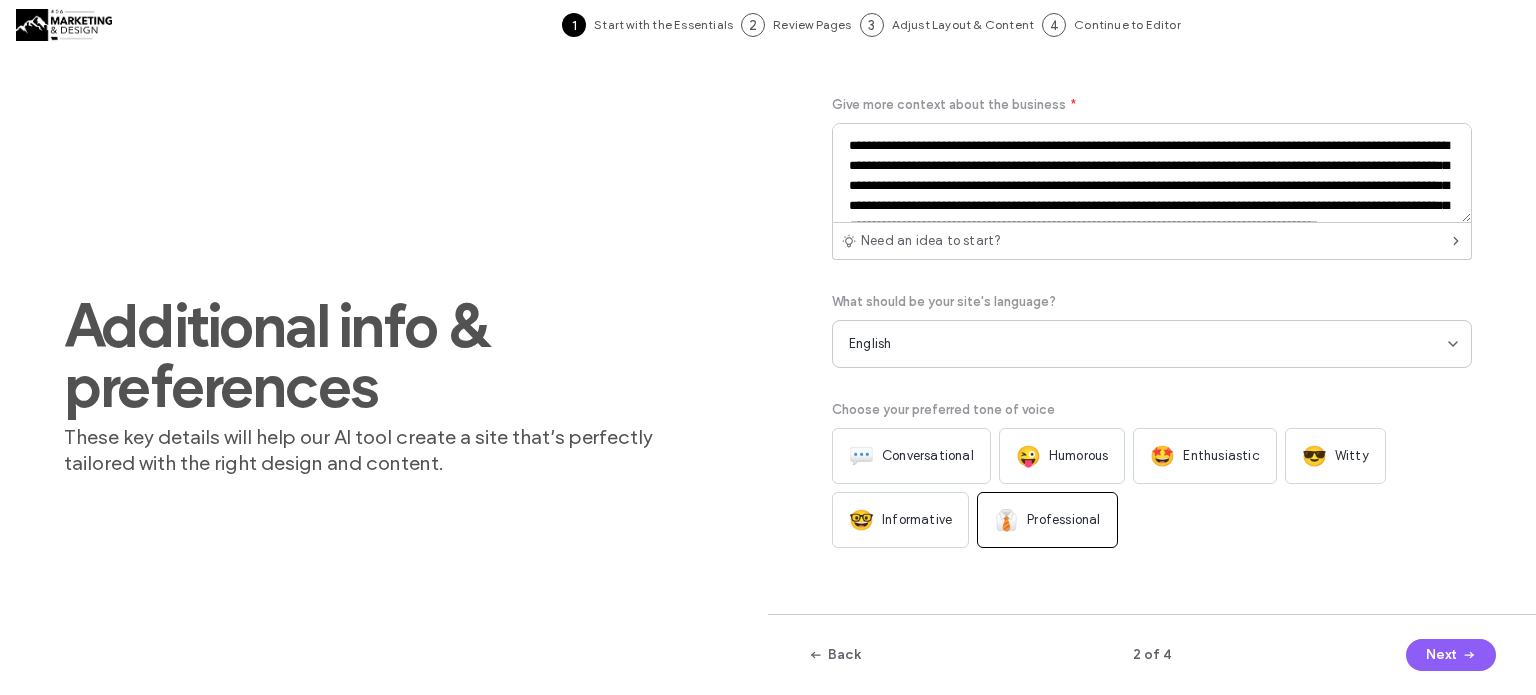 click on "Conversational" at bounding box center [928, 456] 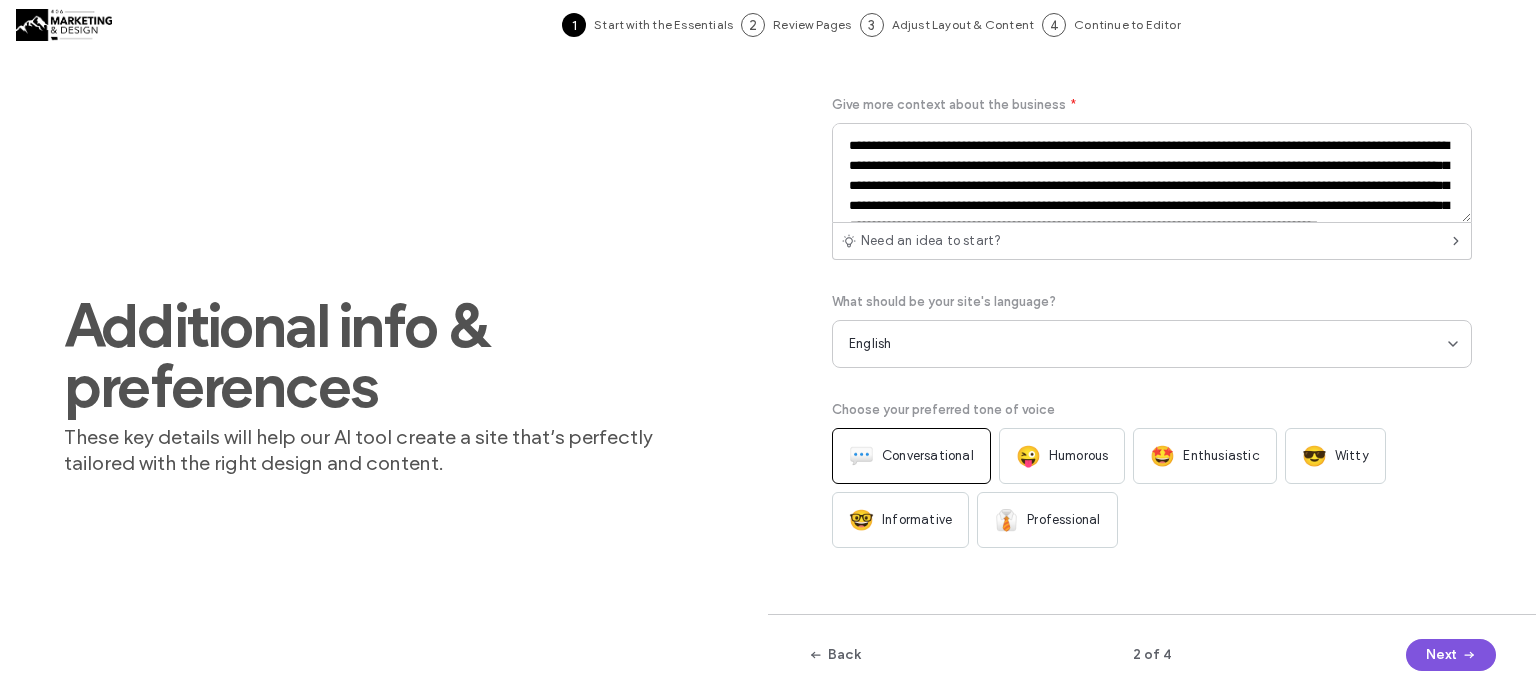 click at bounding box center (1467, 655) 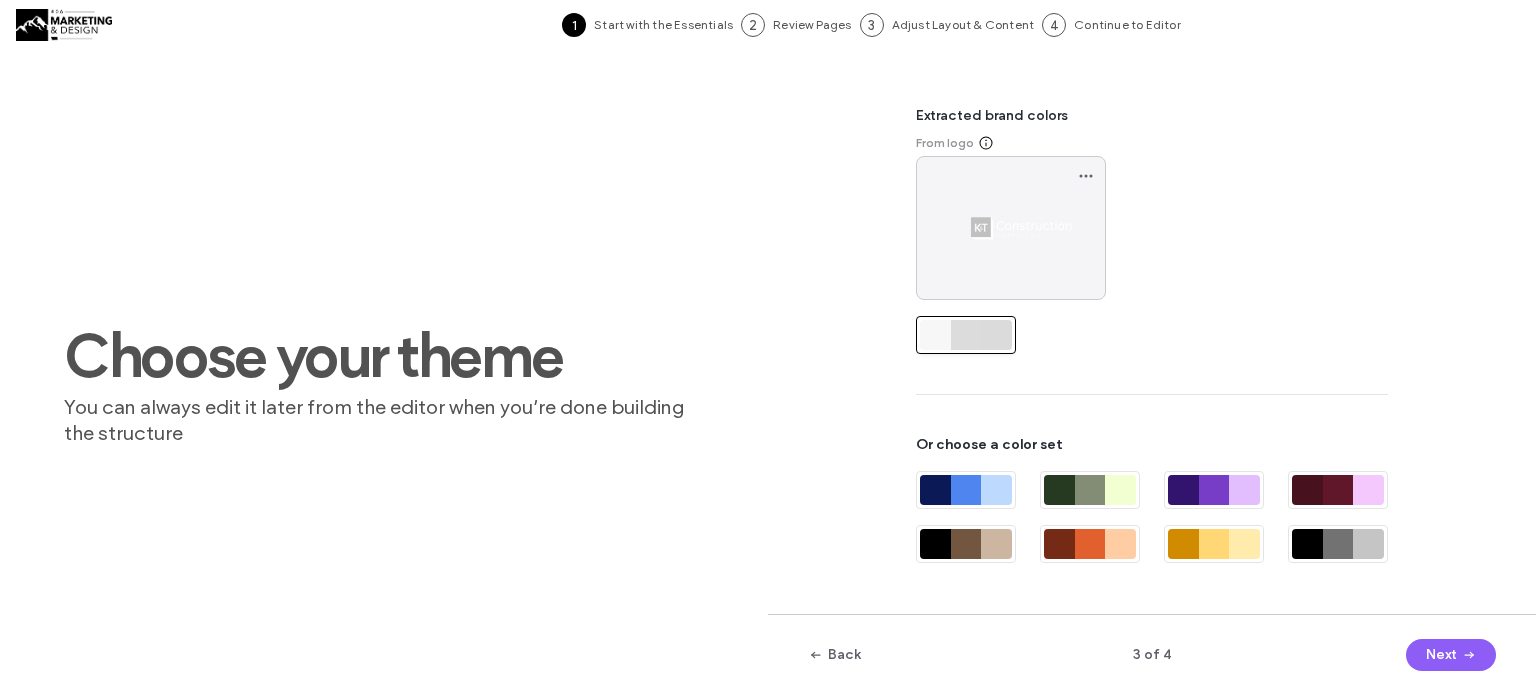 click at bounding box center [966, 335] 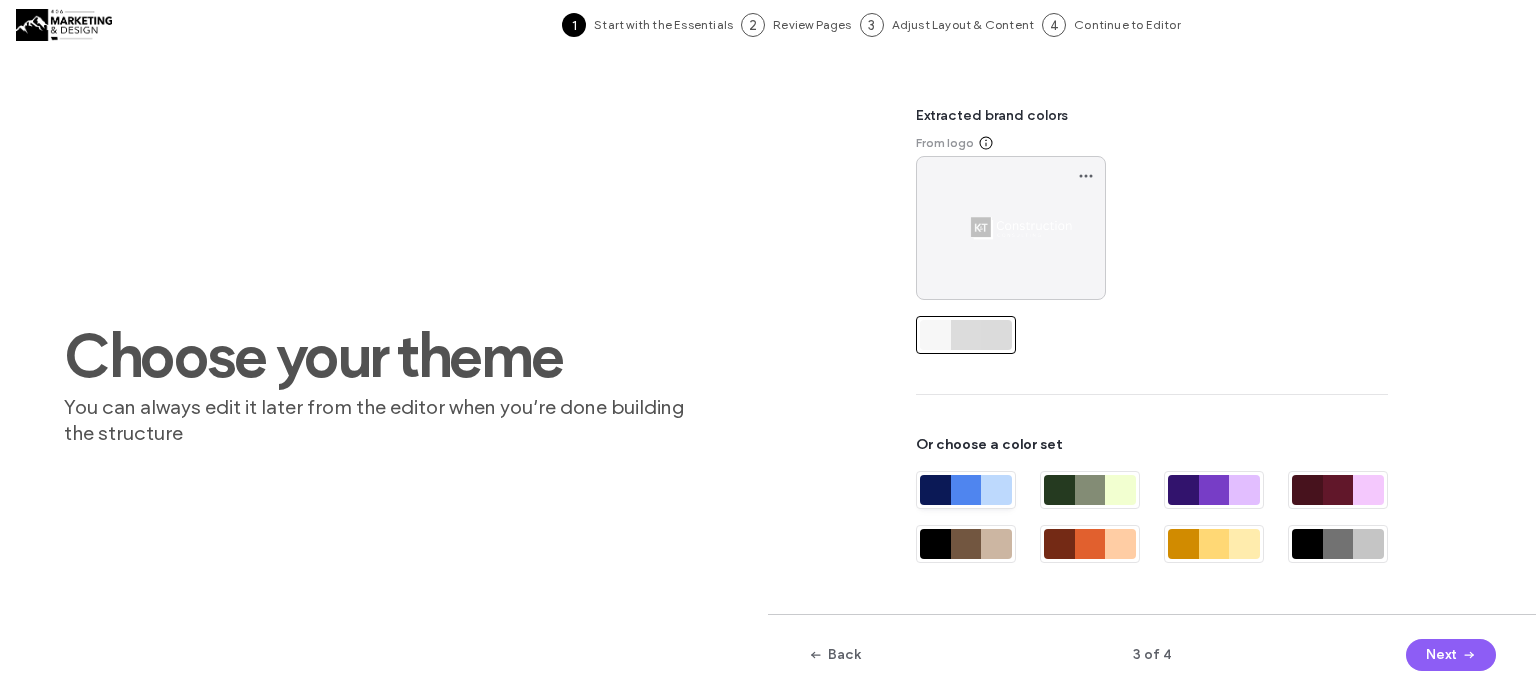 click at bounding box center [966, 490] 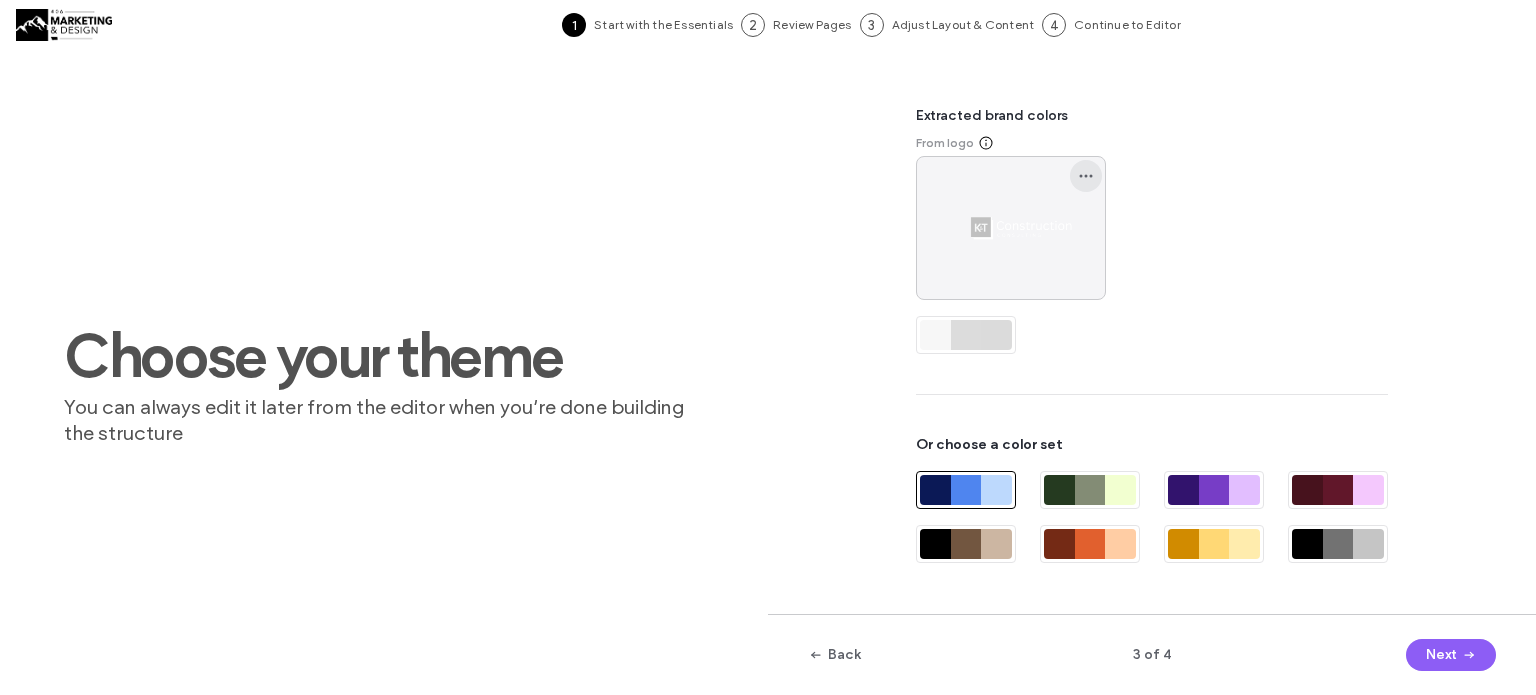 click 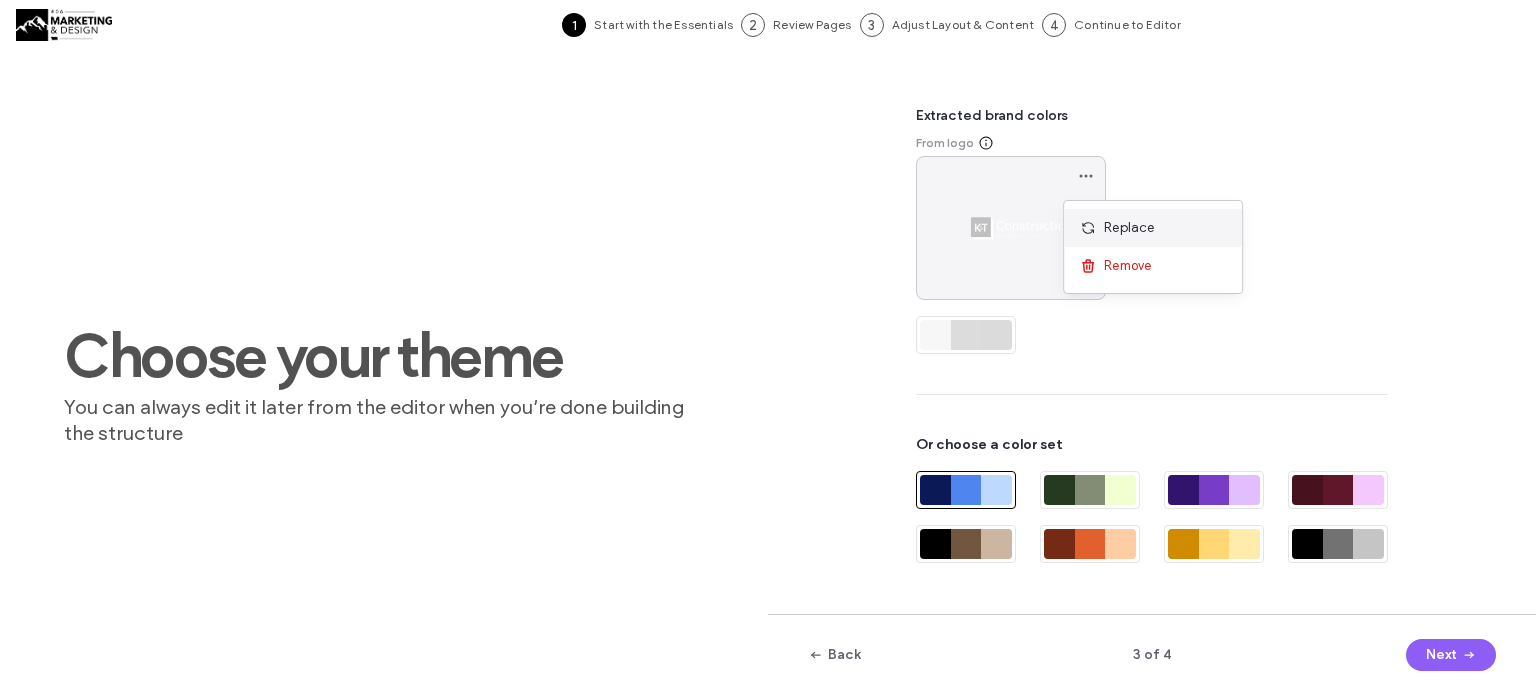click on "Replace" at bounding box center [1129, 228] 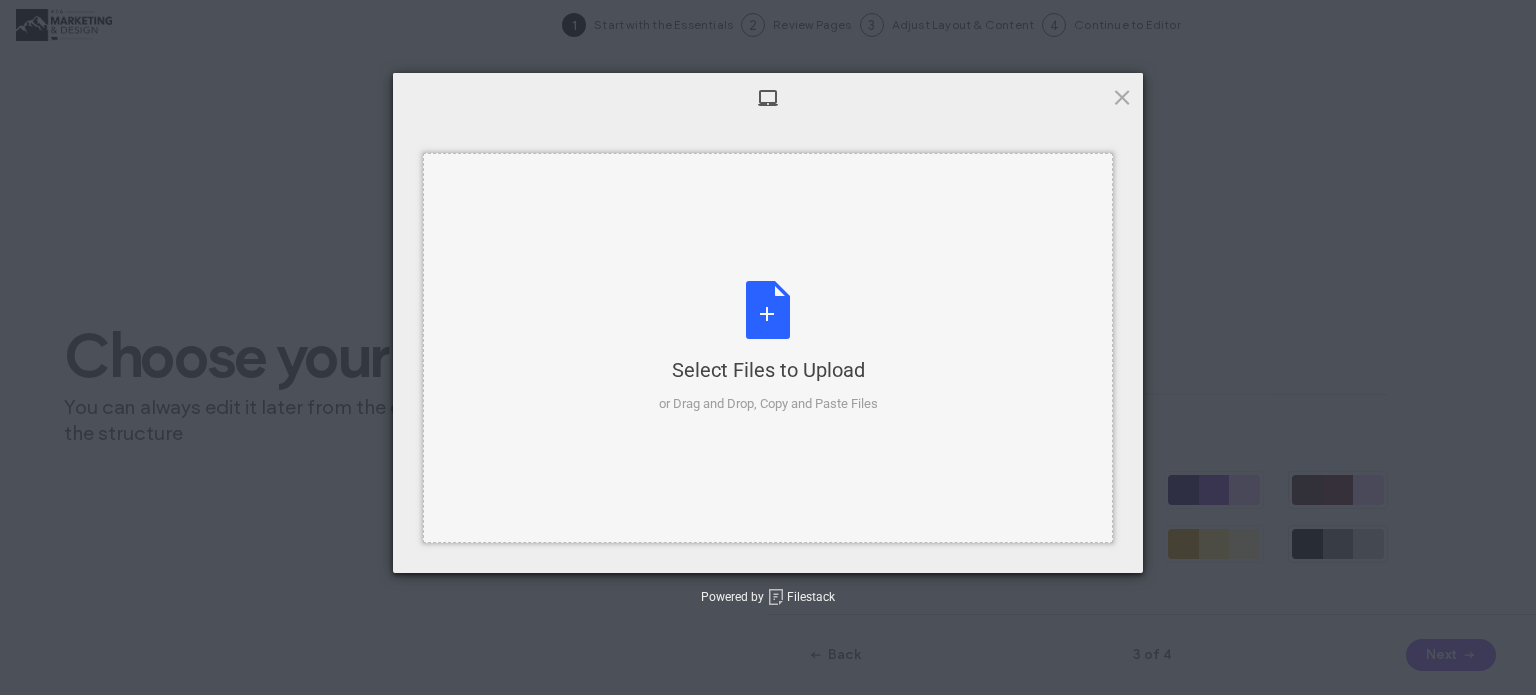 click on "Select Files to Upload
or Drag and Drop, Copy and Paste Files" at bounding box center [768, 347] 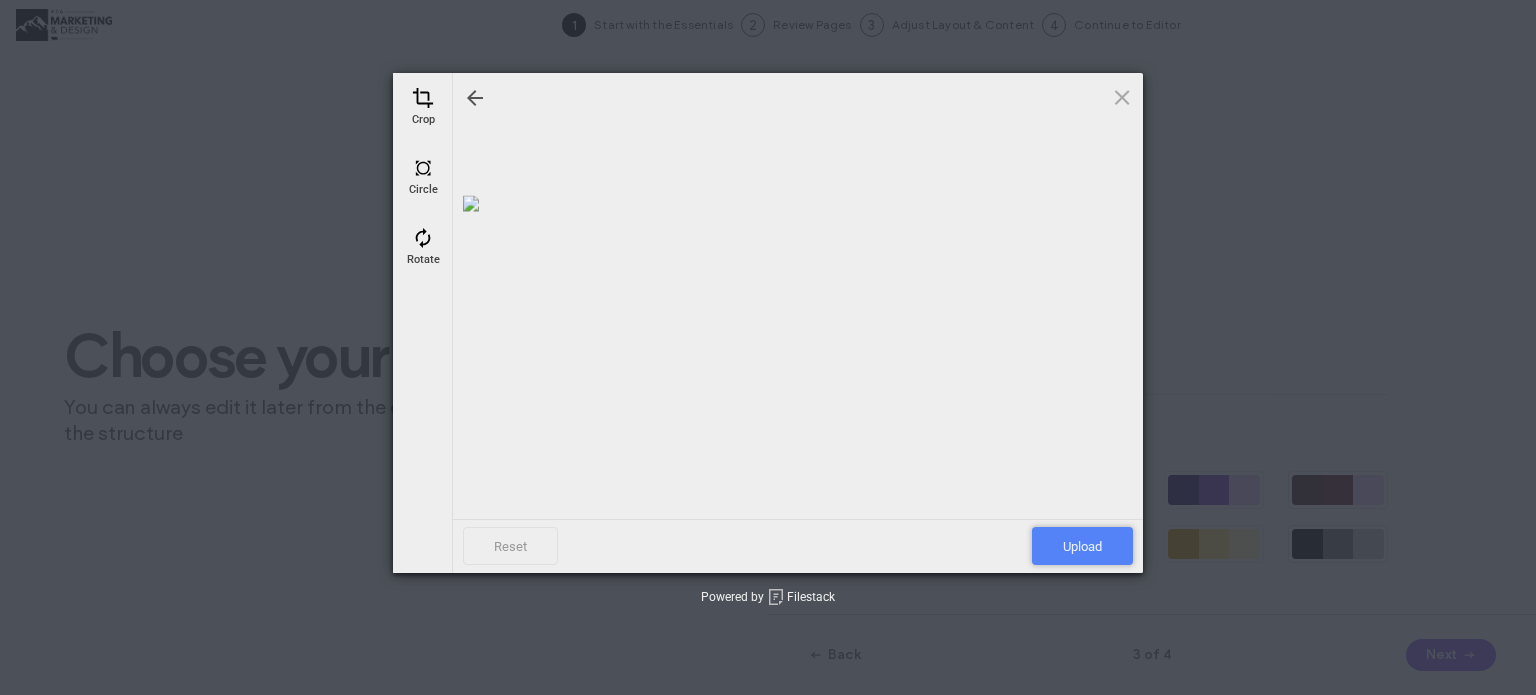 click on "Upload" at bounding box center [1082, 546] 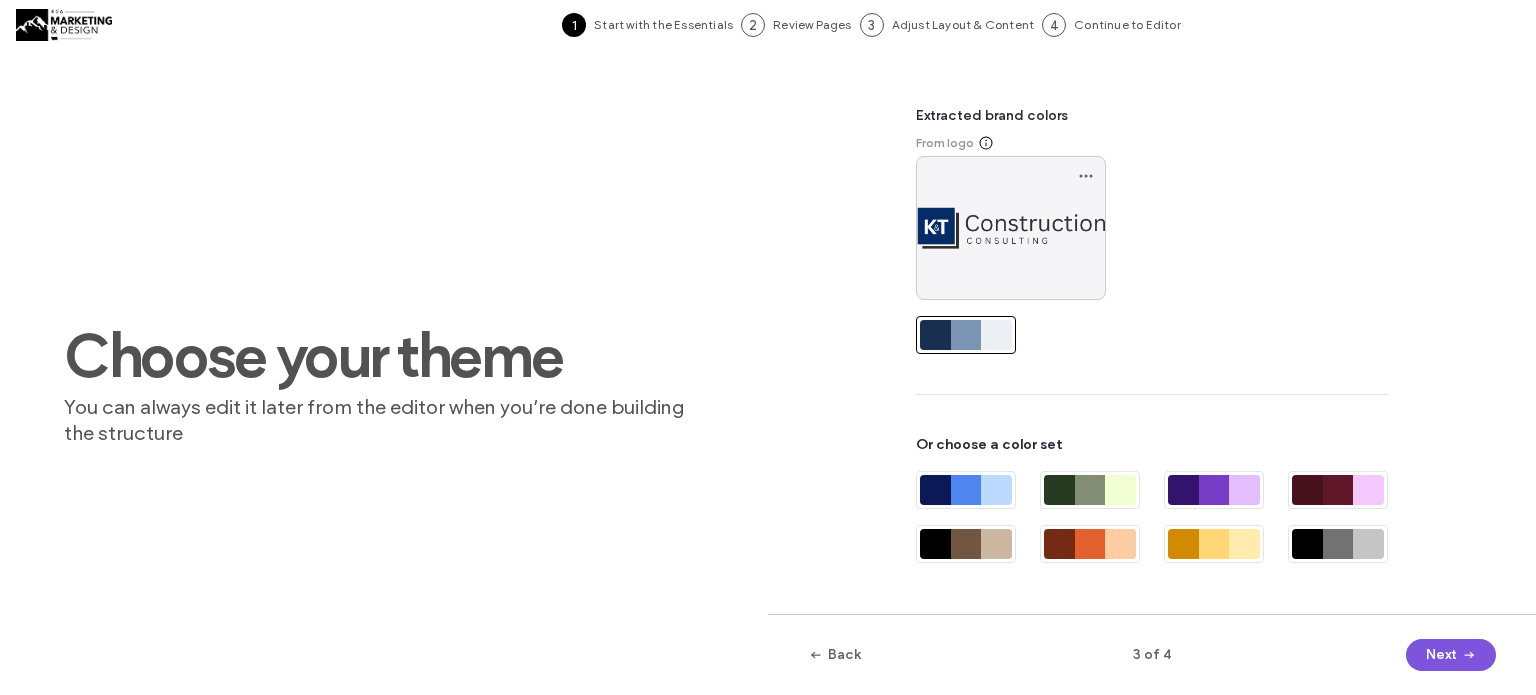 click 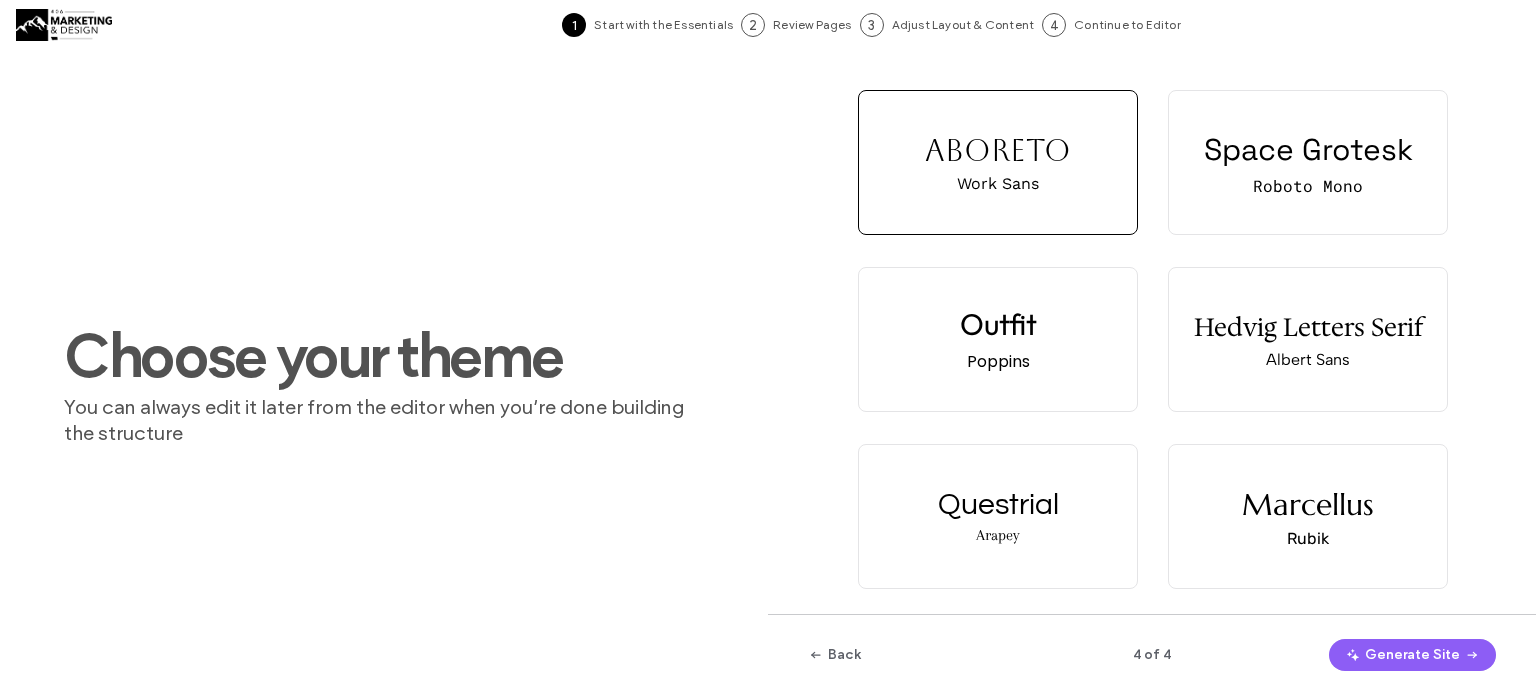 click 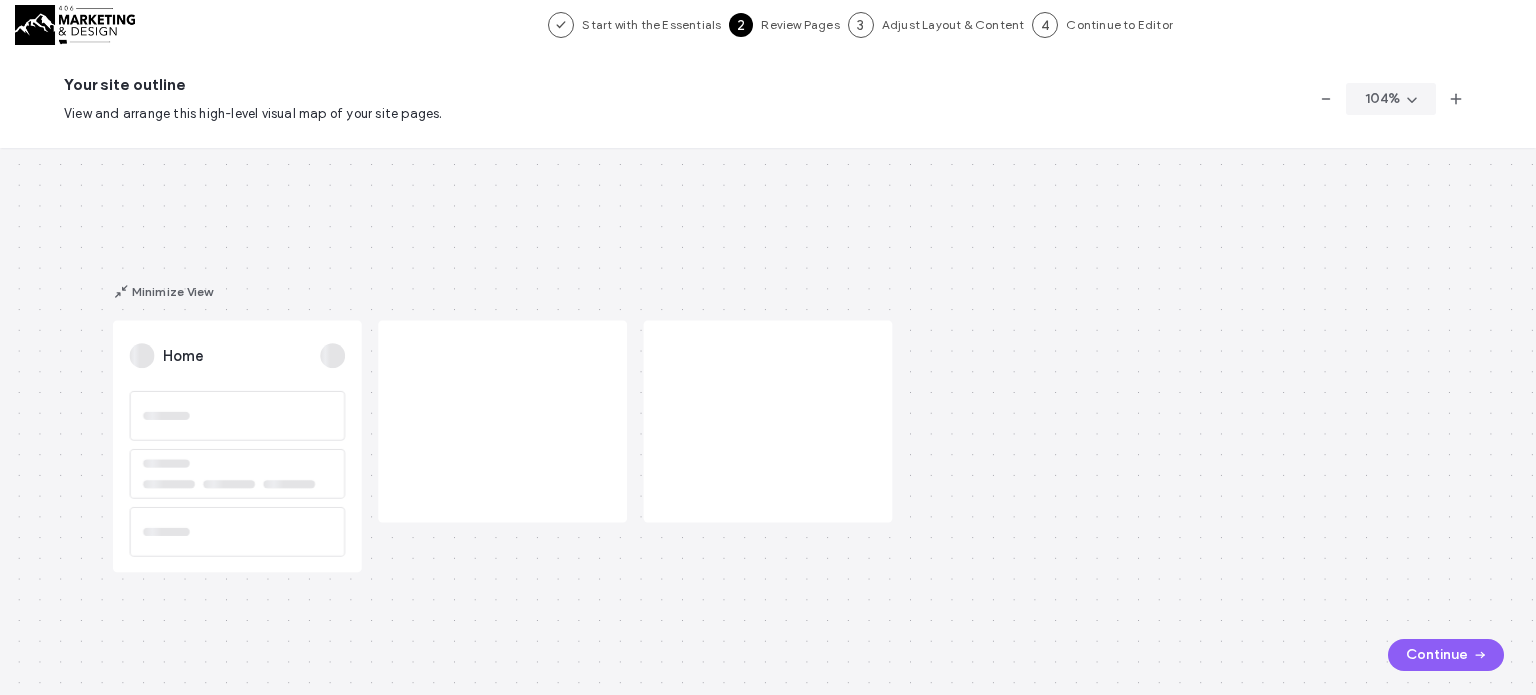 scroll, scrollTop: 0, scrollLeft: 0, axis: both 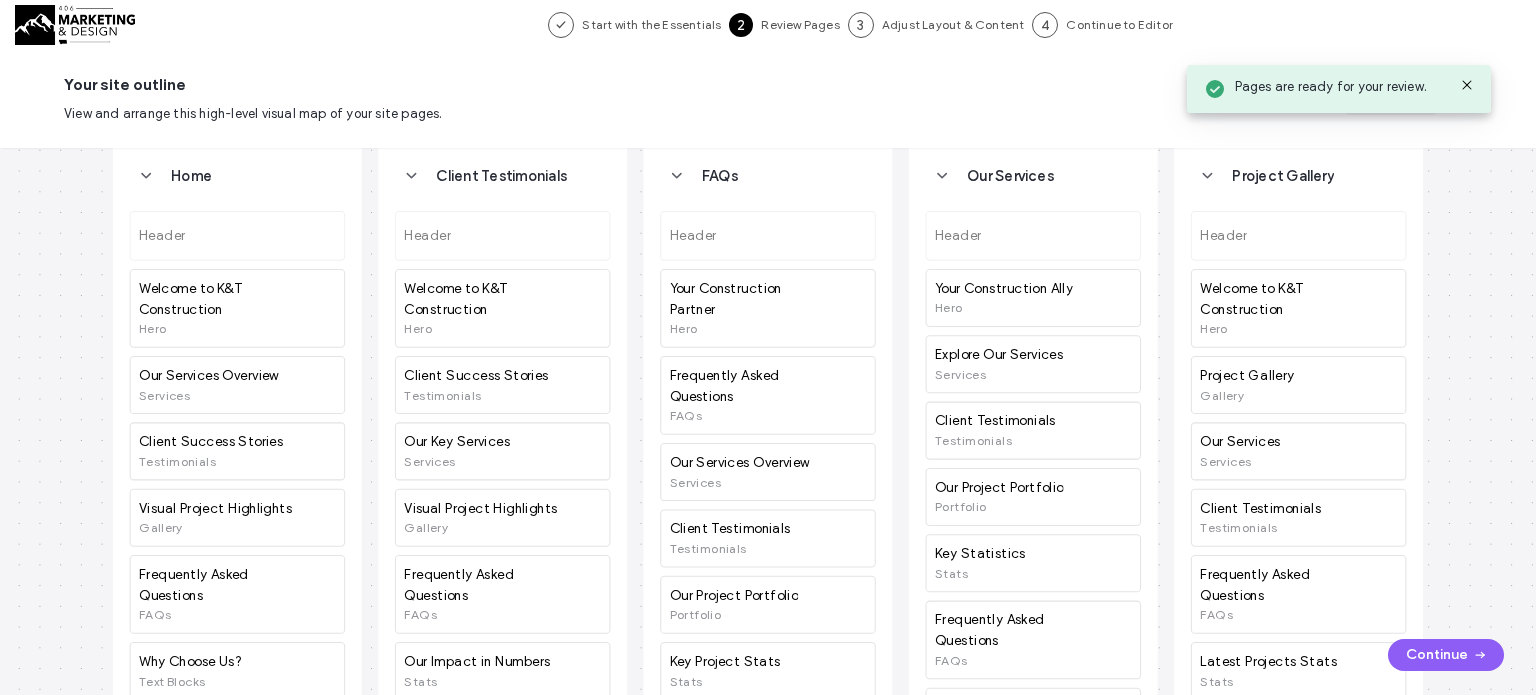 click 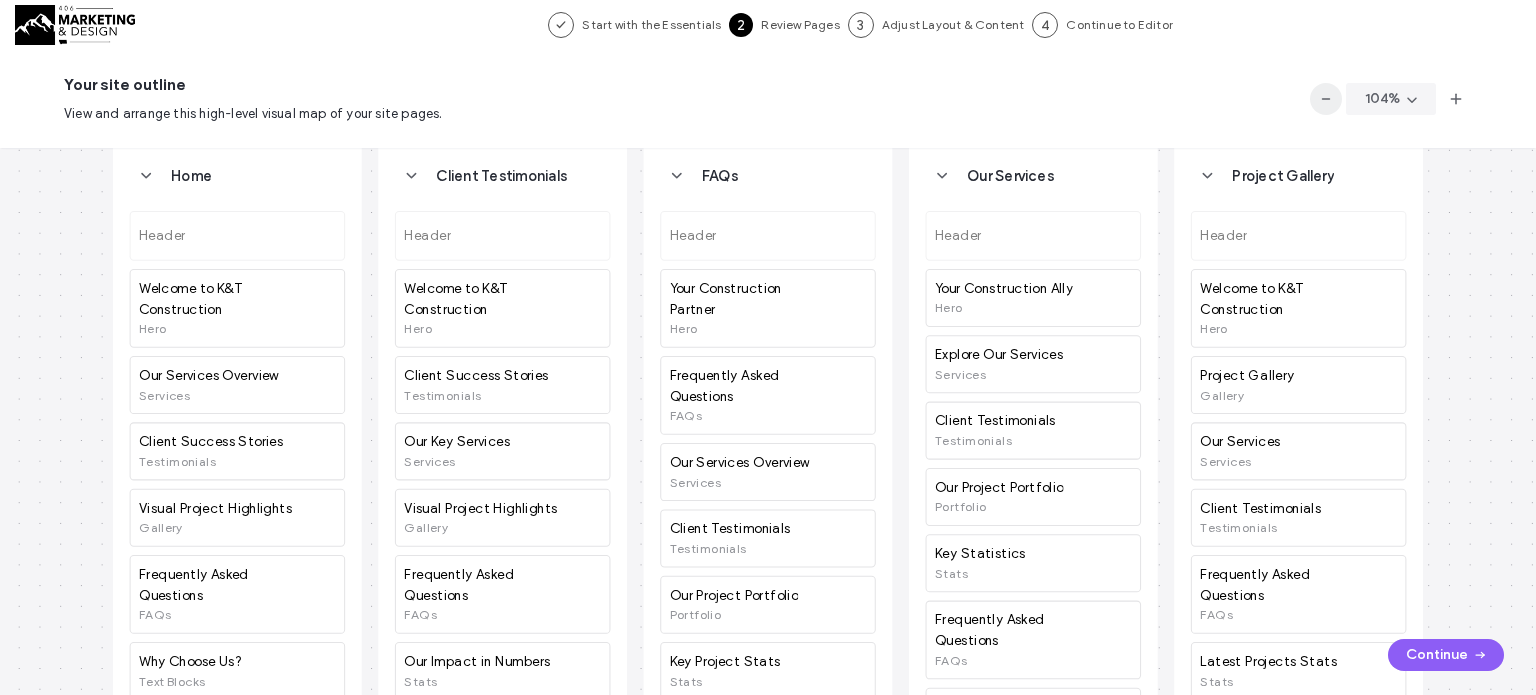 click at bounding box center [1326, 99] 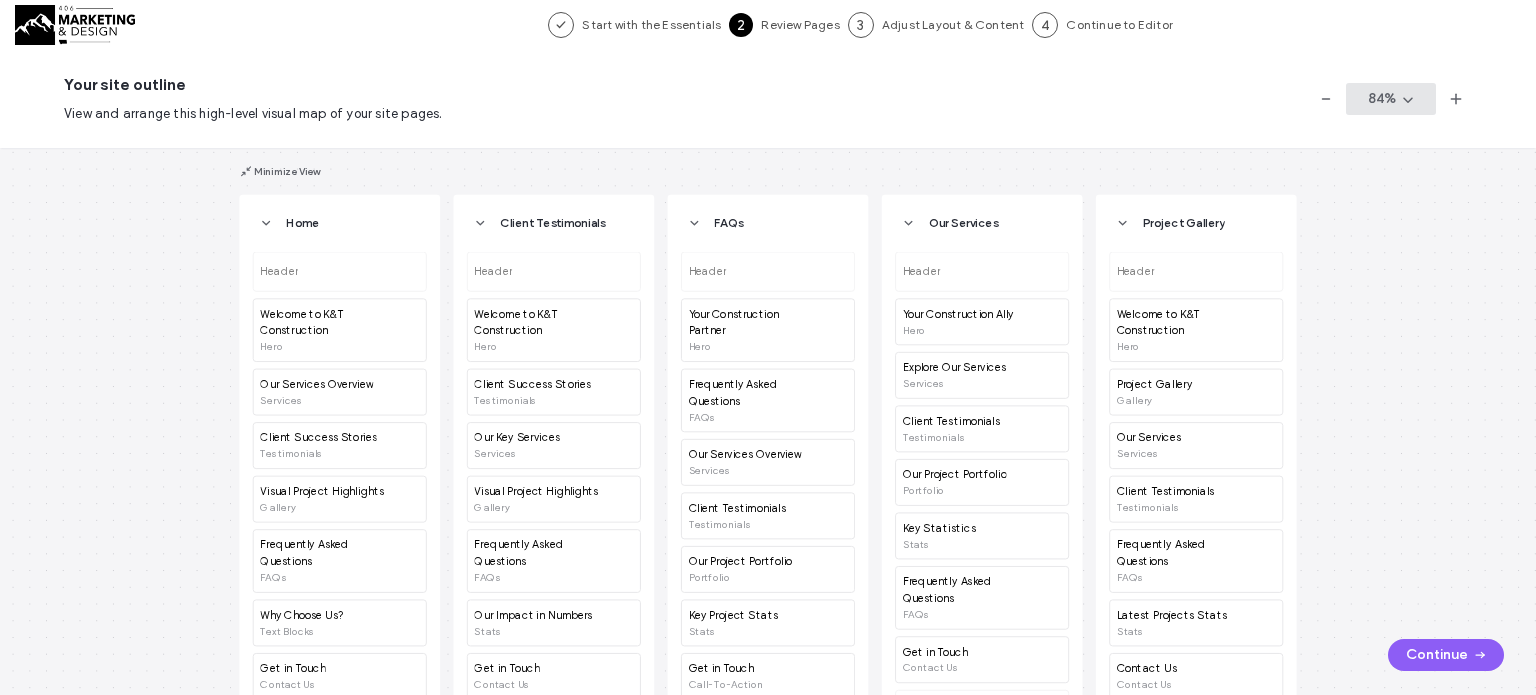 click on "84 %" at bounding box center [1391, 99] 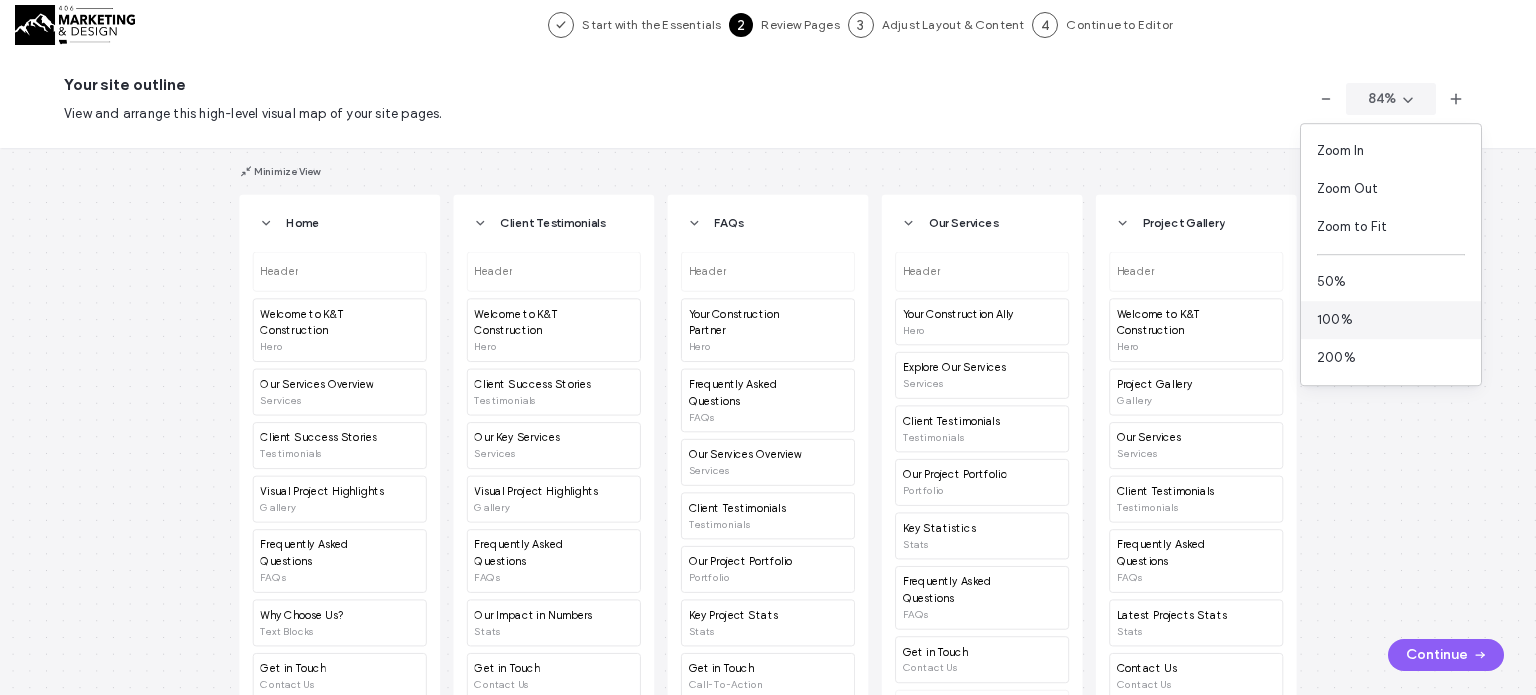 click on "100%" at bounding box center [1391, 320] 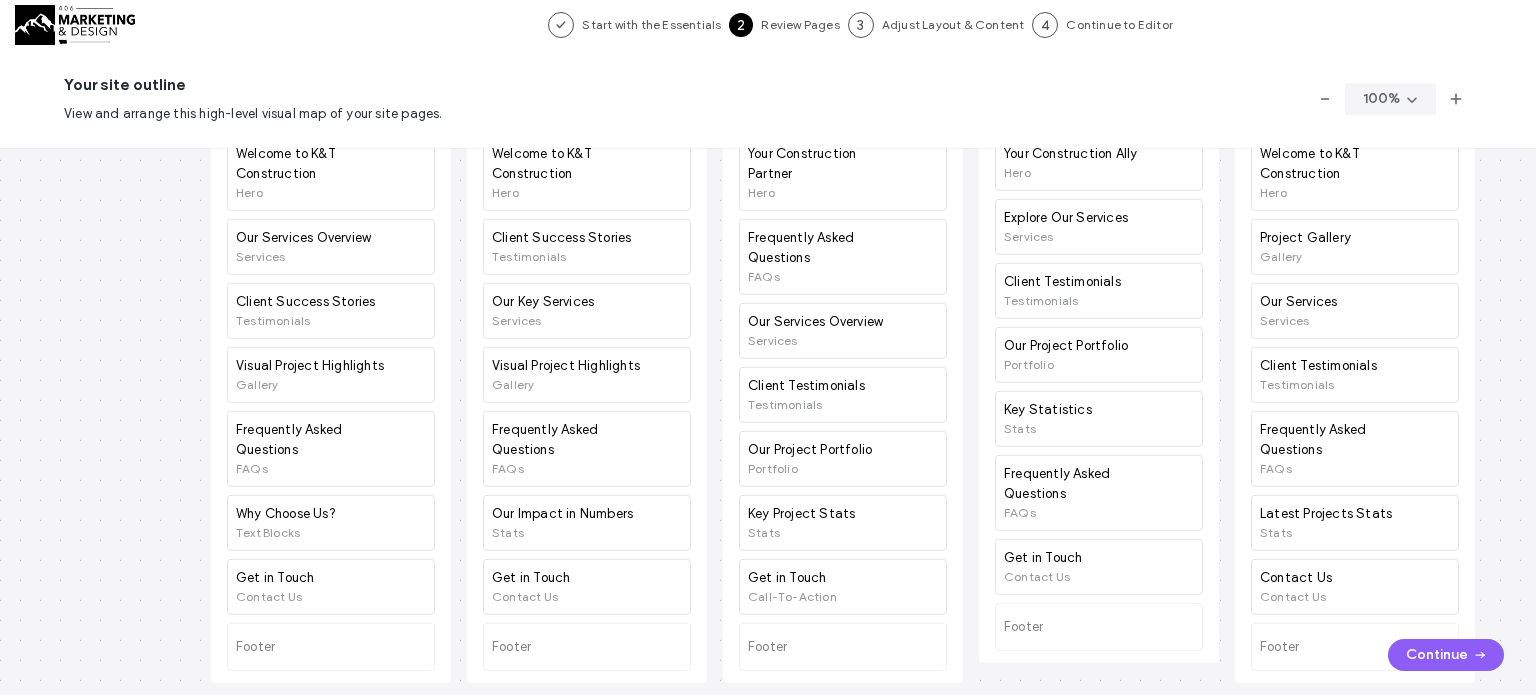 click on "Home Header Welcome to K&T Construction Hero Our Services Overview Services Client Success Stories Testimonials Visual Project Highlights Gallery Frequently Asked Questions FAQs Why Choose Us? Text Blocks Get in Touch Contact Us Footer Client Testimonials Header Welcome to K&T Construction Hero Client Success Stories Testimonials Our Key Services Services Visual Project Highlights Gallery Frequently Asked Questions FAQs Our Impact in Numbers Stats Get in Touch Contact Us Footer FAQs Header Your Construction Partner Hero Frequently Asked Questions FAQs Our Services Overview Services Client Testimonials Testimonials Our Project Portfolio Portfolio Key Project Stats Stats Get in Touch Call-To-Action Footer Our Services Header Your Construction Ally Hero Explore Our Services Services Client Testimonials Testimonials Our Project Portfolio Portfolio Key Statistics Stats Frequently Asked Questions FAQs Get in Touch Contact Us Footer Project Gallery Header Welcome to K&T Construction Hero Project Gallery Gallery FAQs" at bounding box center (768, 421) 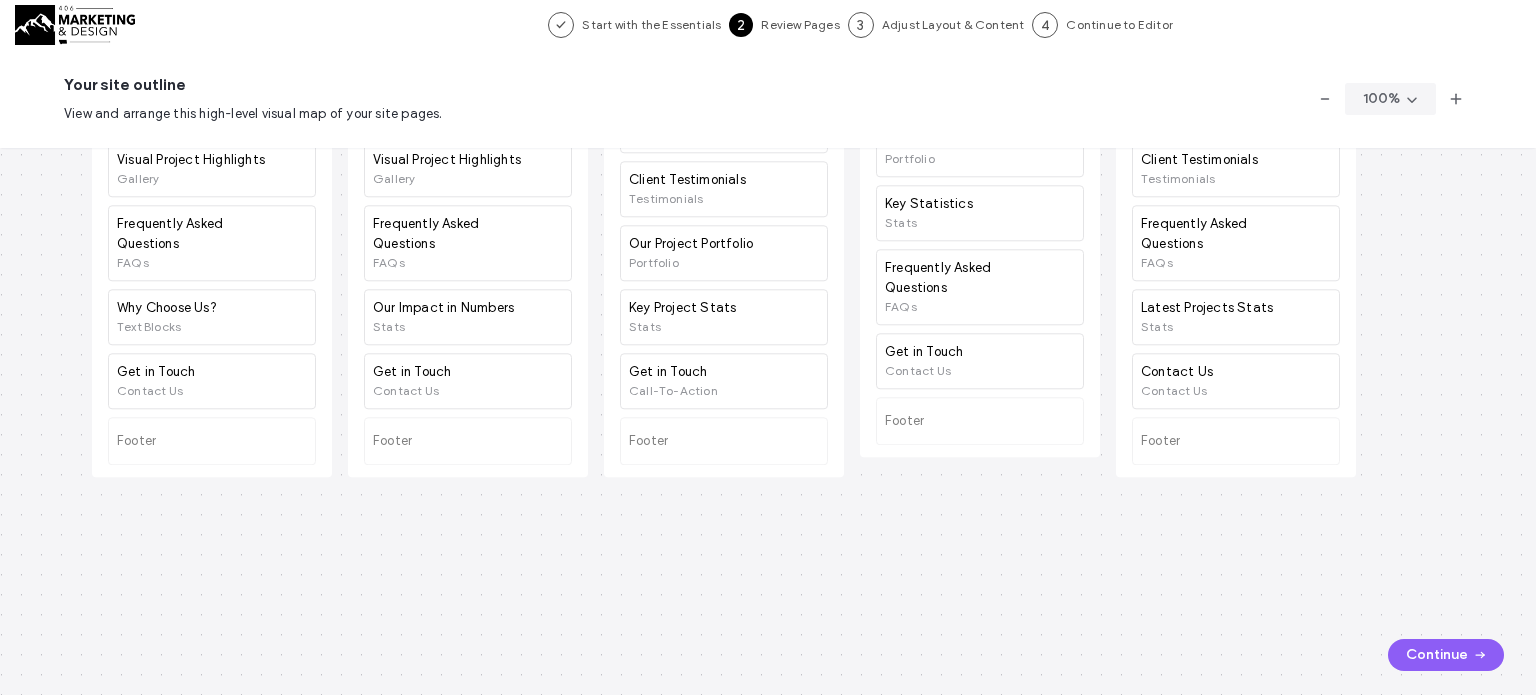 click on "Home Header Welcome to K&T Construction Hero Our Services Overview Services Client Success Stories Testimonials Visual Project Highlights Gallery Frequently Asked Questions FAQs Why Choose Us? Text Blocks Get in Touch Contact Us Footer Client Testimonials Header Welcome to K&T Construction Hero Client Success Stories Testimonials Our Key Services Services Visual Project Highlights Gallery Frequently Asked Questions FAQs Our Impact in Numbers Stats Get in Touch Contact Us Footer FAQs Header Your Construction Partner Hero Frequently Asked Questions FAQs Our Services Overview Services Client Testimonials Testimonials Our Project Portfolio Portfolio Key Project Stats Stats Get in Touch Call-To-Action Footer Our Services Header Your Construction Ally Hero Explore Our Services Services Client Testimonials Testimonials Our Project Portfolio Portfolio Key Statistics Stats Frequently Asked Questions FAQs Get in Touch Contact Us Footer Project Gallery Header Welcome to K&T Construction Hero Project Gallery Gallery FAQs" at bounding box center (768, 421) 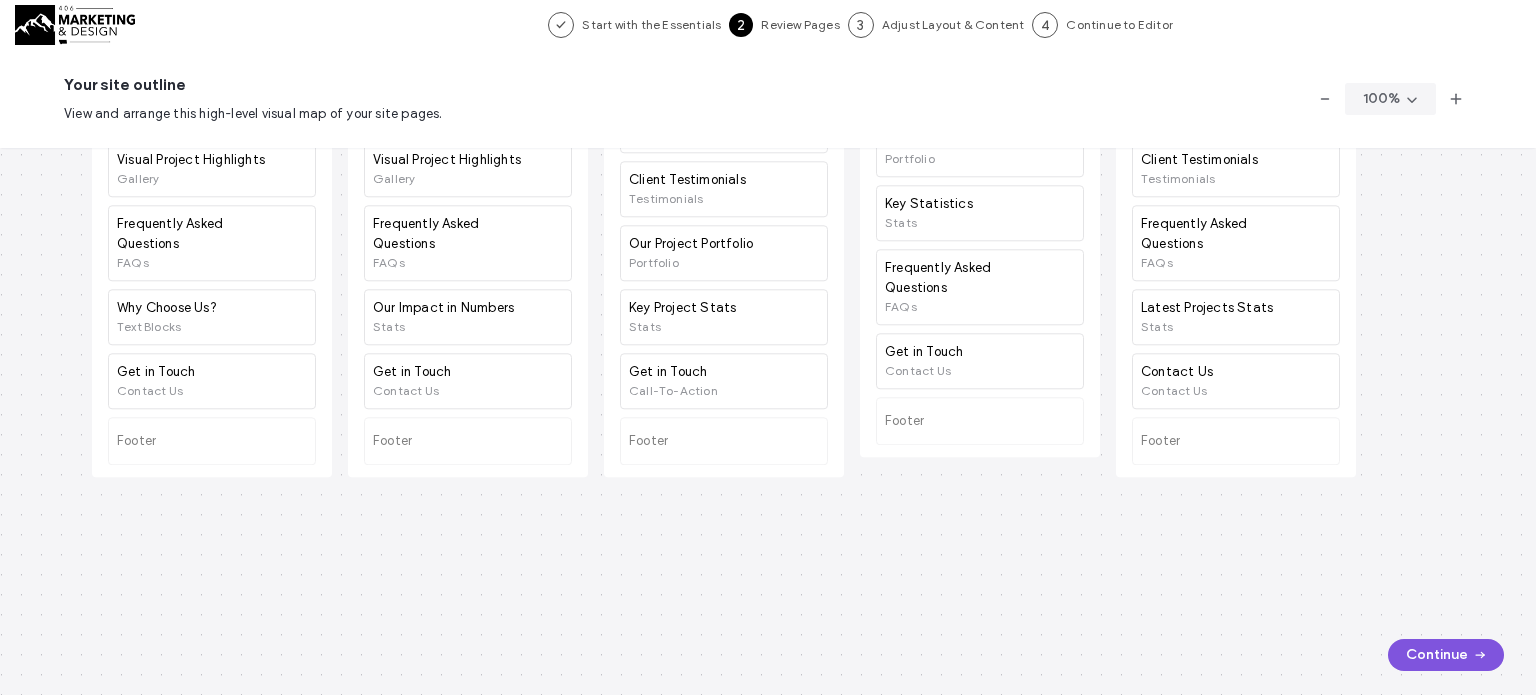 click on "Continue" at bounding box center [1446, 655] 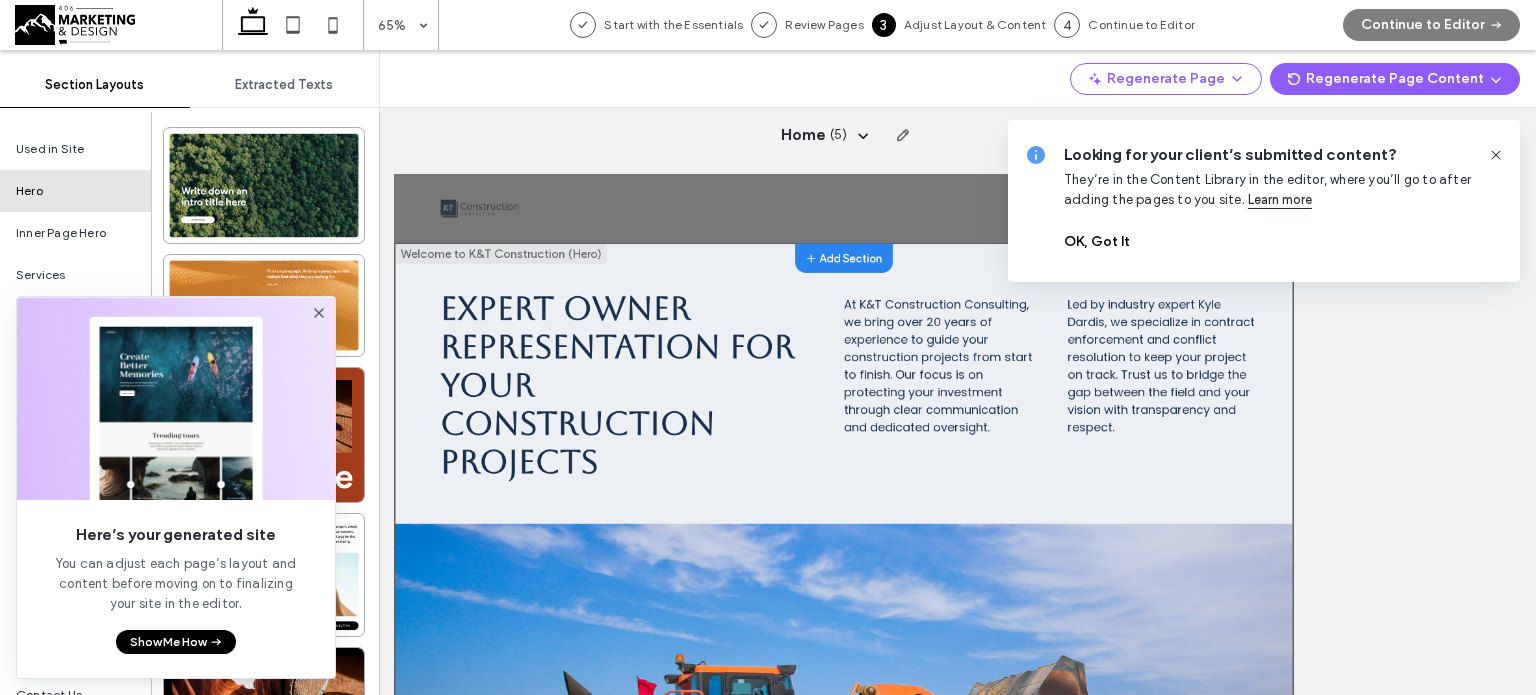 scroll, scrollTop: 0, scrollLeft: 0, axis: both 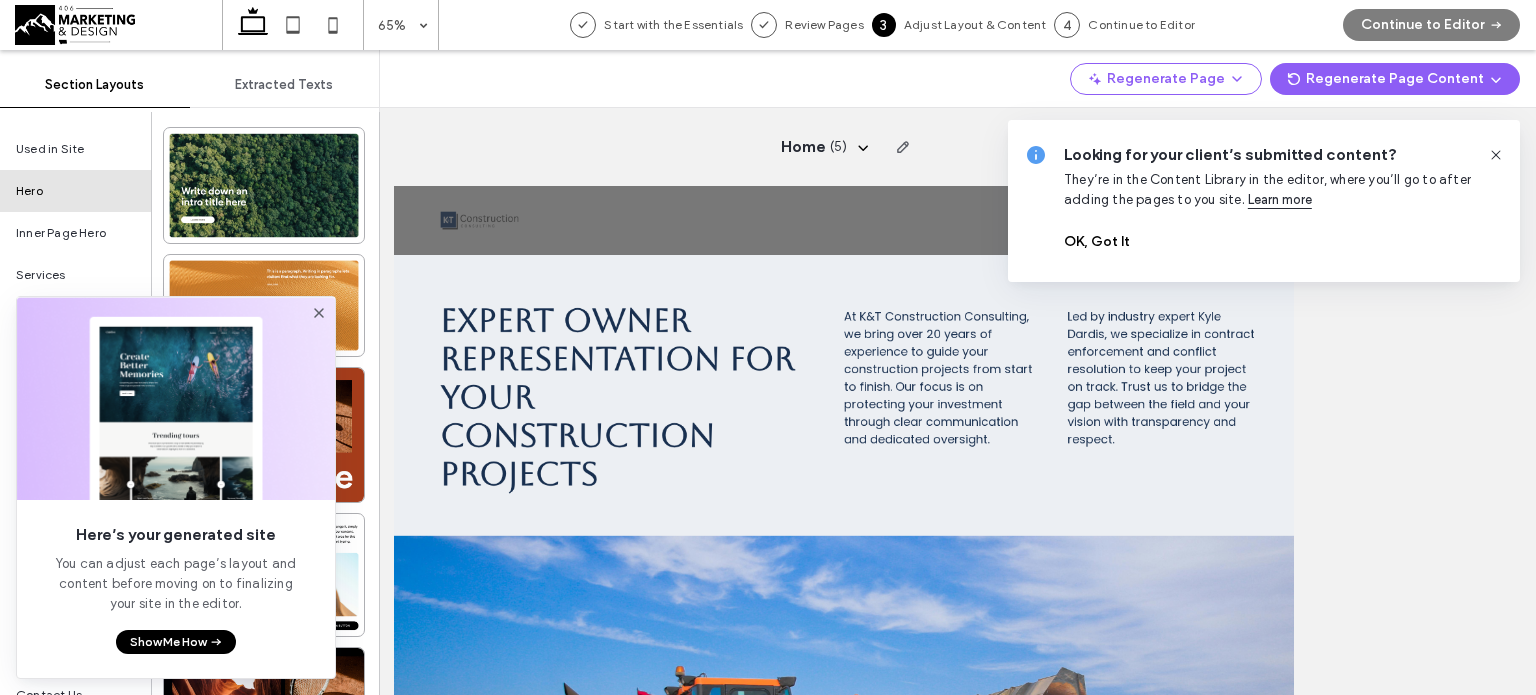 click 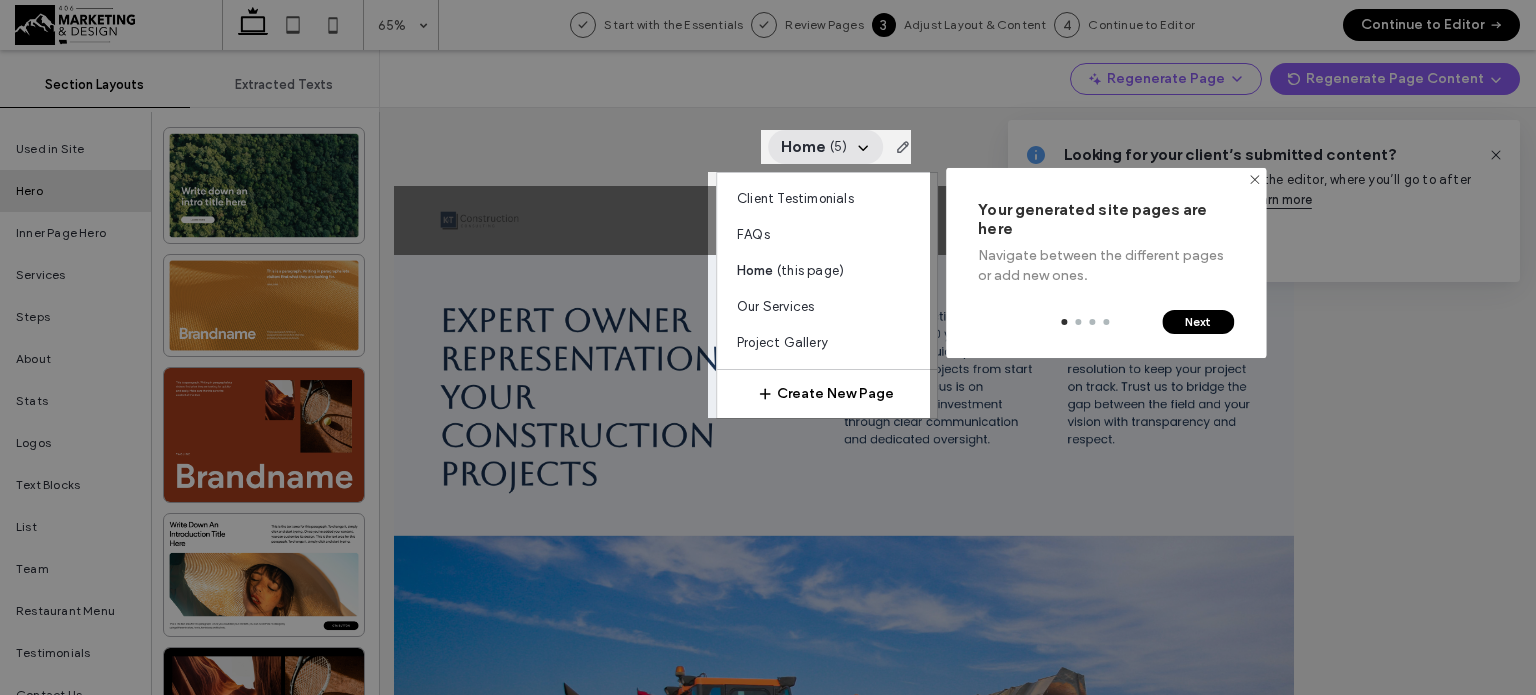 click on "Next" at bounding box center (1198, 322) 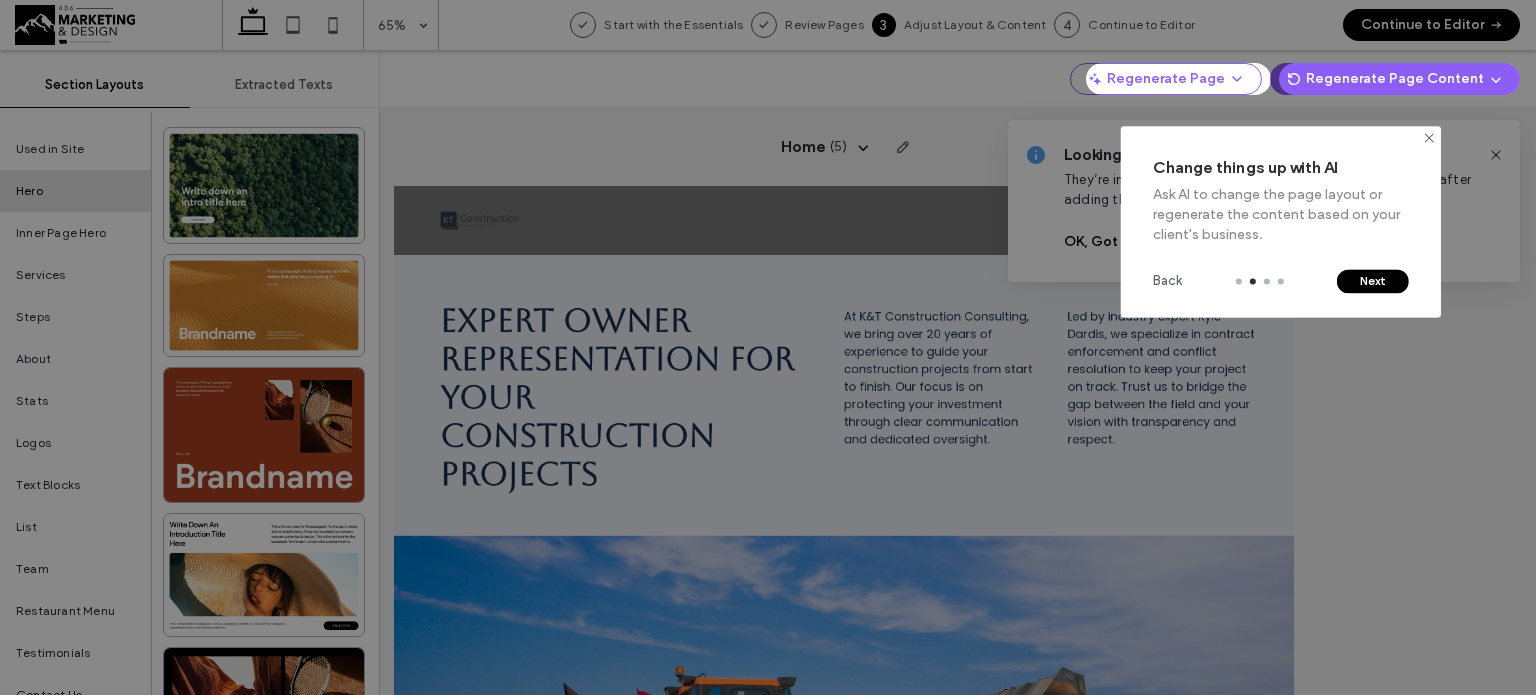click on "Next" at bounding box center (1373, 281) 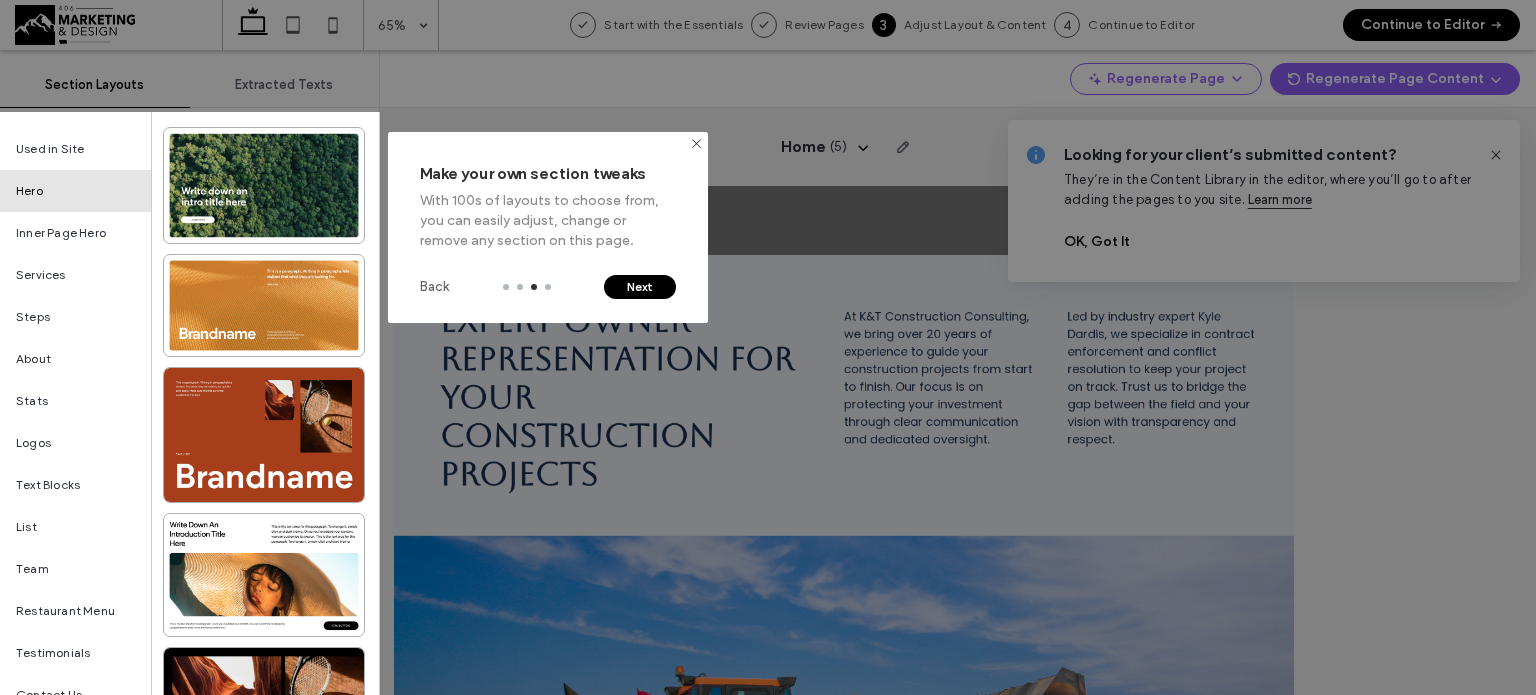 click on "Next" at bounding box center [640, 287] 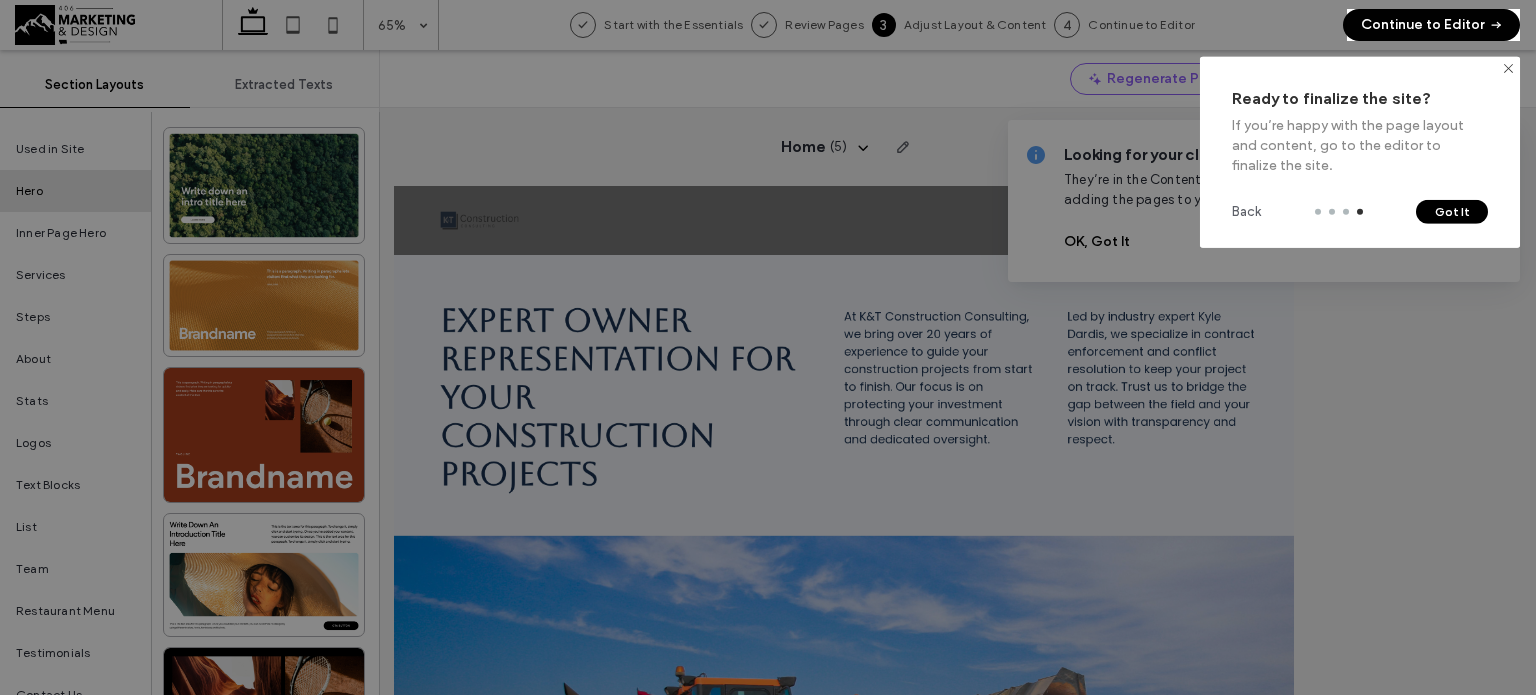 click on "Got It" at bounding box center [1452, 212] 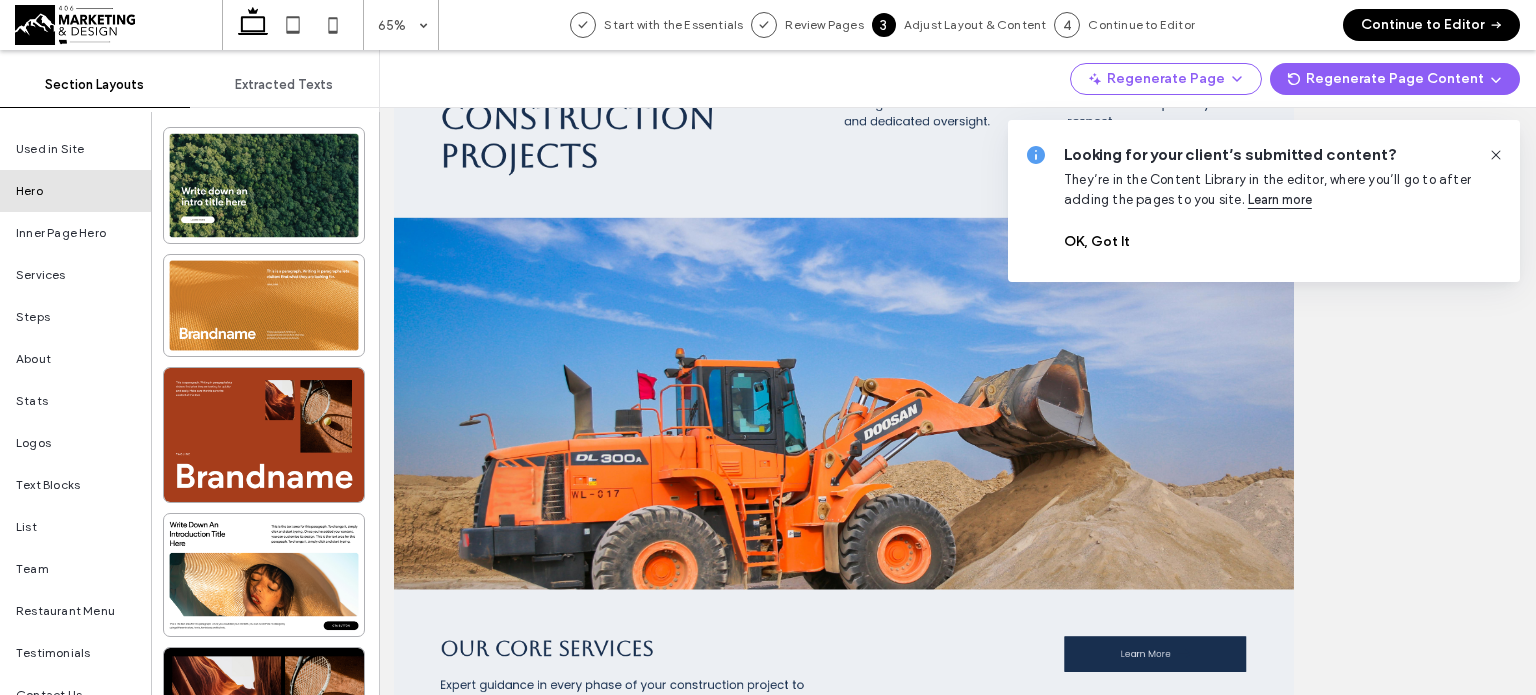 scroll, scrollTop: 0, scrollLeft: 0, axis: both 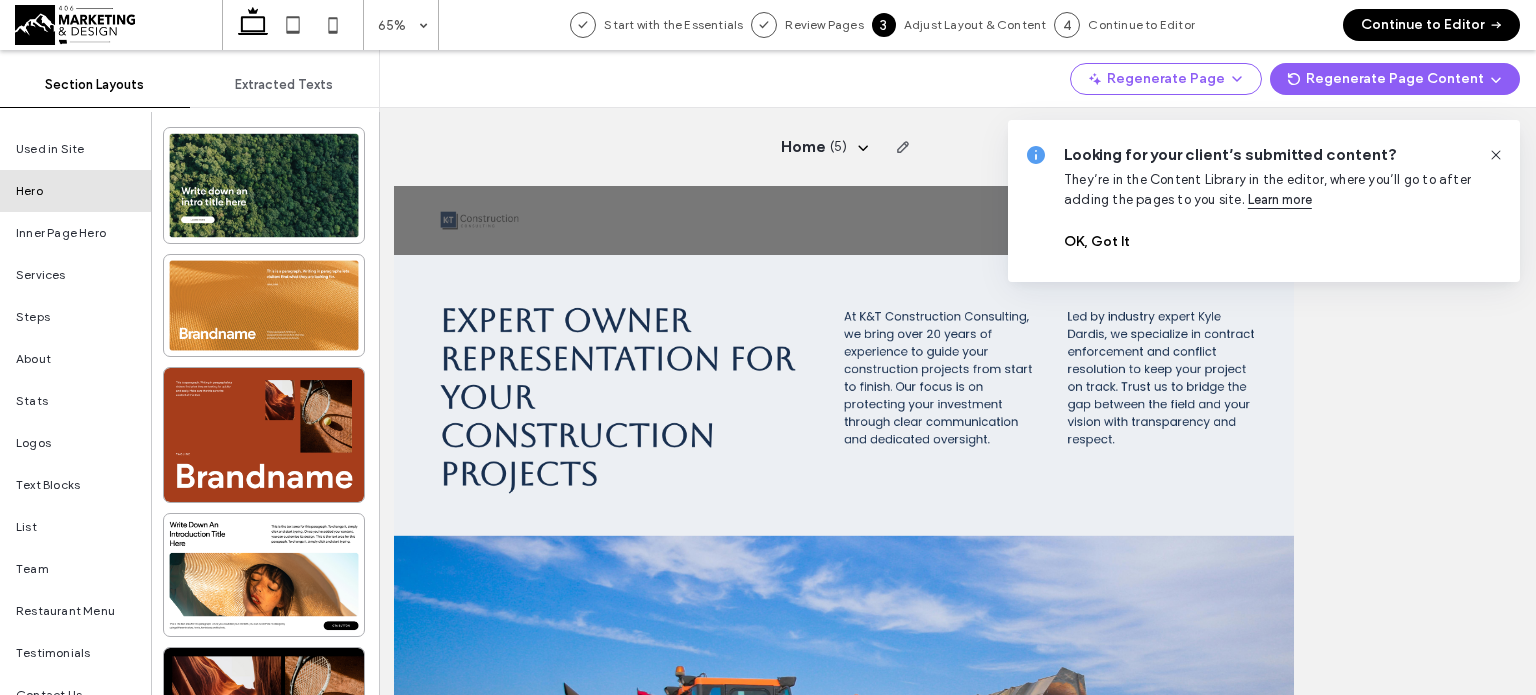 click on "OK, Got It" at bounding box center (1097, 242) 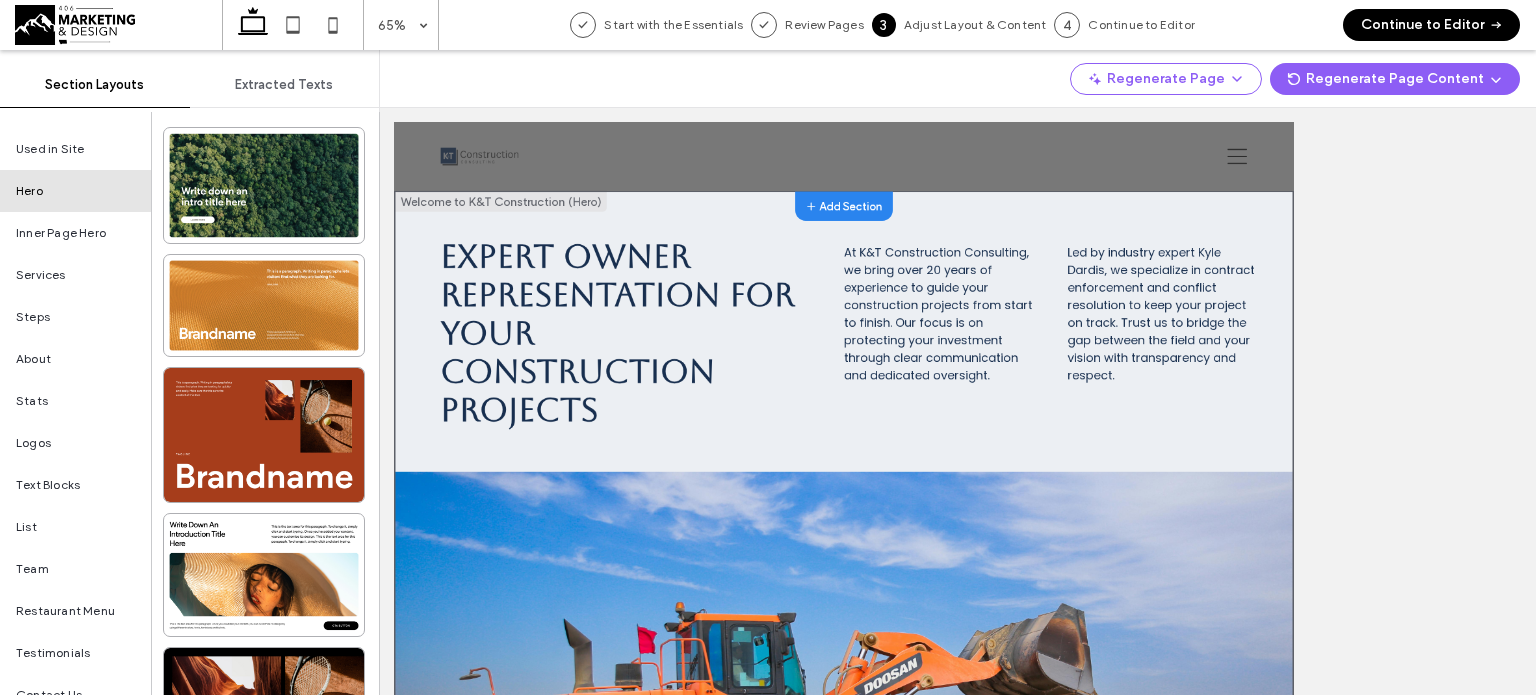 scroll, scrollTop: 63, scrollLeft: 0, axis: vertical 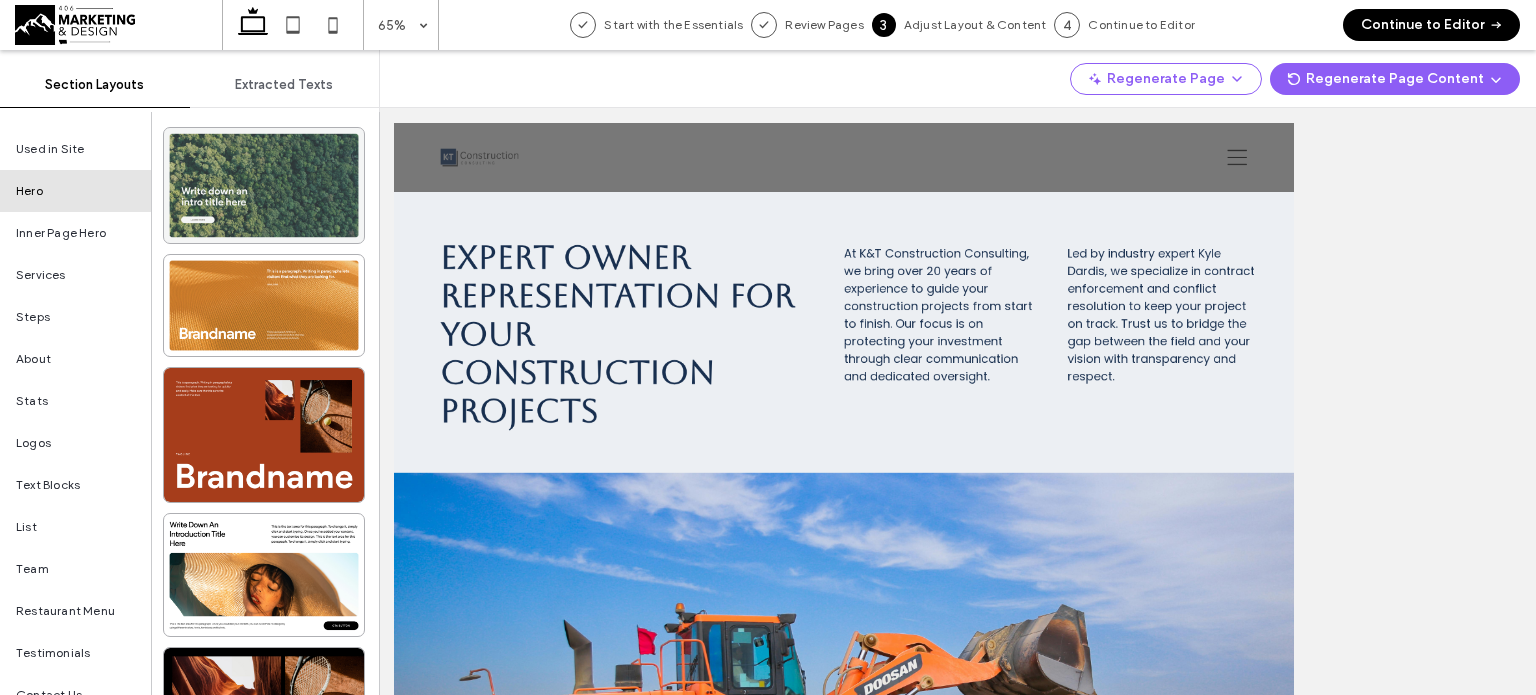 click at bounding box center (264, 185) 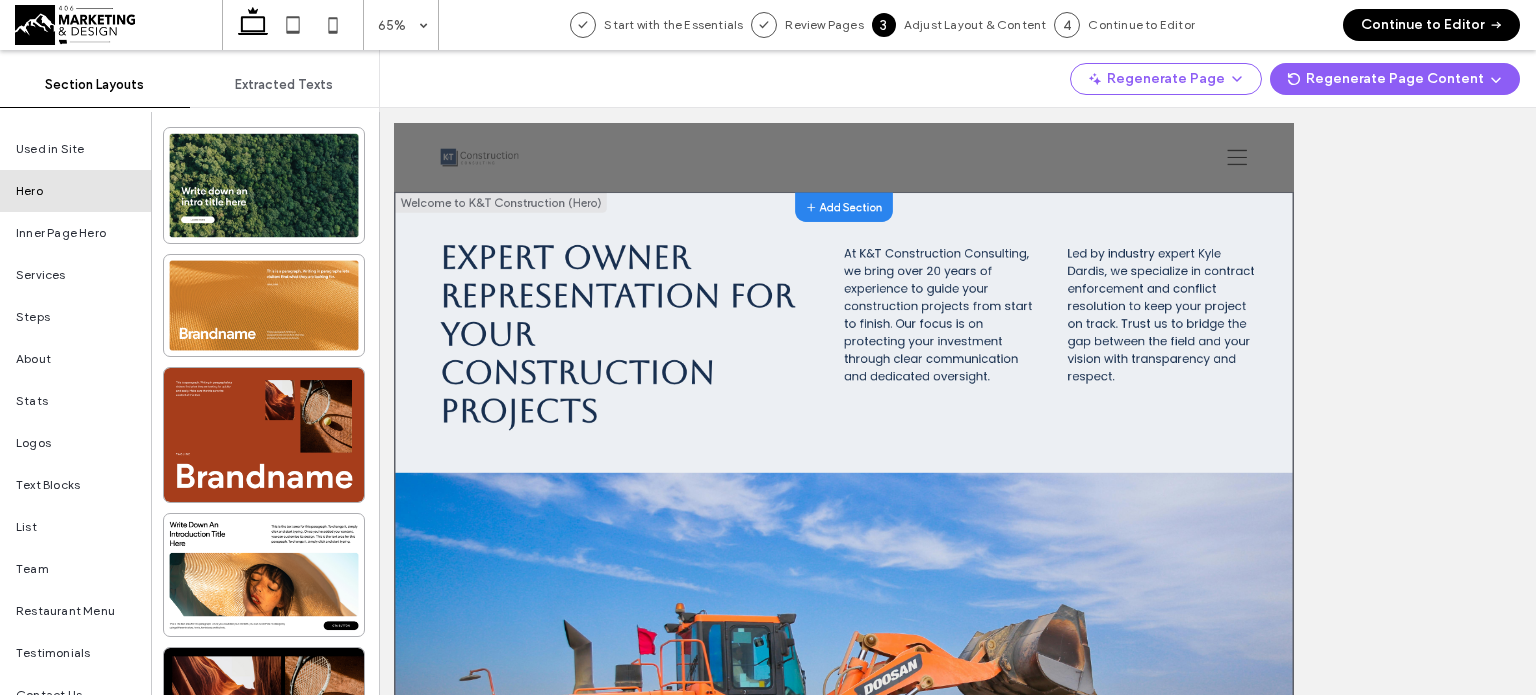 scroll, scrollTop: 4, scrollLeft: 0, axis: vertical 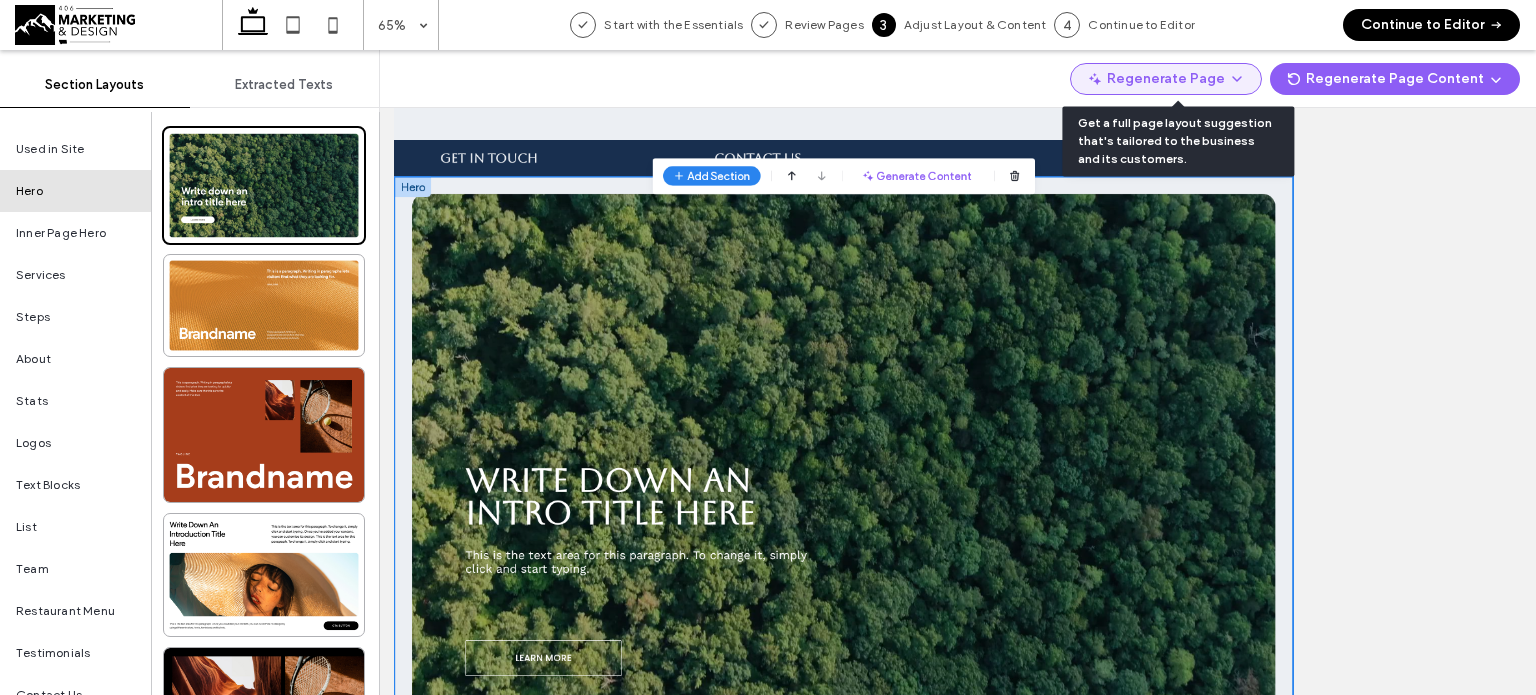 click on "Regenerate Page" at bounding box center (1166, 79) 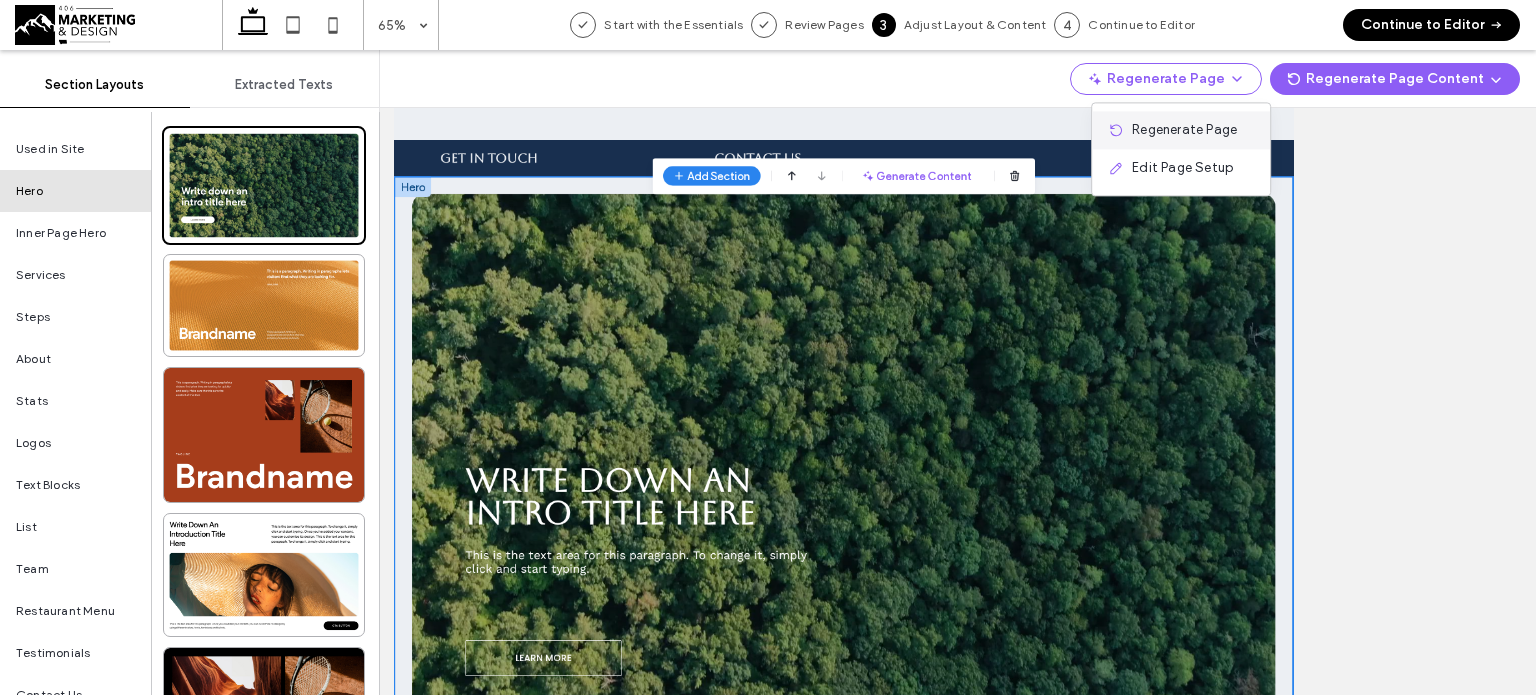 click on "Regenerate Page" at bounding box center (1184, 130) 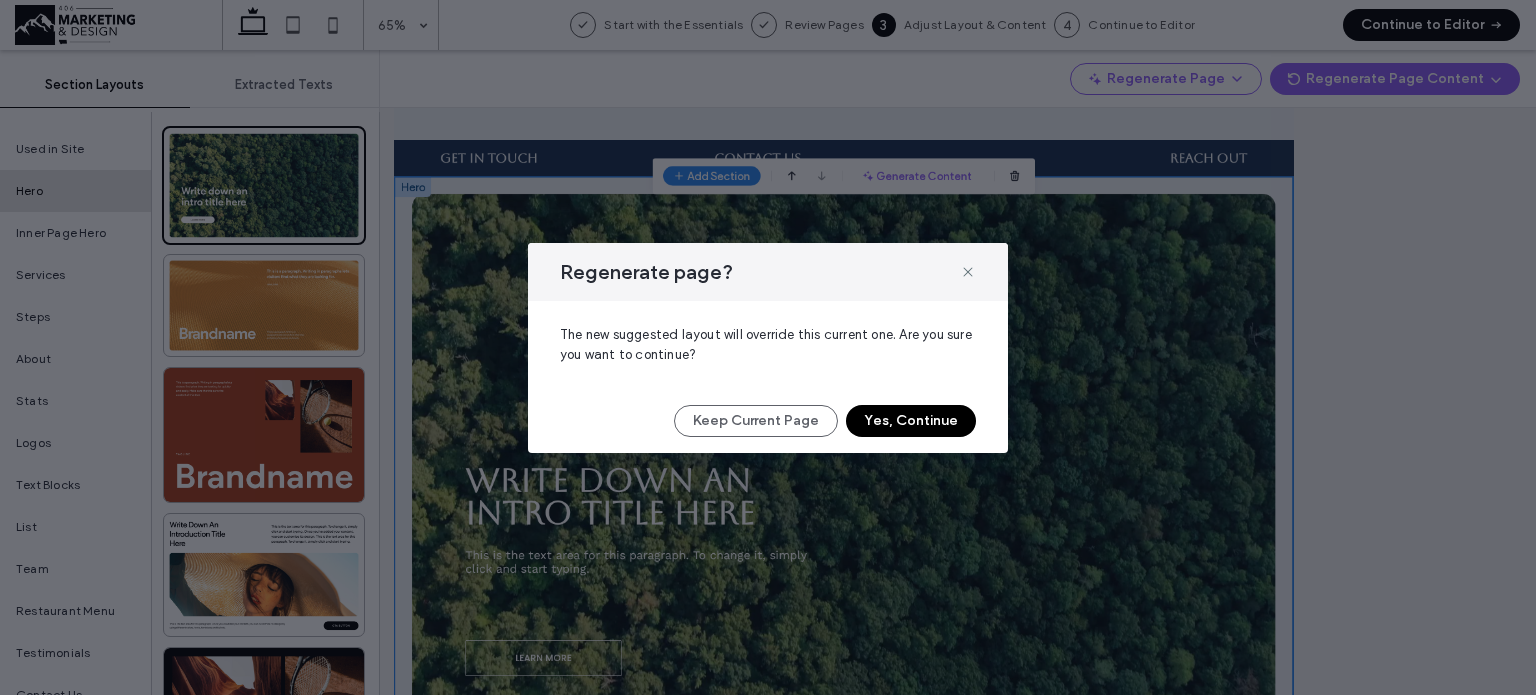 click on "Yes, Continue" at bounding box center (911, 421) 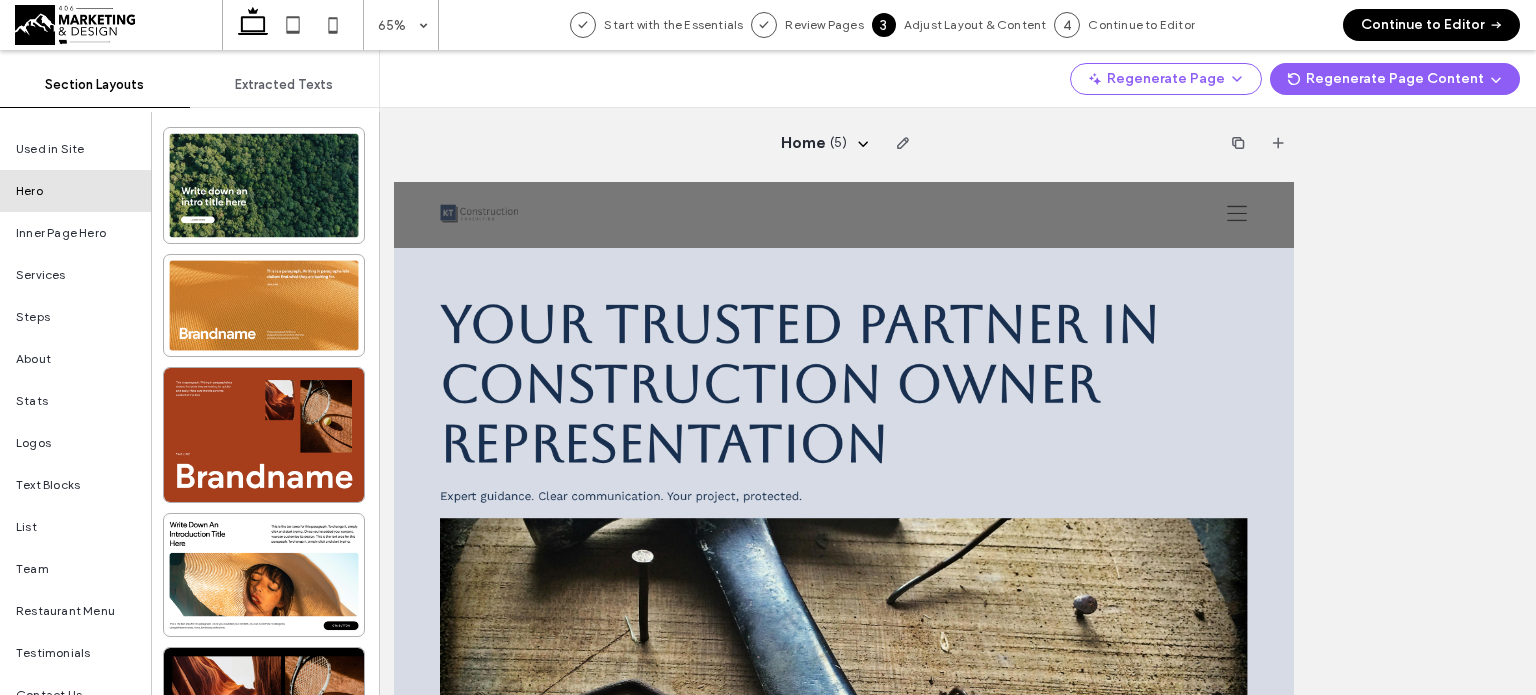 scroll, scrollTop: 0, scrollLeft: 0, axis: both 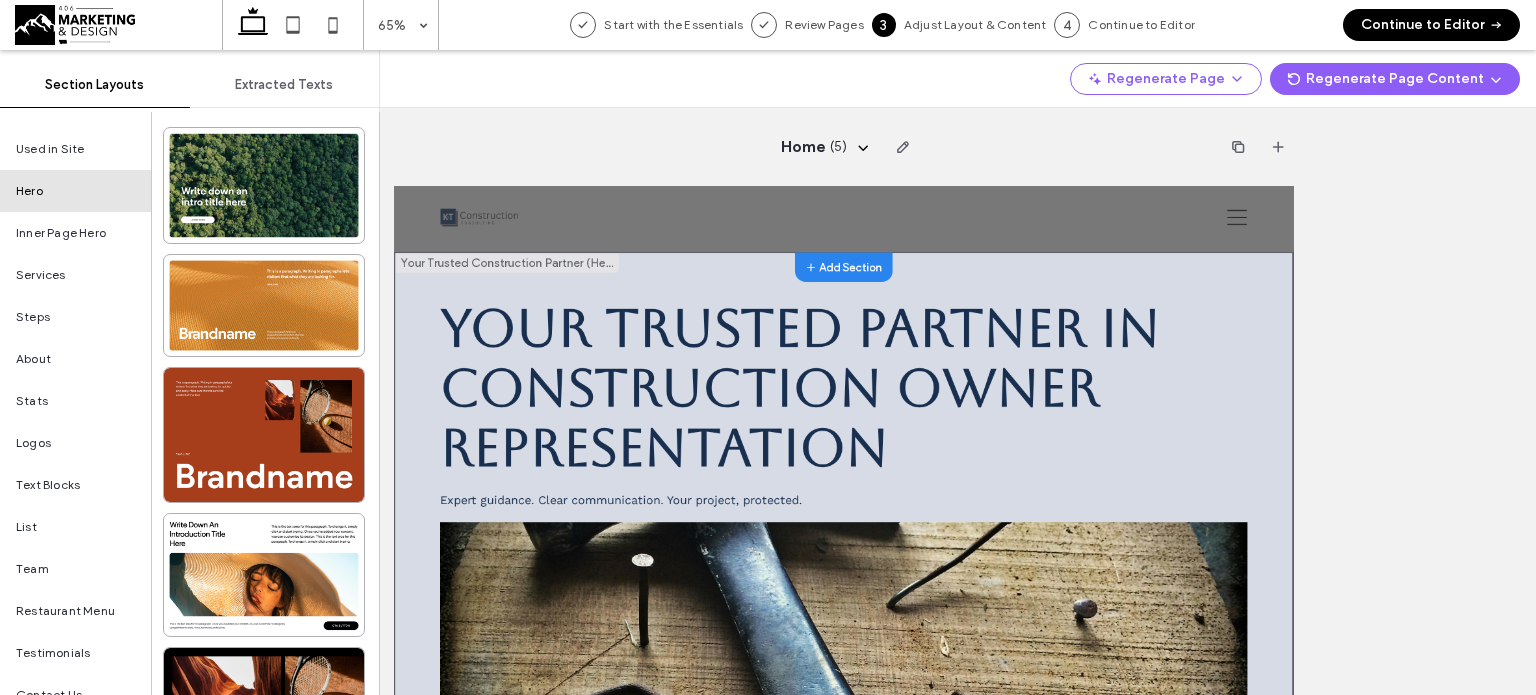 click on "Your Trusted Construction Partner (Hero)" at bounding box center (567, 305) 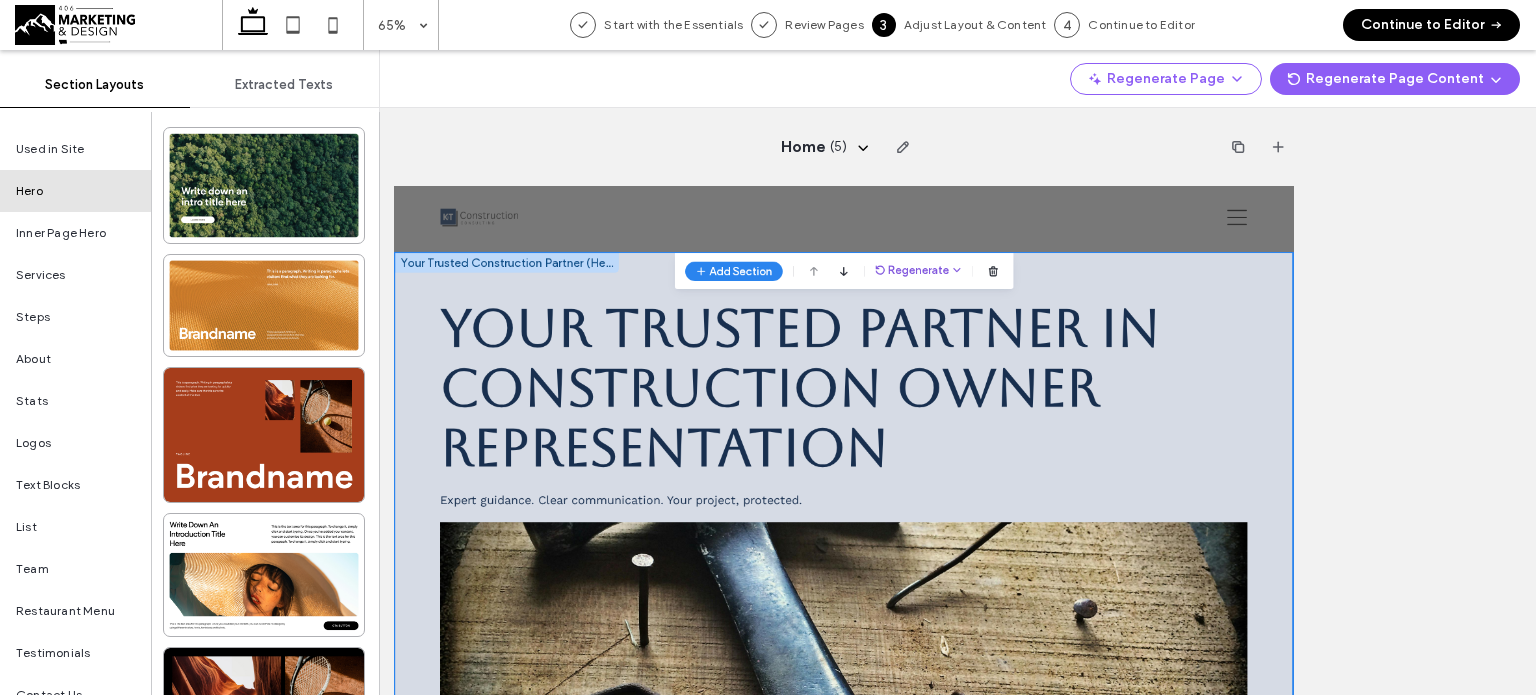 click 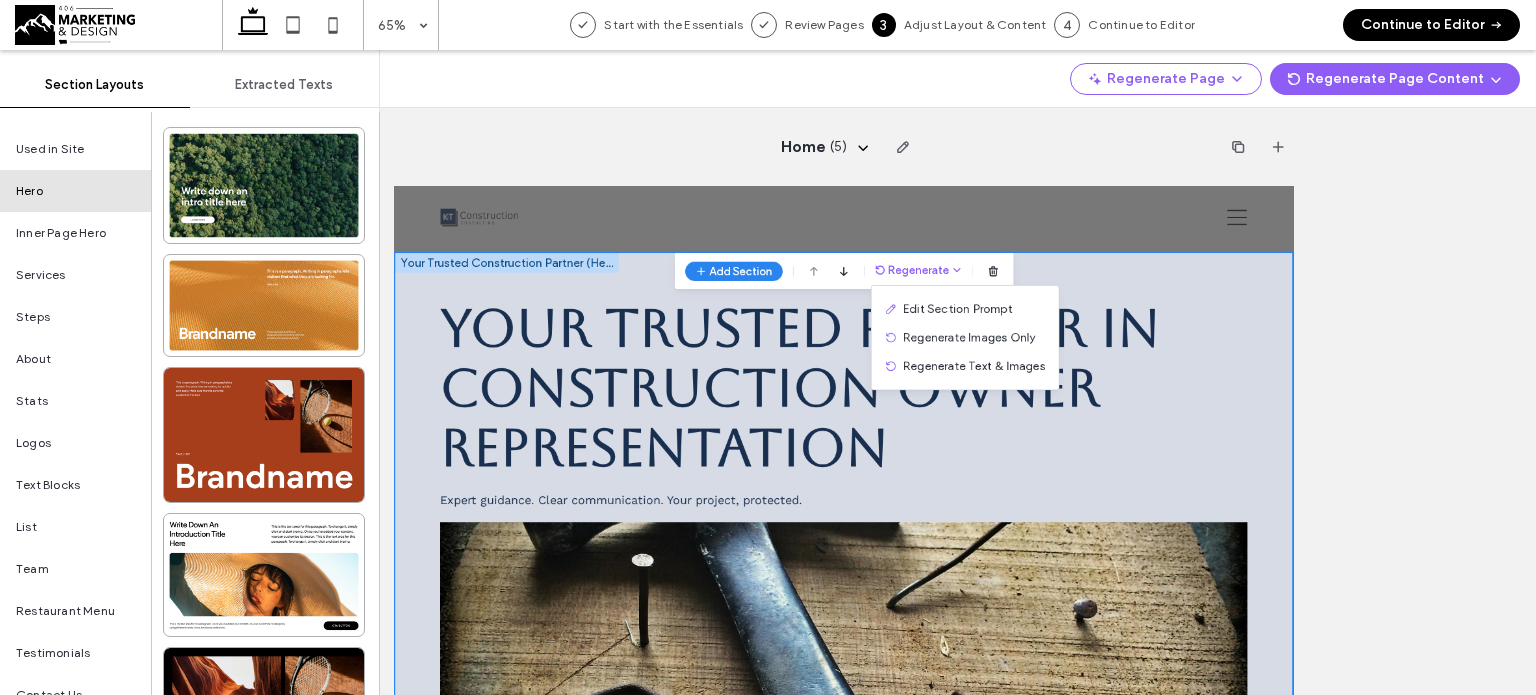click on "Your Trusted Partner in Construction Owner Representation" at bounding box center [1085, 498] 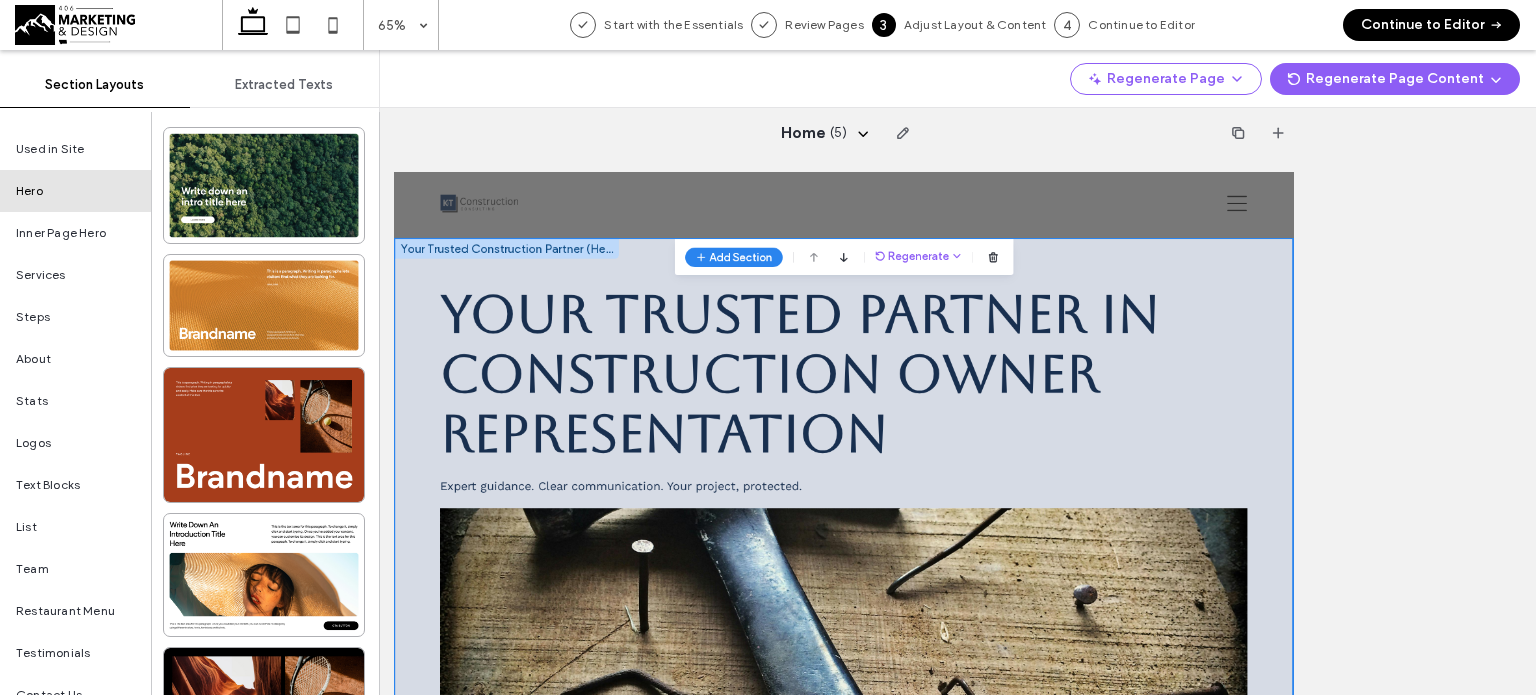 scroll, scrollTop: 0, scrollLeft: 0, axis: both 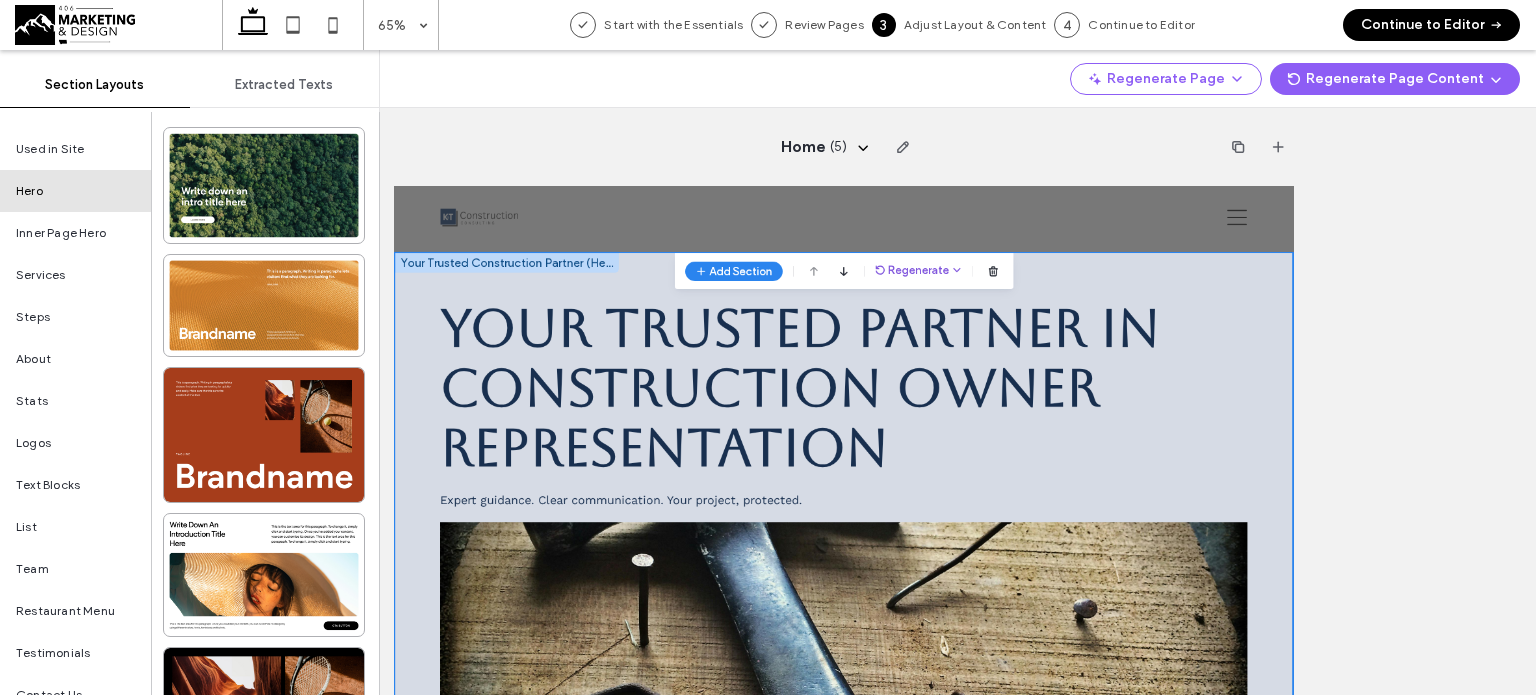 click on "Regenerate" at bounding box center [1201, 317] 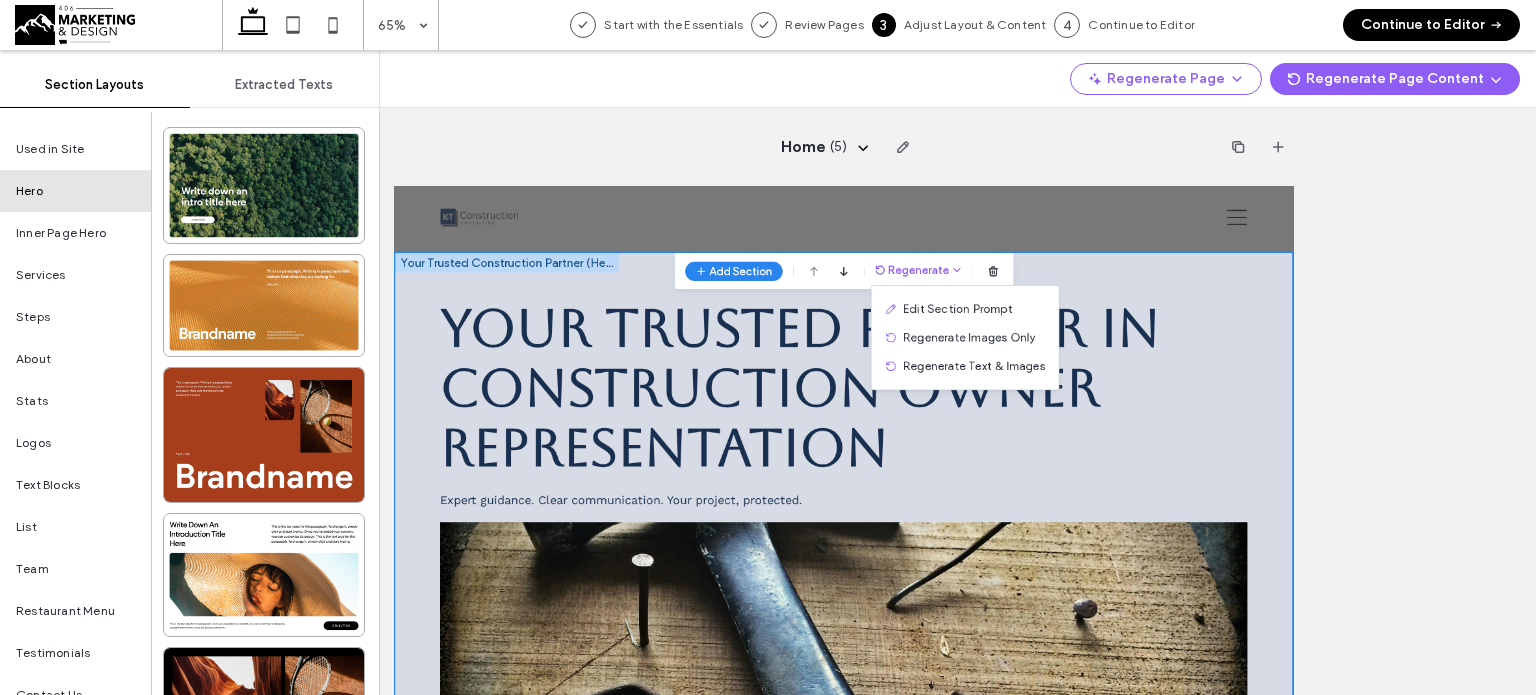 click on "Your Trusted Partner in Construction Owner Representation" at bounding box center [1085, 498] 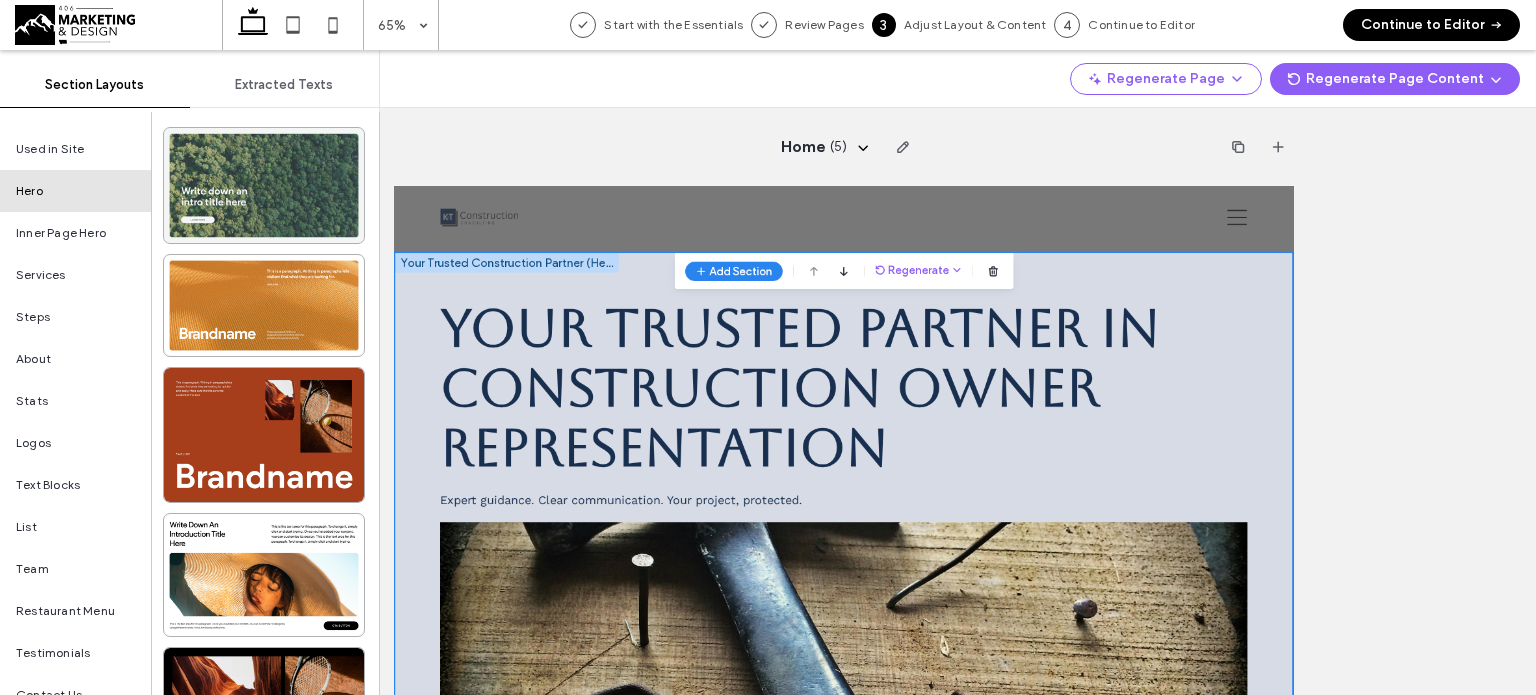 click at bounding box center [264, 185] 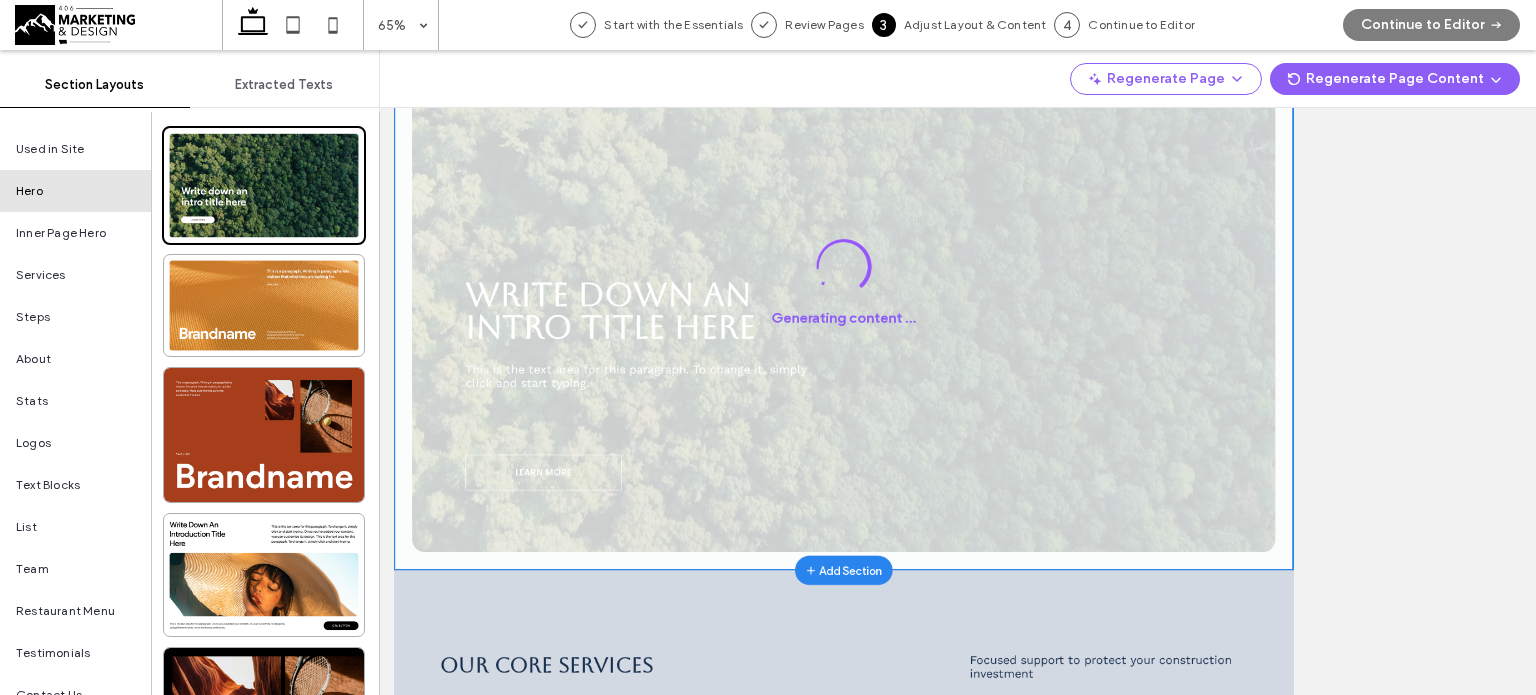 scroll, scrollTop: 278, scrollLeft: 0, axis: vertical 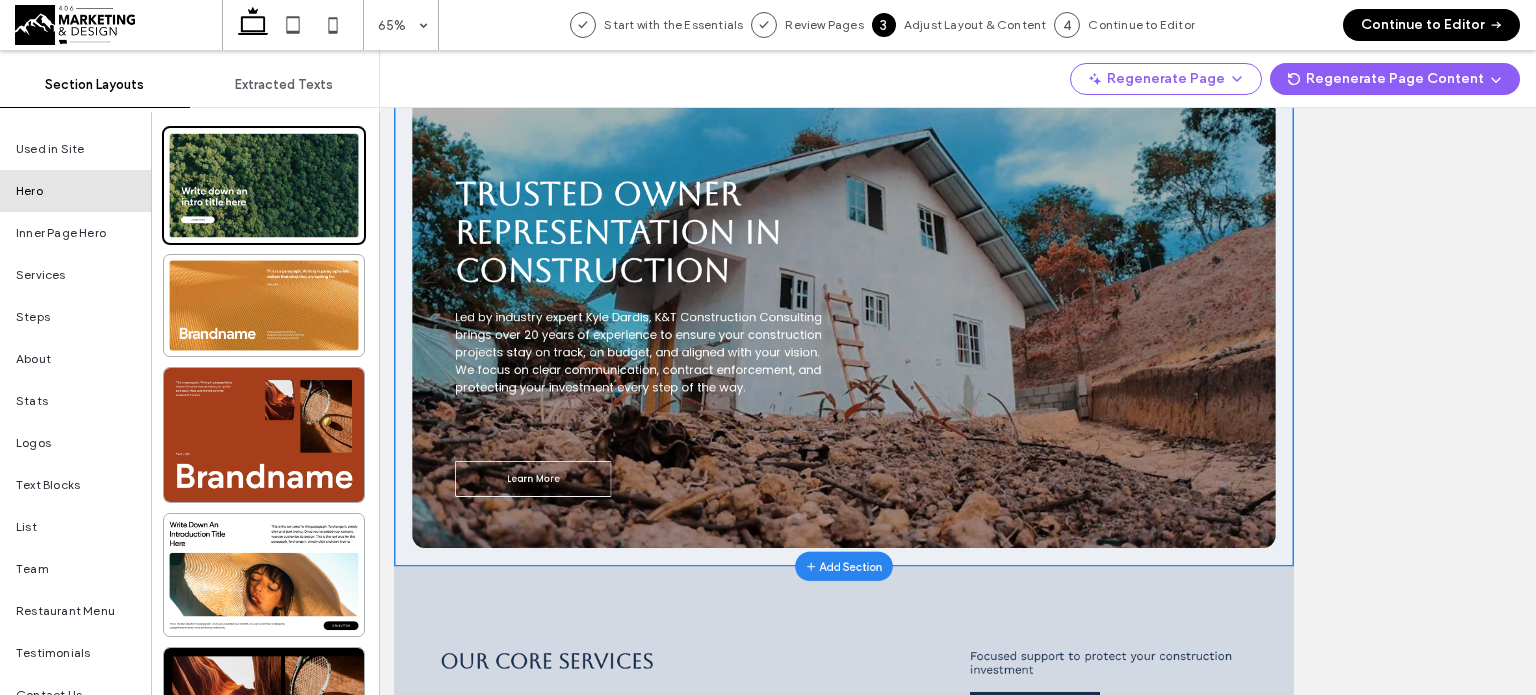 click at bounding box center [1086, 470] 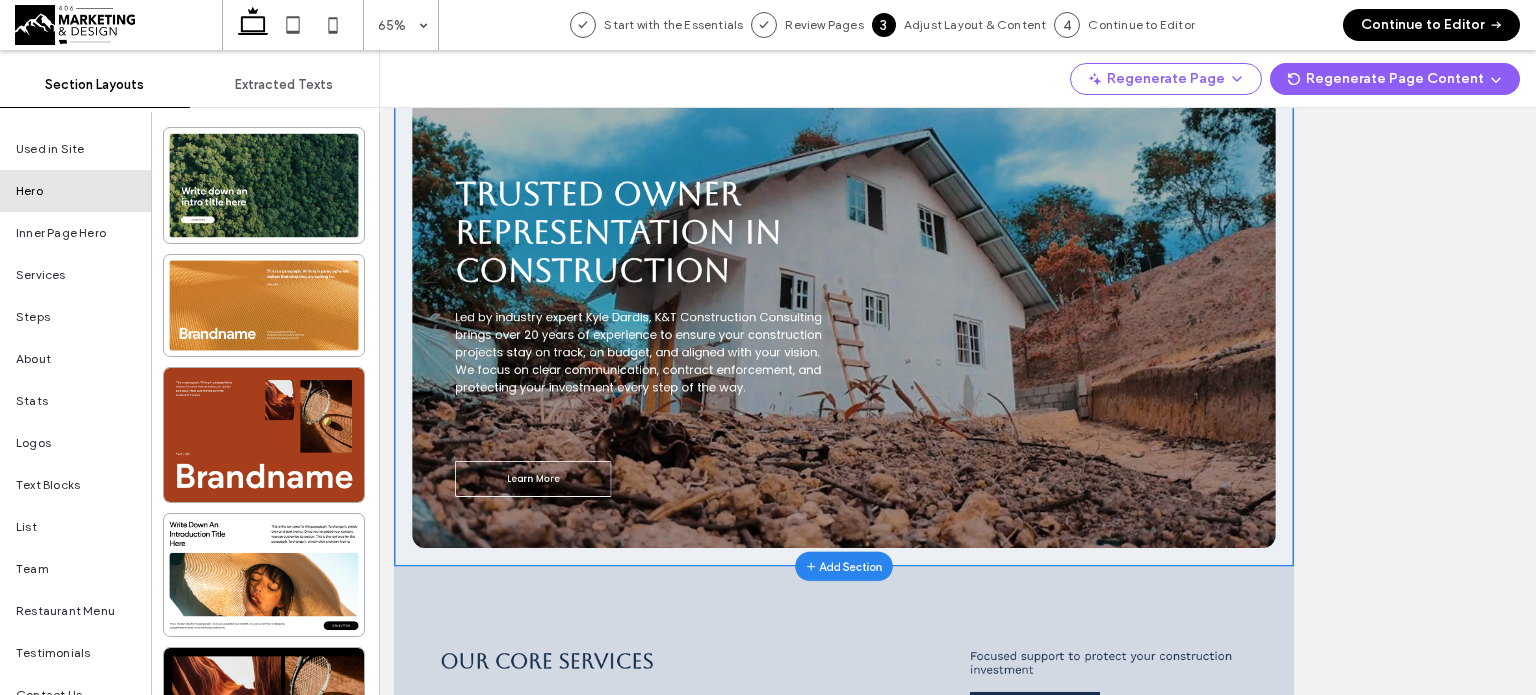 click at bounding box center (1086, 470) 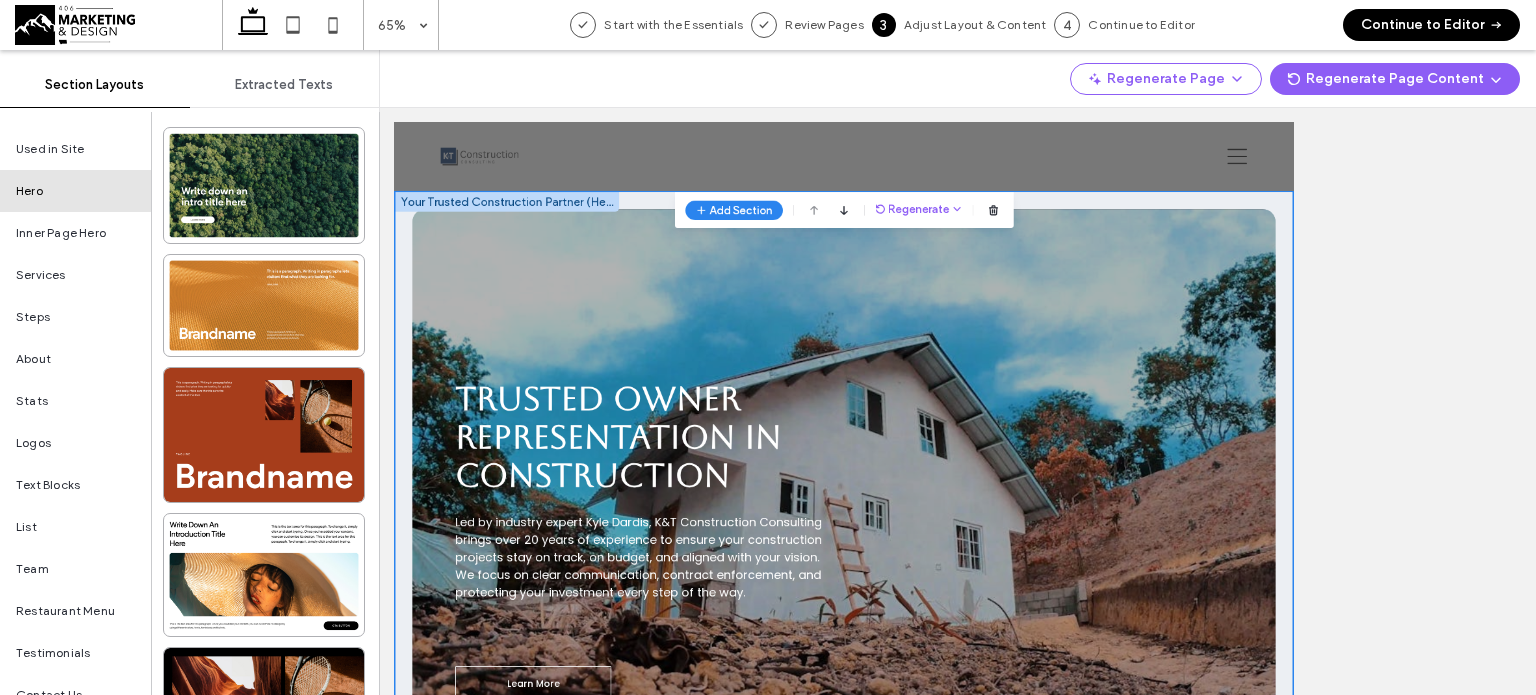 scroll, scrollTop: 62, scrollLeft: 0, axis: vertical 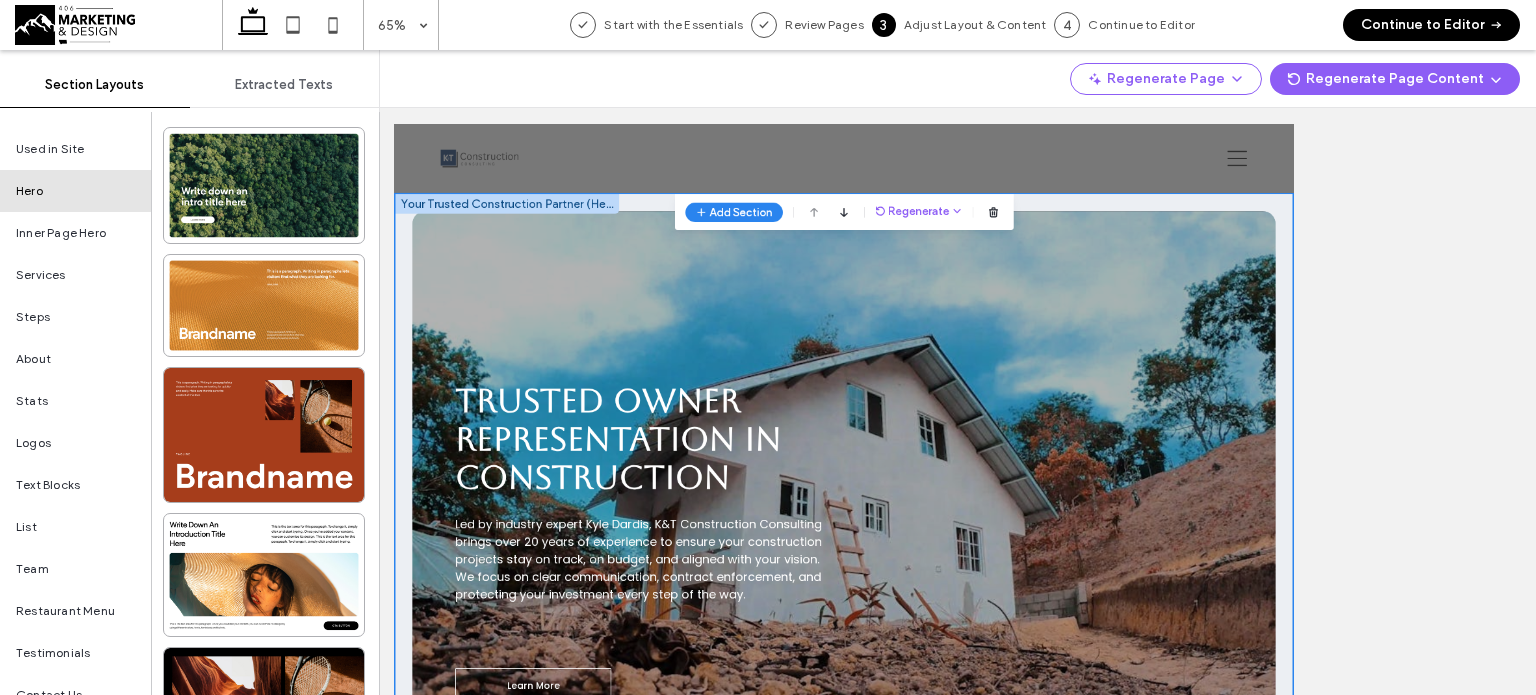 click at bounding box center [1086, 677] 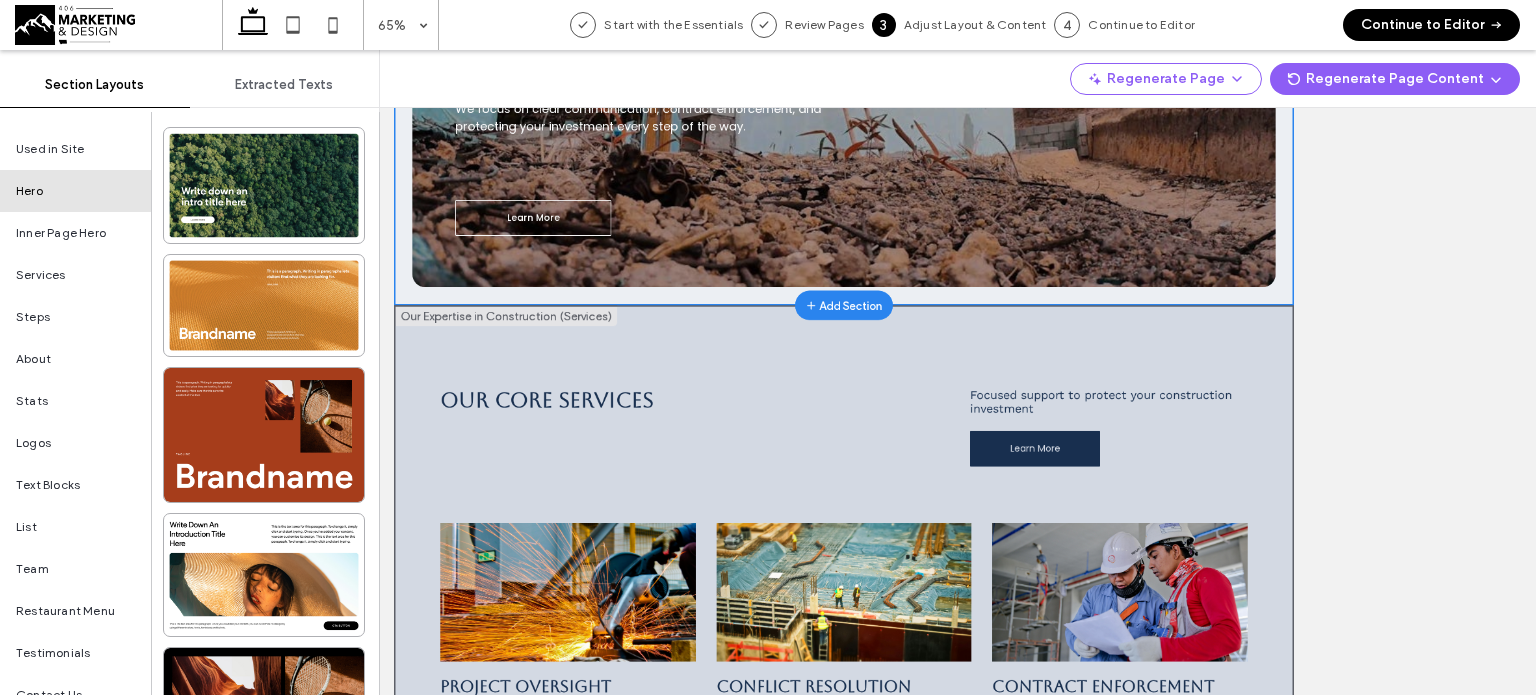 scroll, scrollTop: 528, scrollLeft: 0, axis: vertical 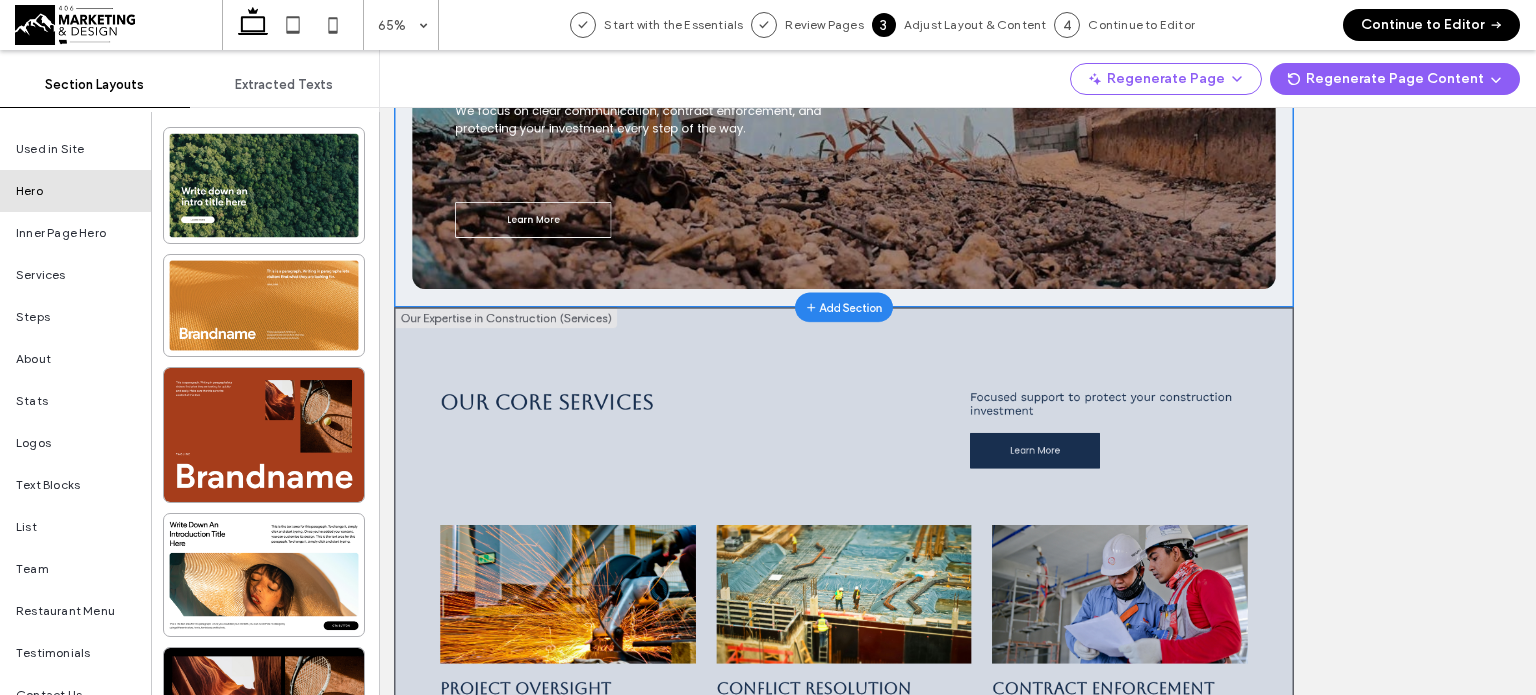 click on "Our Core Services
Focused support to protect your construction investment
Learn More" at bounding box center (1086, 802) 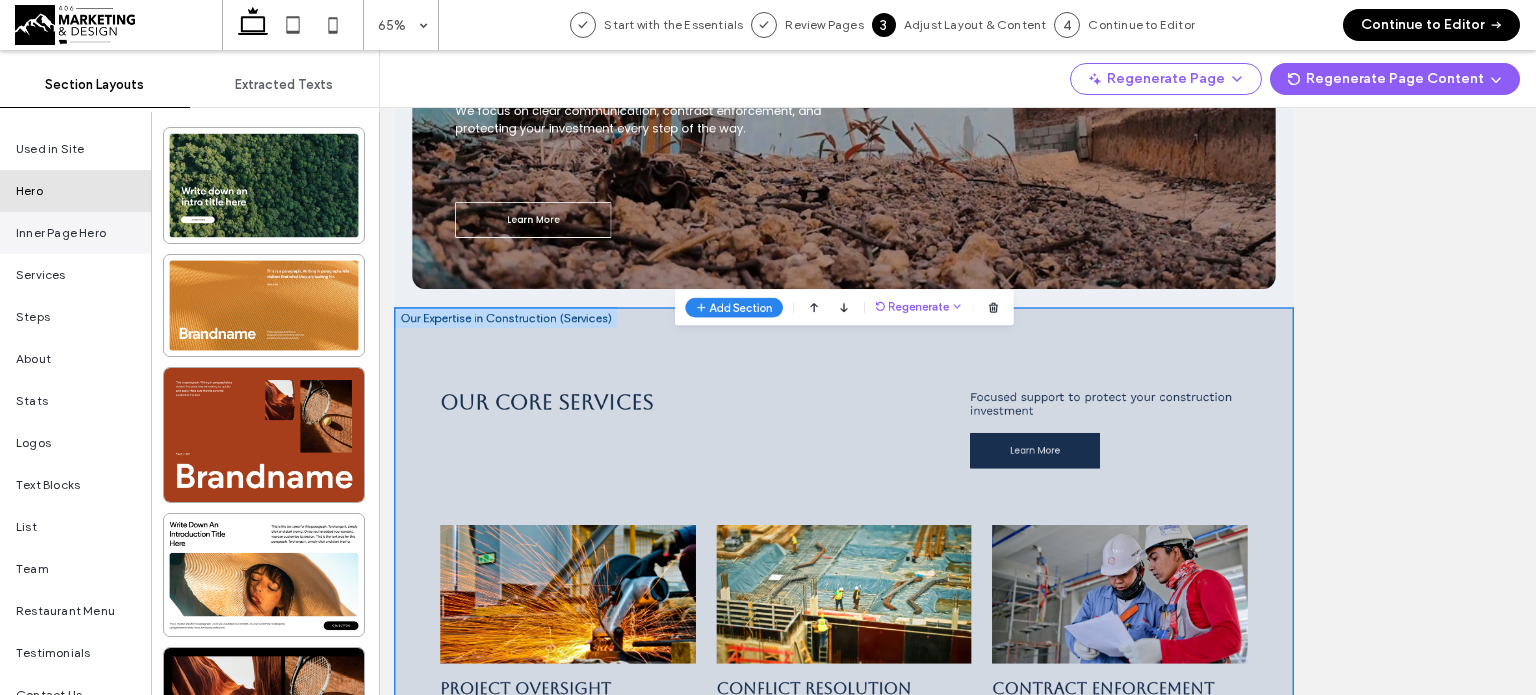 click on "Inner Page Hero" at bounding box center (75, 233) 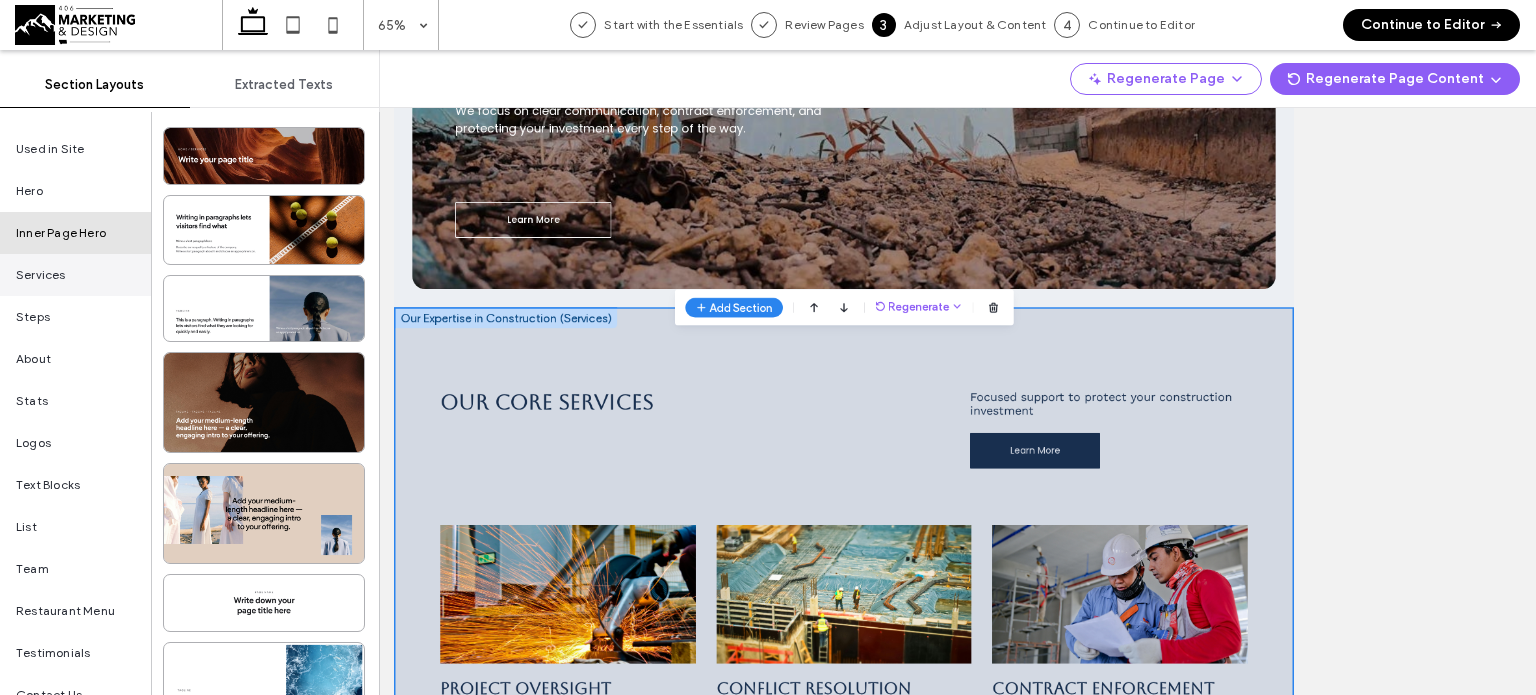 click on "Services" at bounding box center (75, 275) 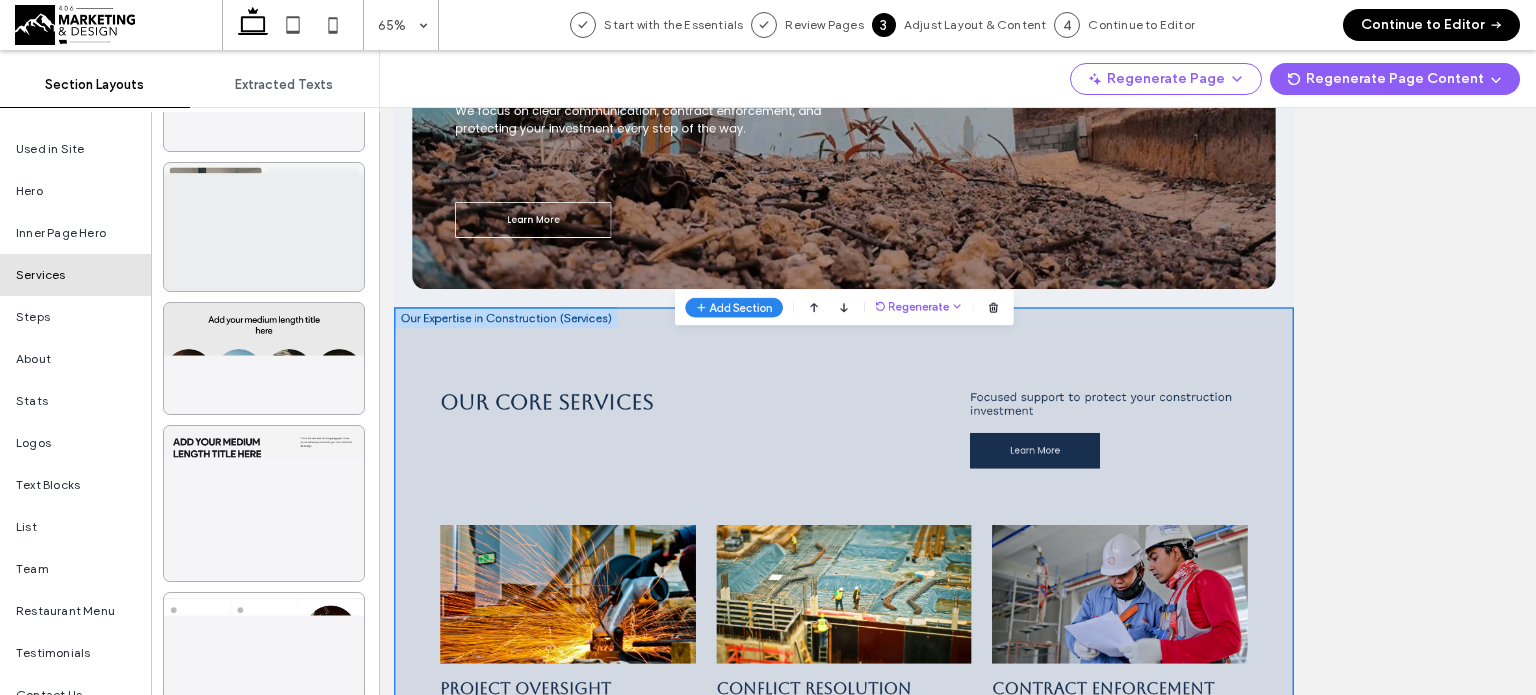 scroll, scrollTop: 2704, scrollLeft: 0, axis: vertical 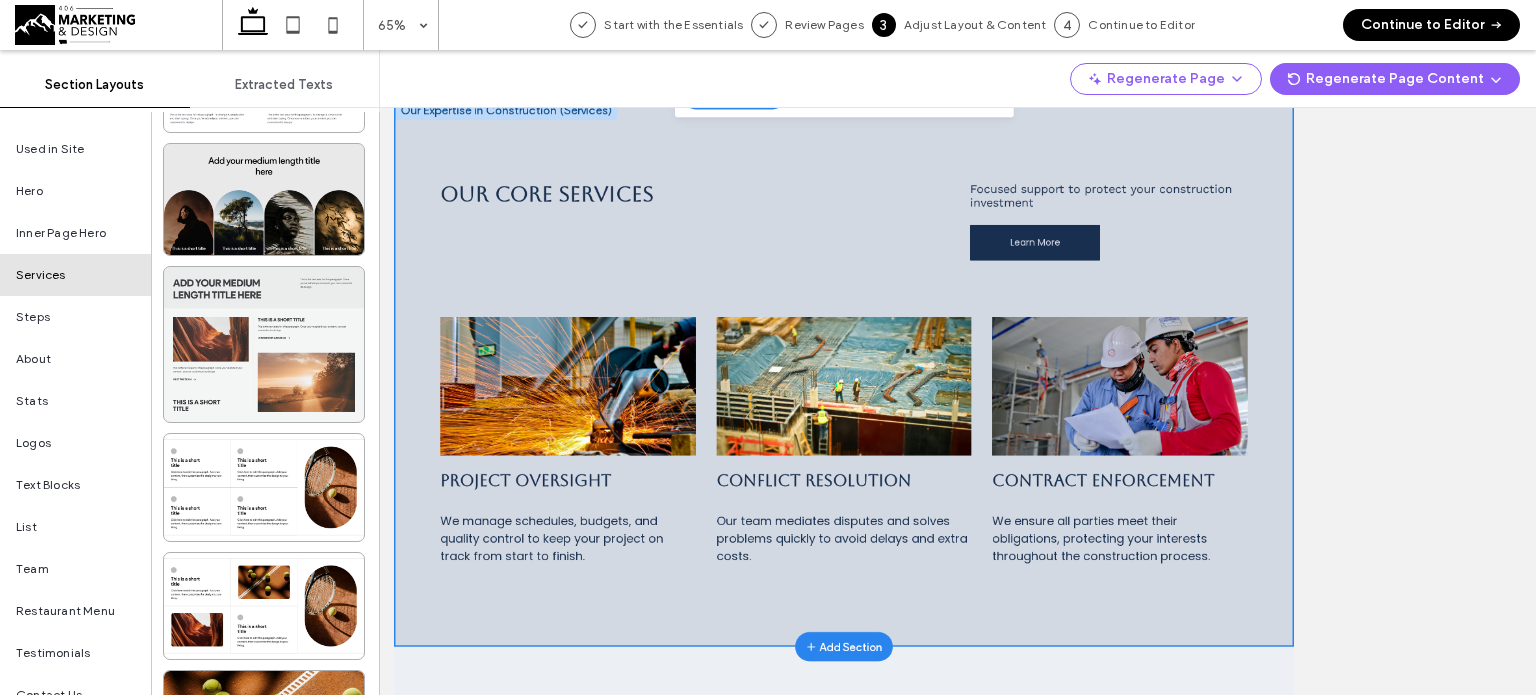 click at bounding box center (264, 487) 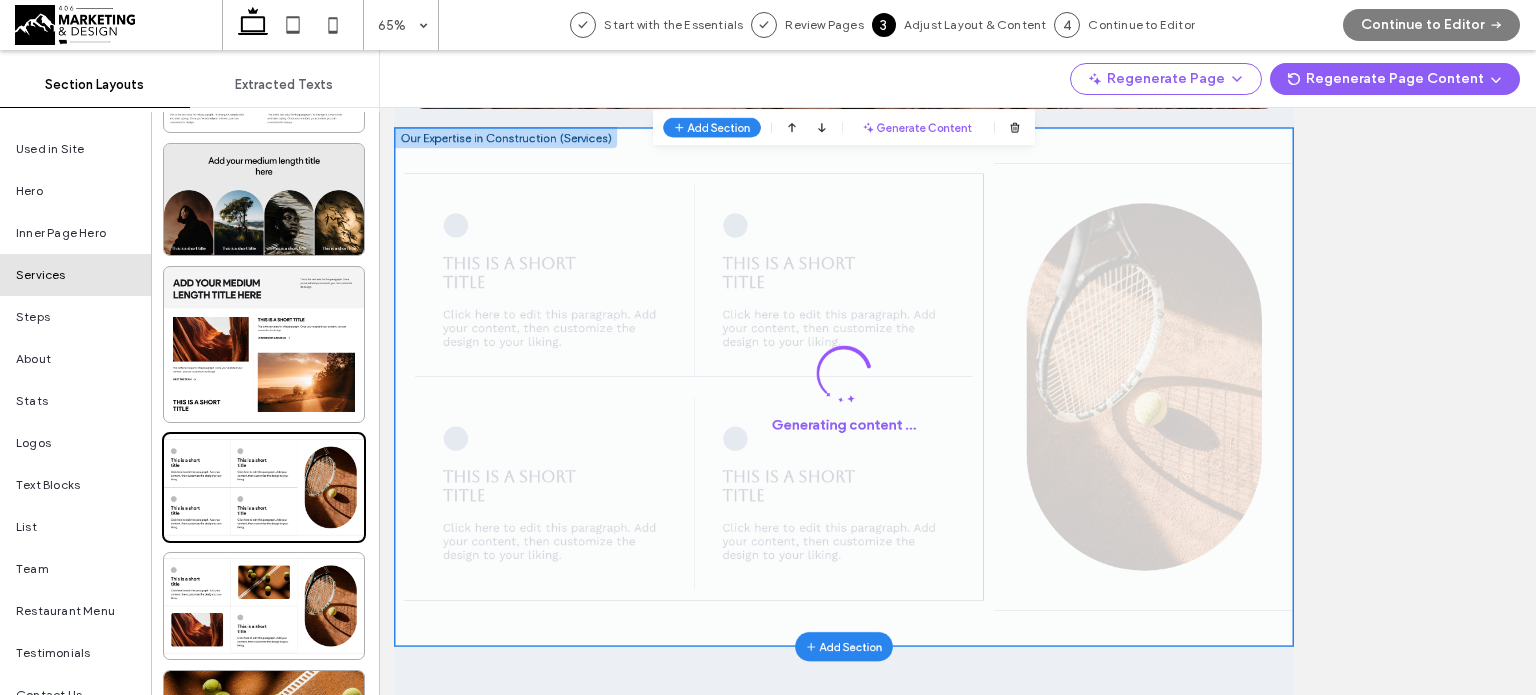 scroll, scrollTop: 36, scrollLeft: 0, axis: vertical 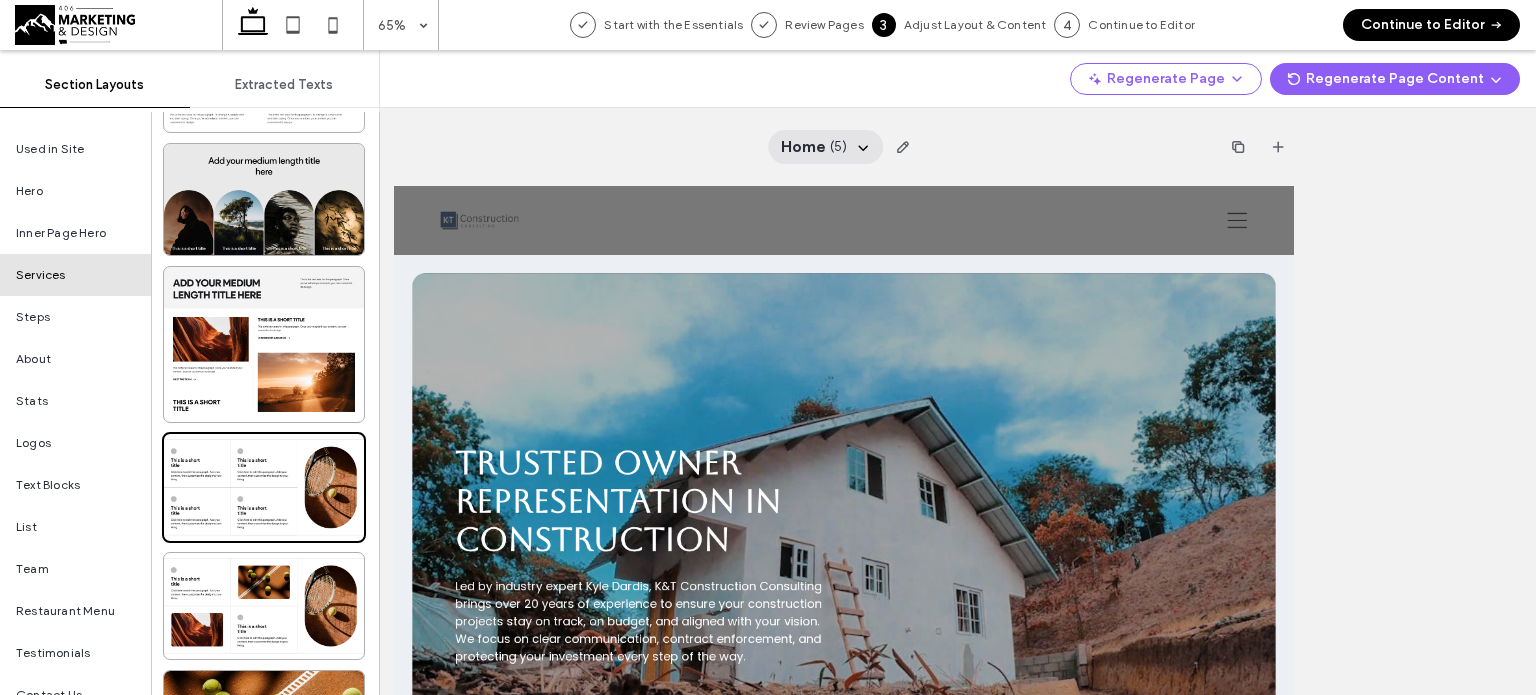 click on "( 5 )" at bounding box center (839, 147) 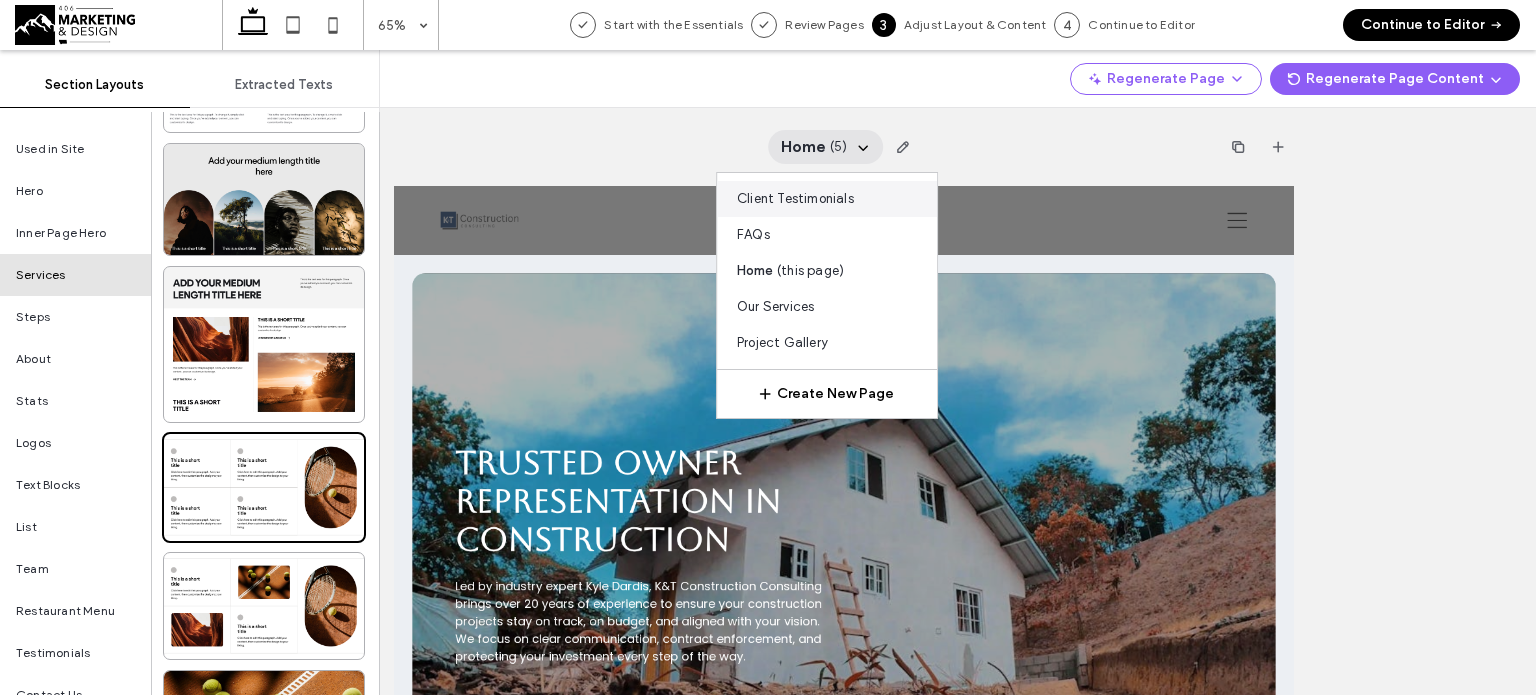 click on "Client Testimonials" at bounding box center [795, 199] 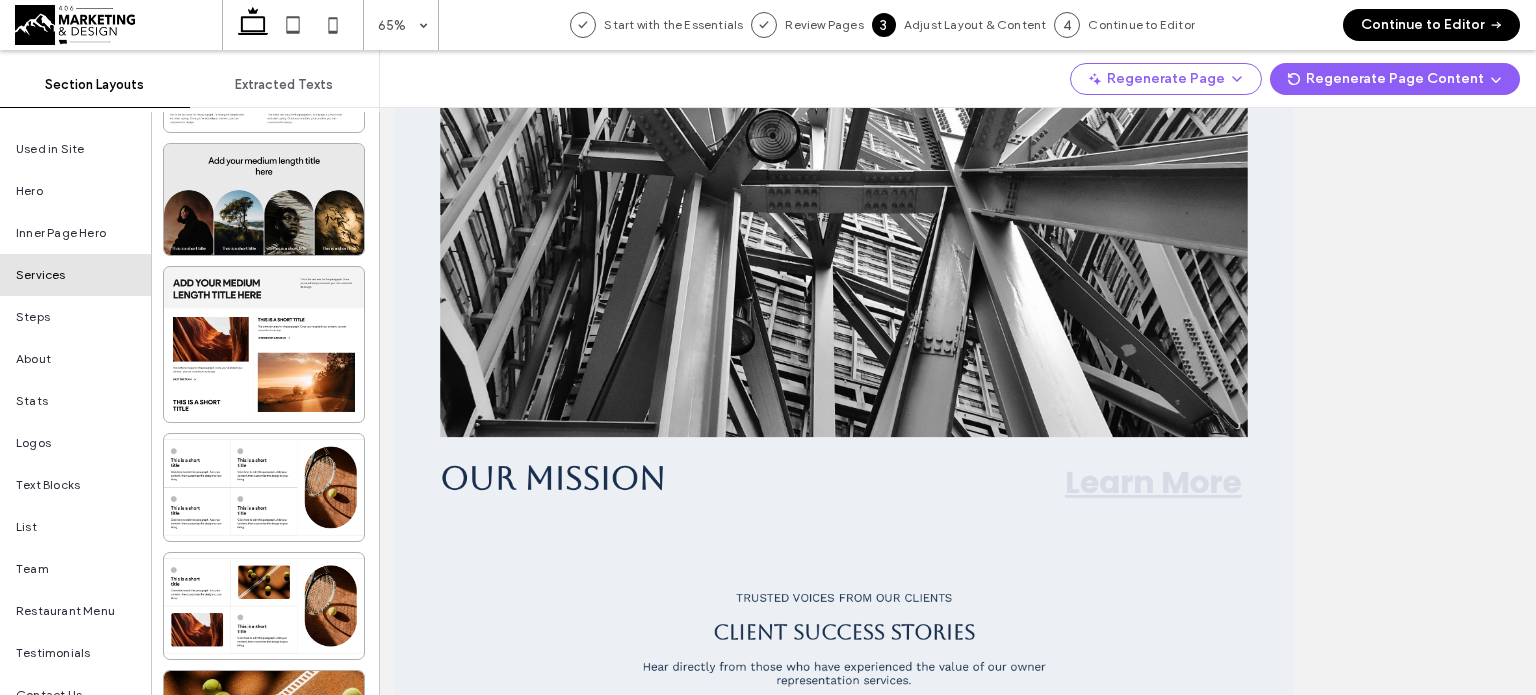 scroll, scrollTop: 0, scrollLeft: 0, axis: both 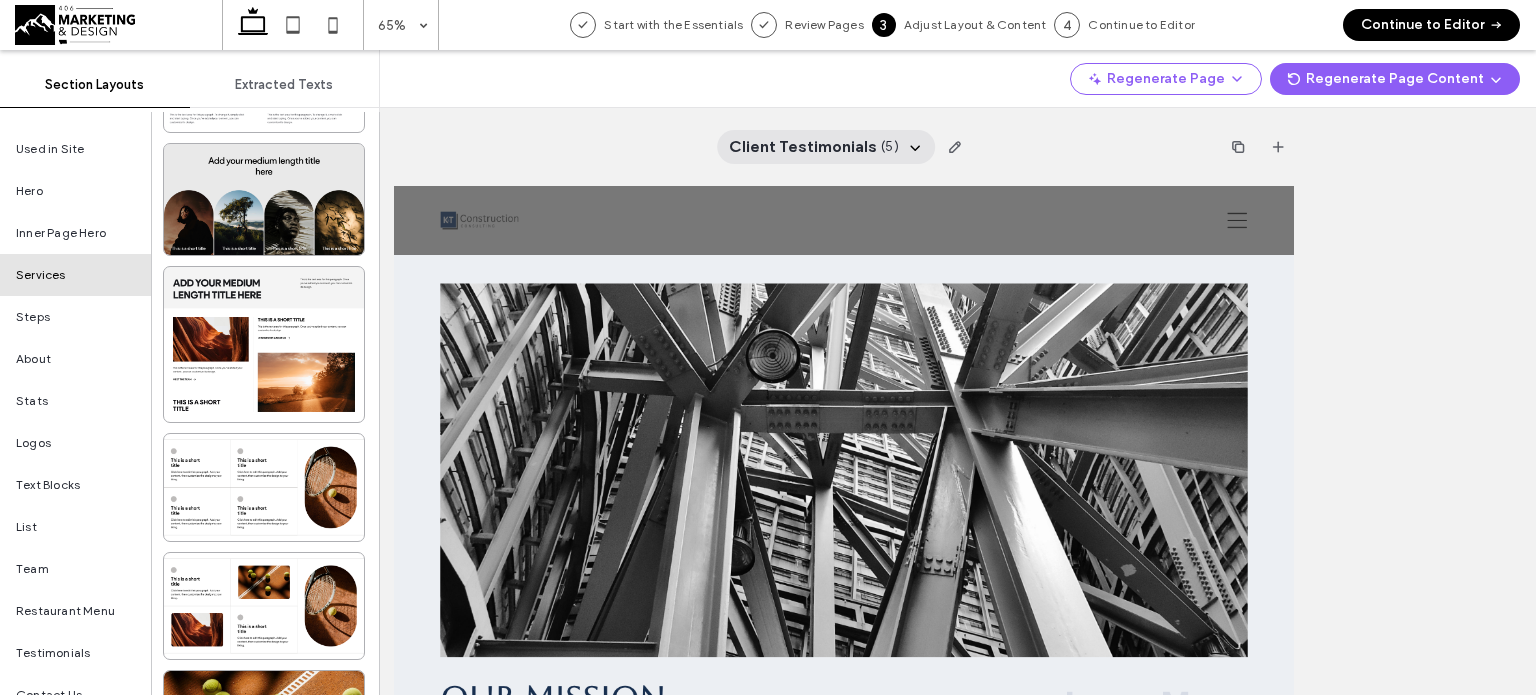 click on "Client Testimonials ( 5 )" at bounding box center (826, 147) 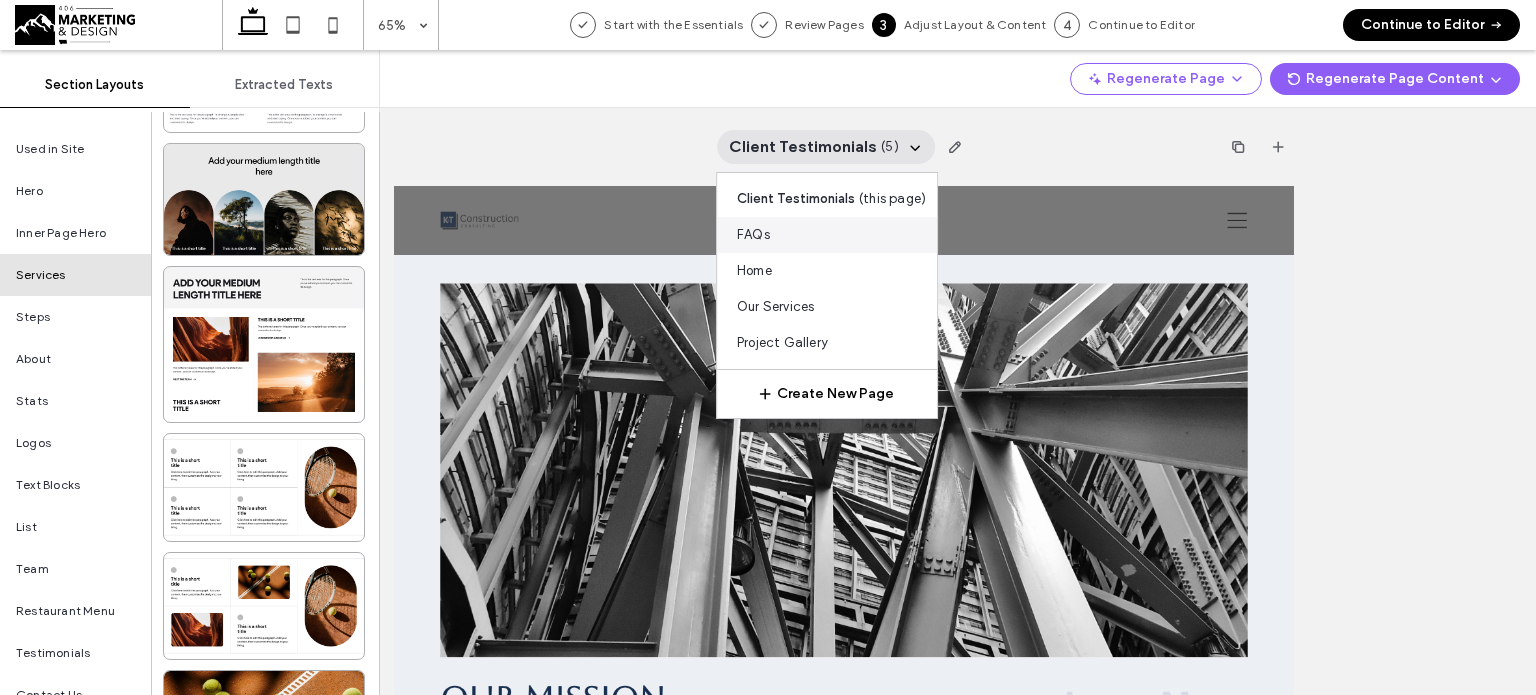click on "FAQs" at bounding box center [827, 235] 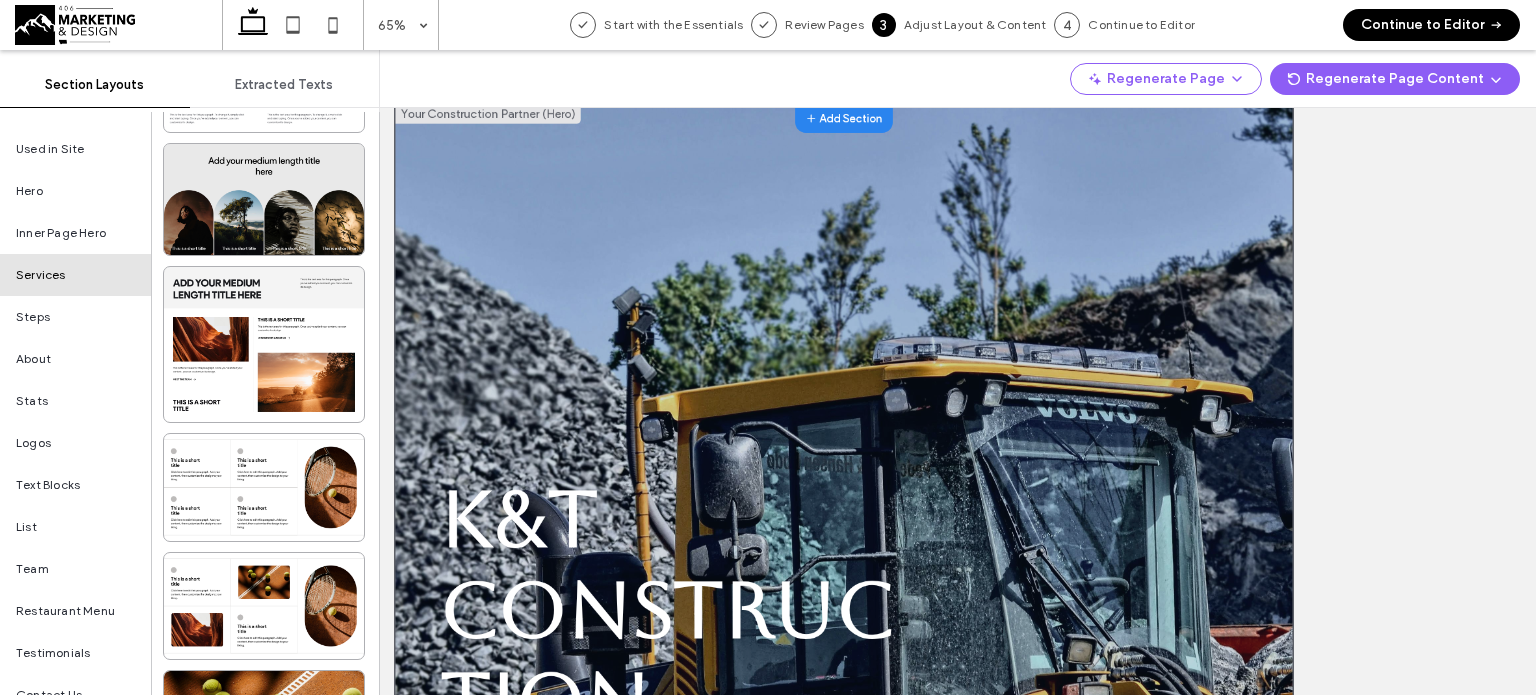 scroll, scrollTop: 0, scrollLeft: 0, axis: both 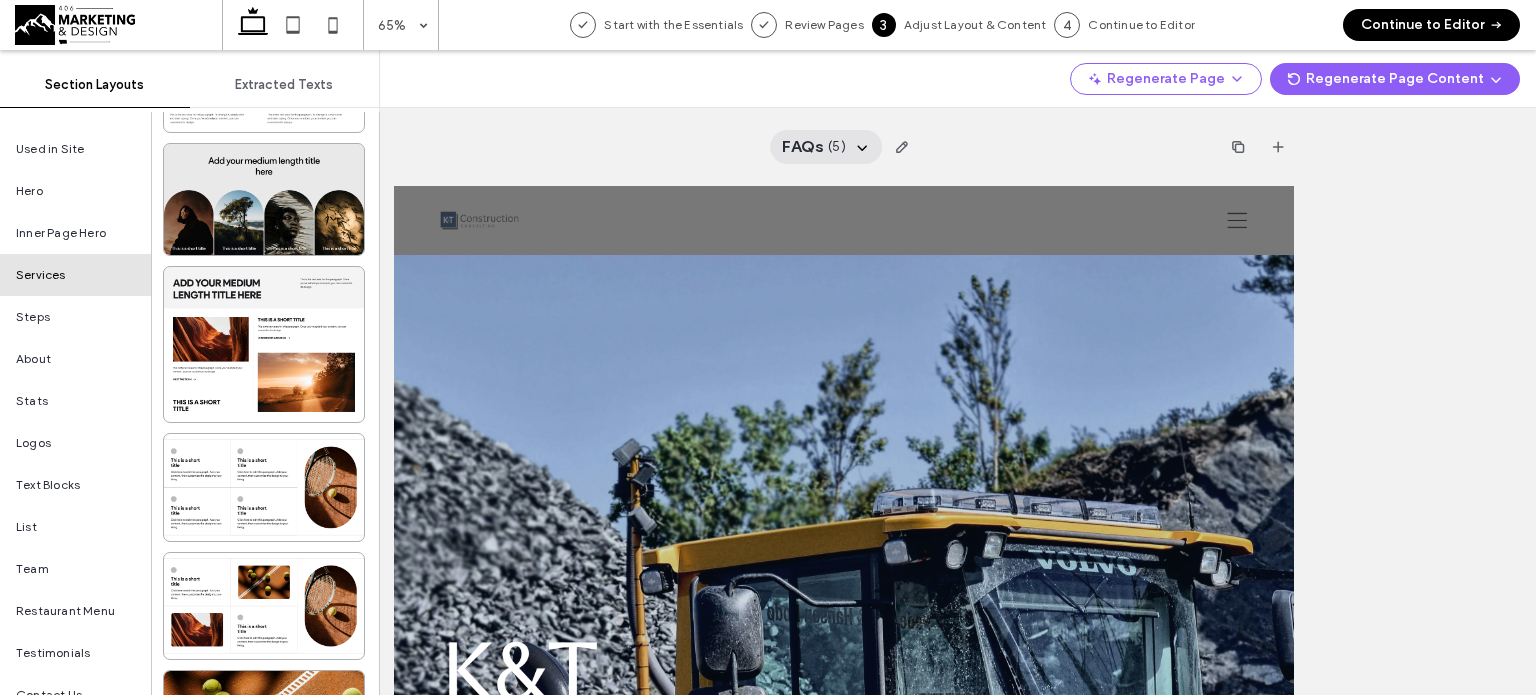 click 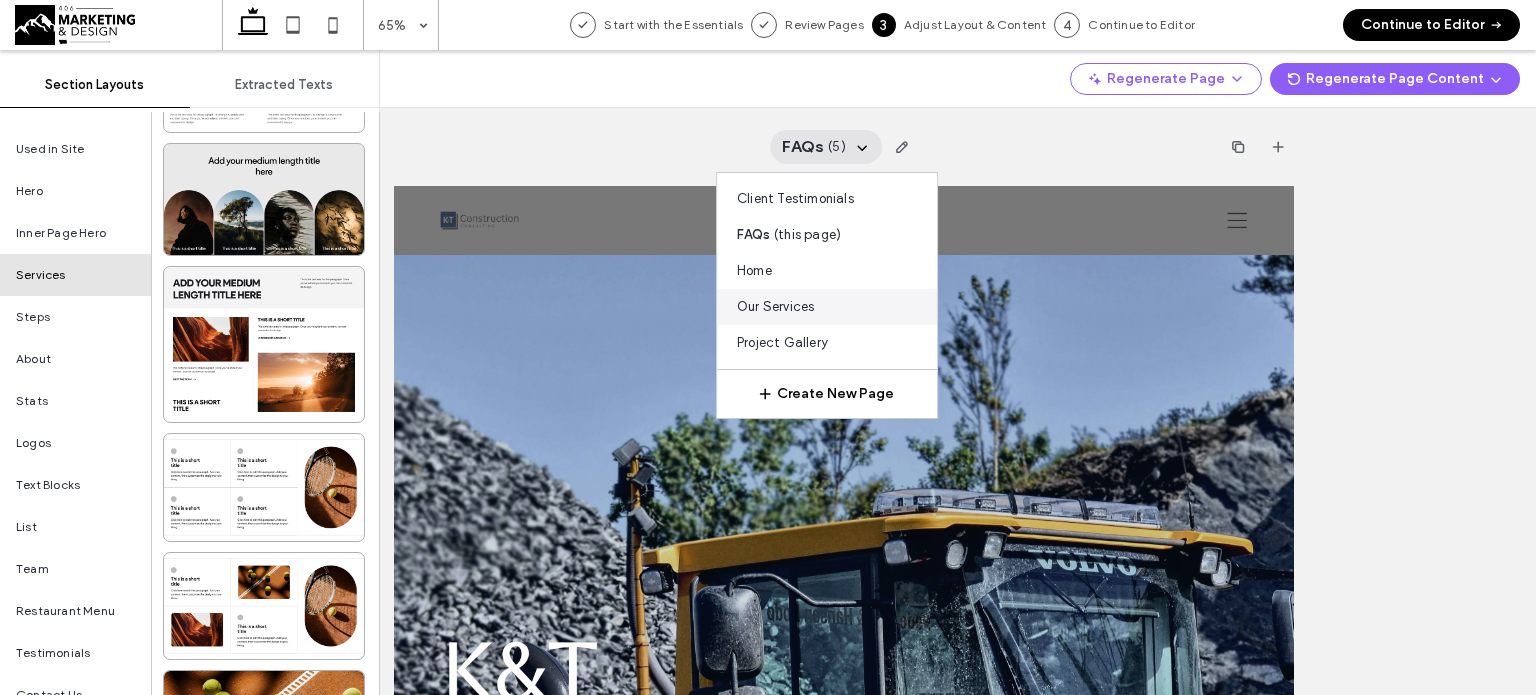 click on "Our Services" at bounding box center (775, 307) 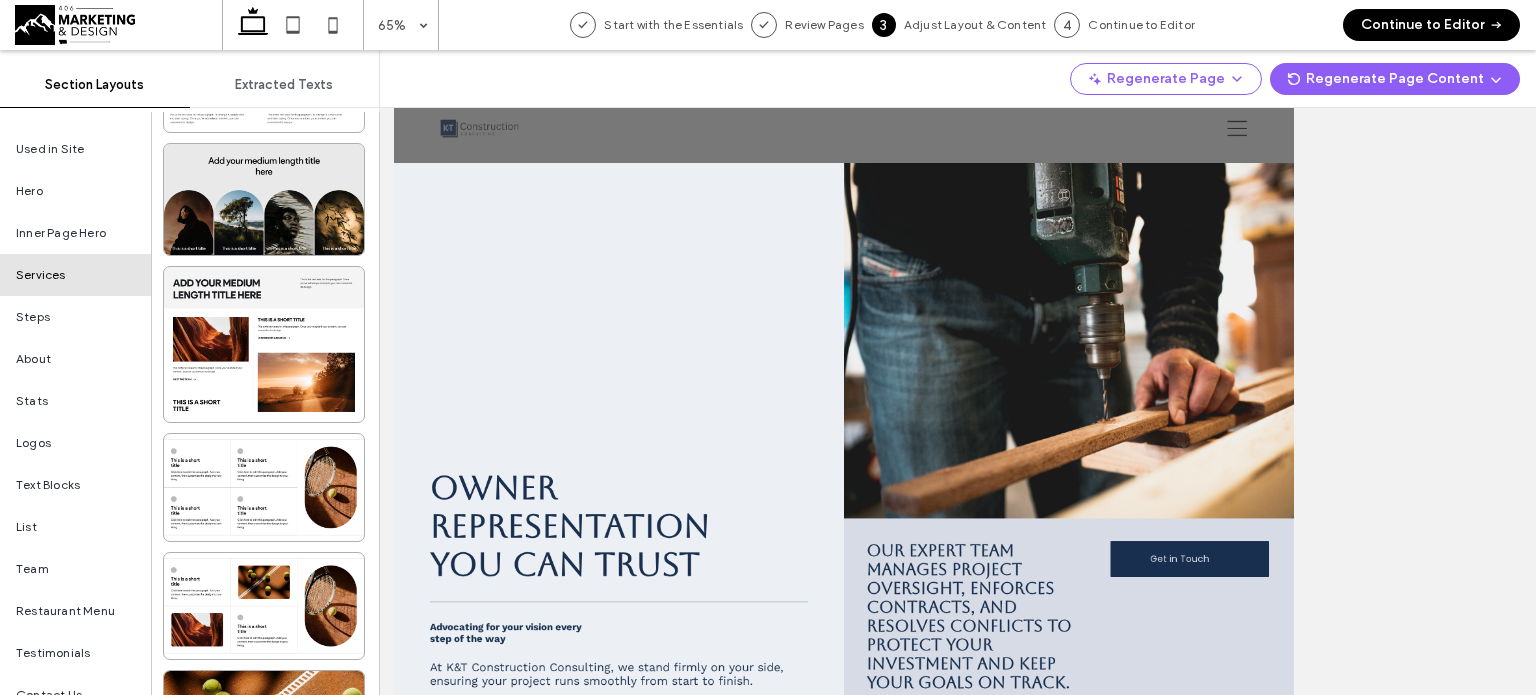 scroll, scrollTop: 0, scrollLeft: 0, axis: both 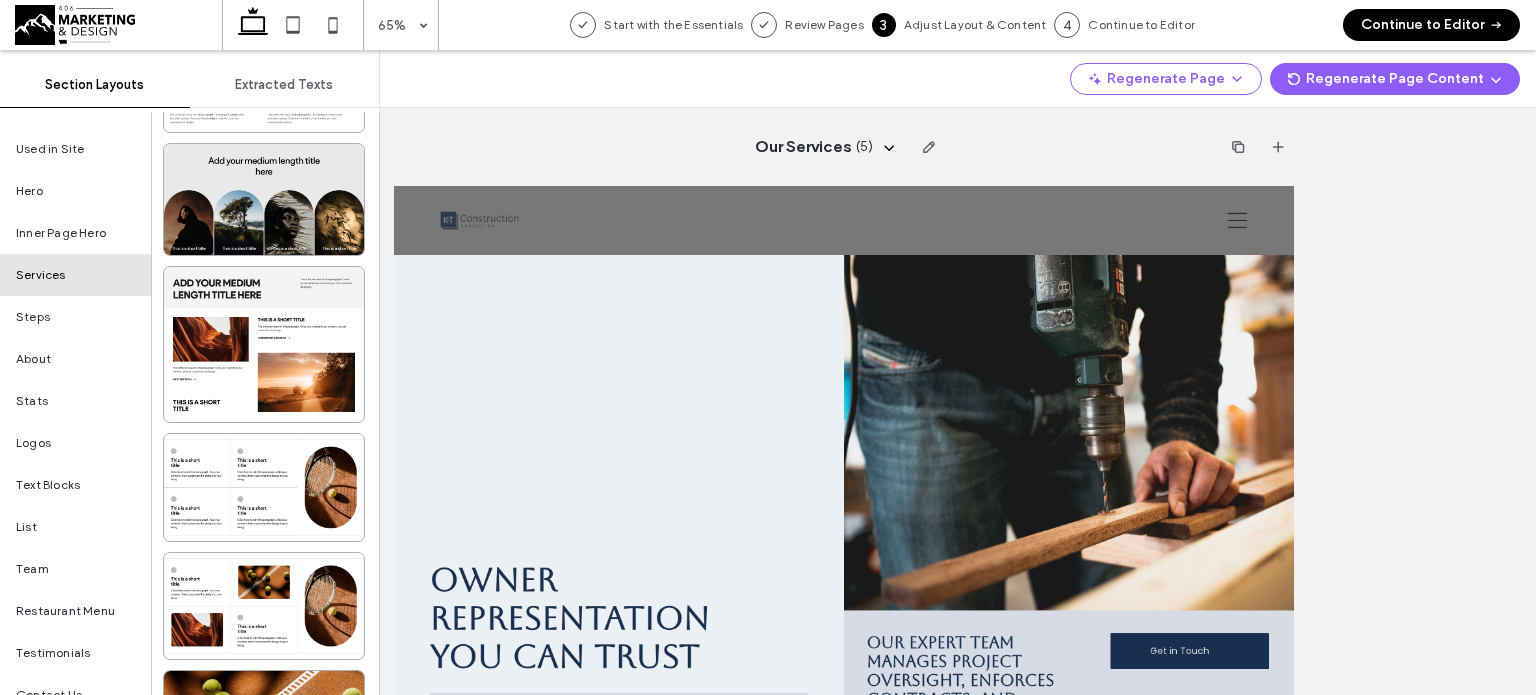 click on "Continue to Editor" at bounding box center [1431, 25] 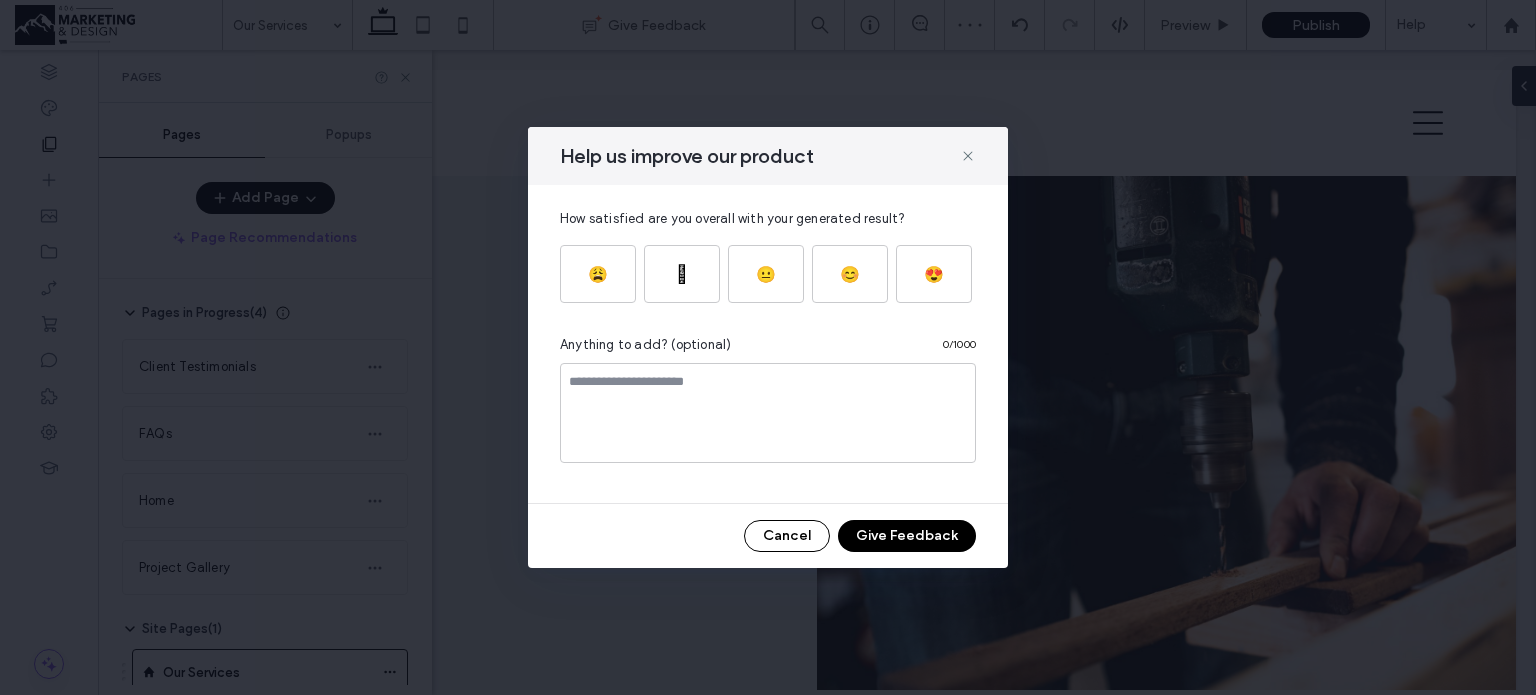 scroll, scrollTop: 0, scrollLeft: 0, axis: both 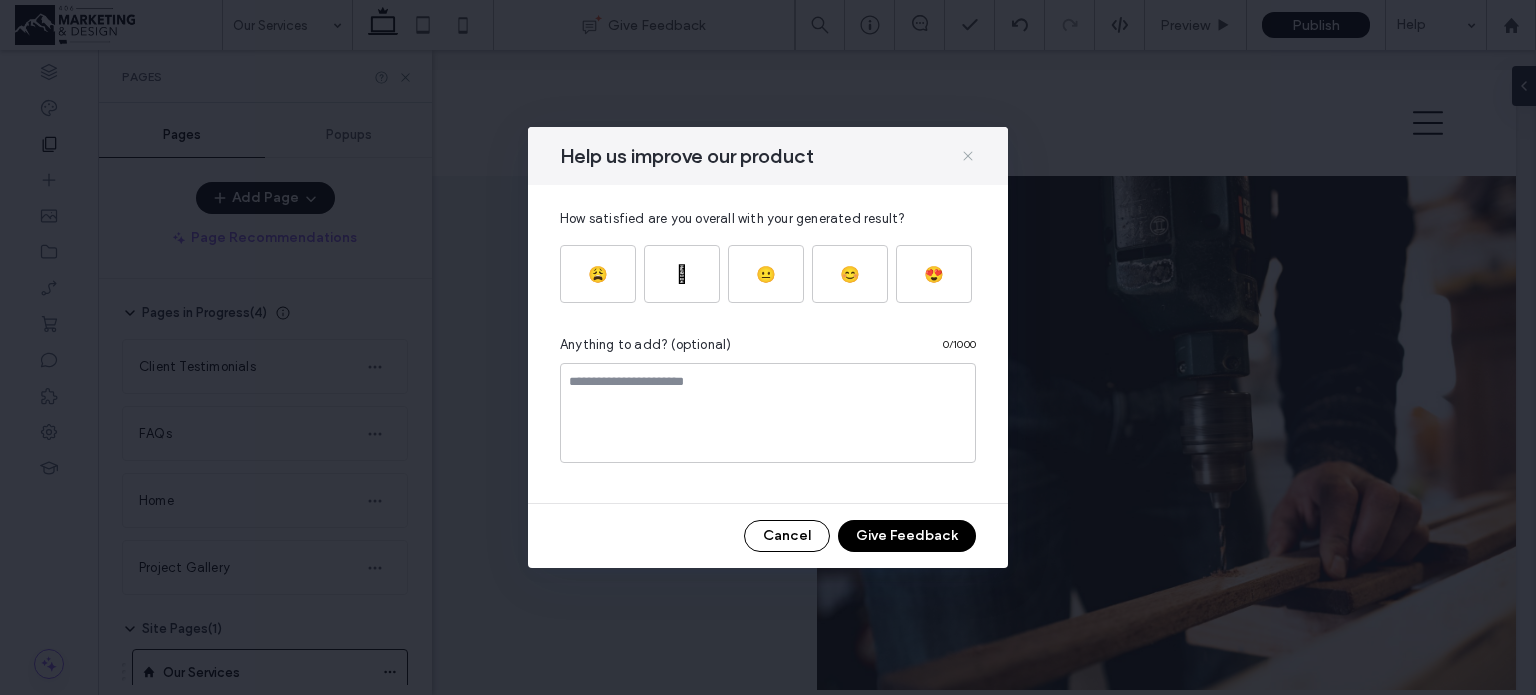 click 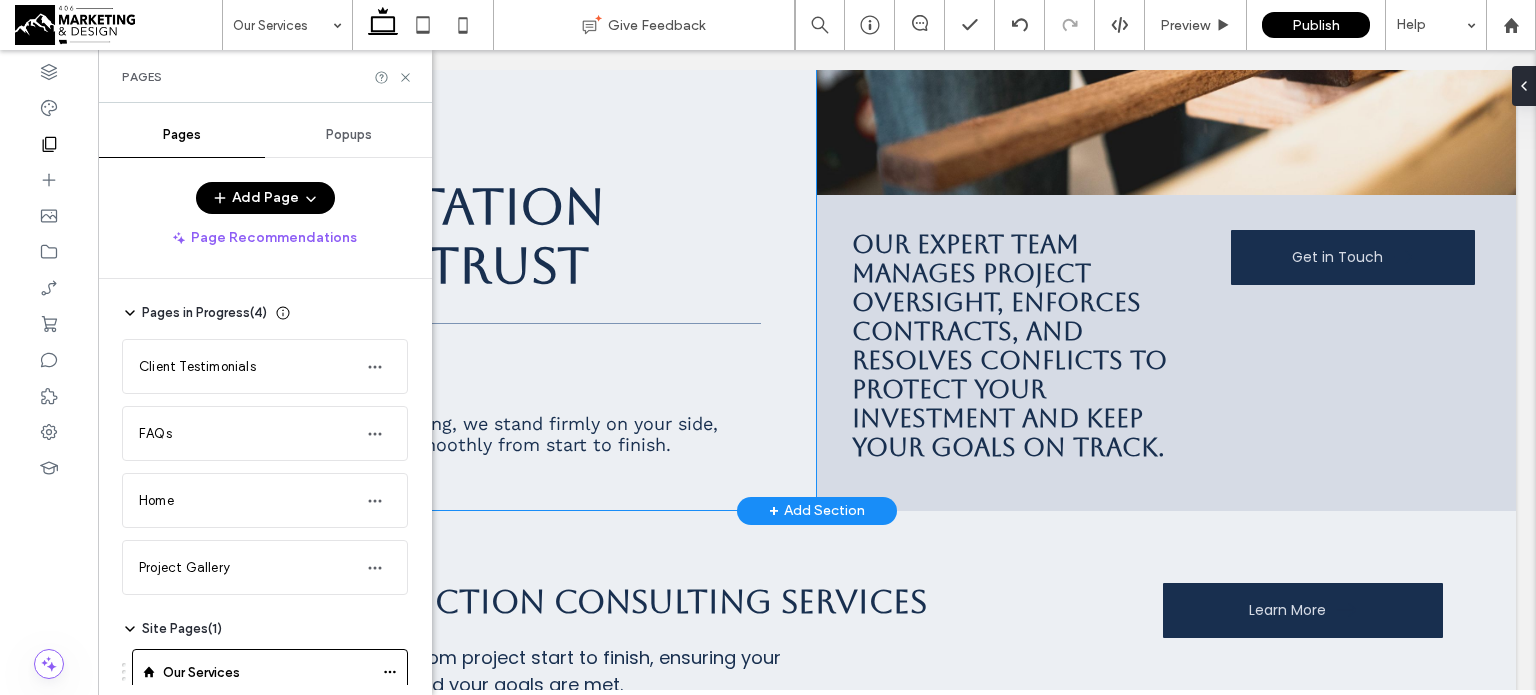 scroll, scrollTop: 528, scrollLeft: 0, axis: vertical 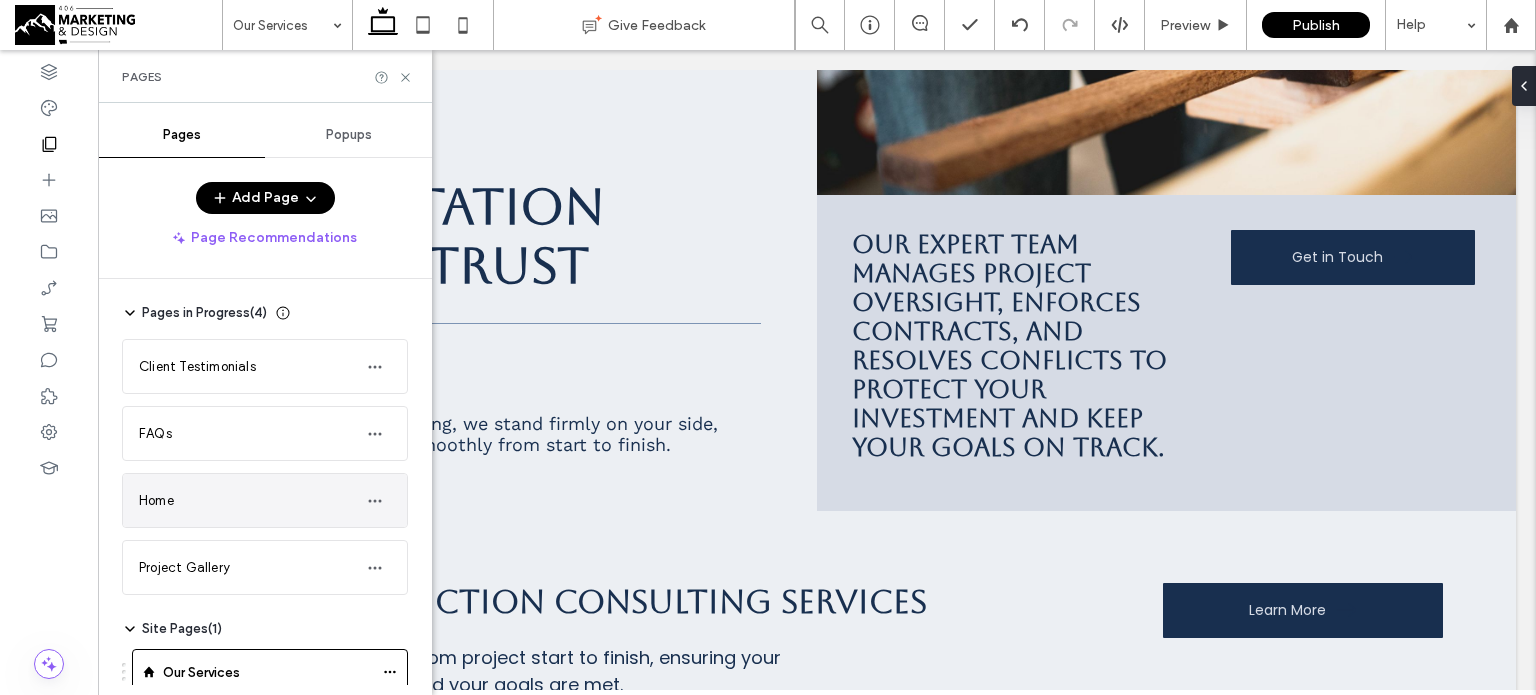 click on "Home" at bounding box center (245, 500) 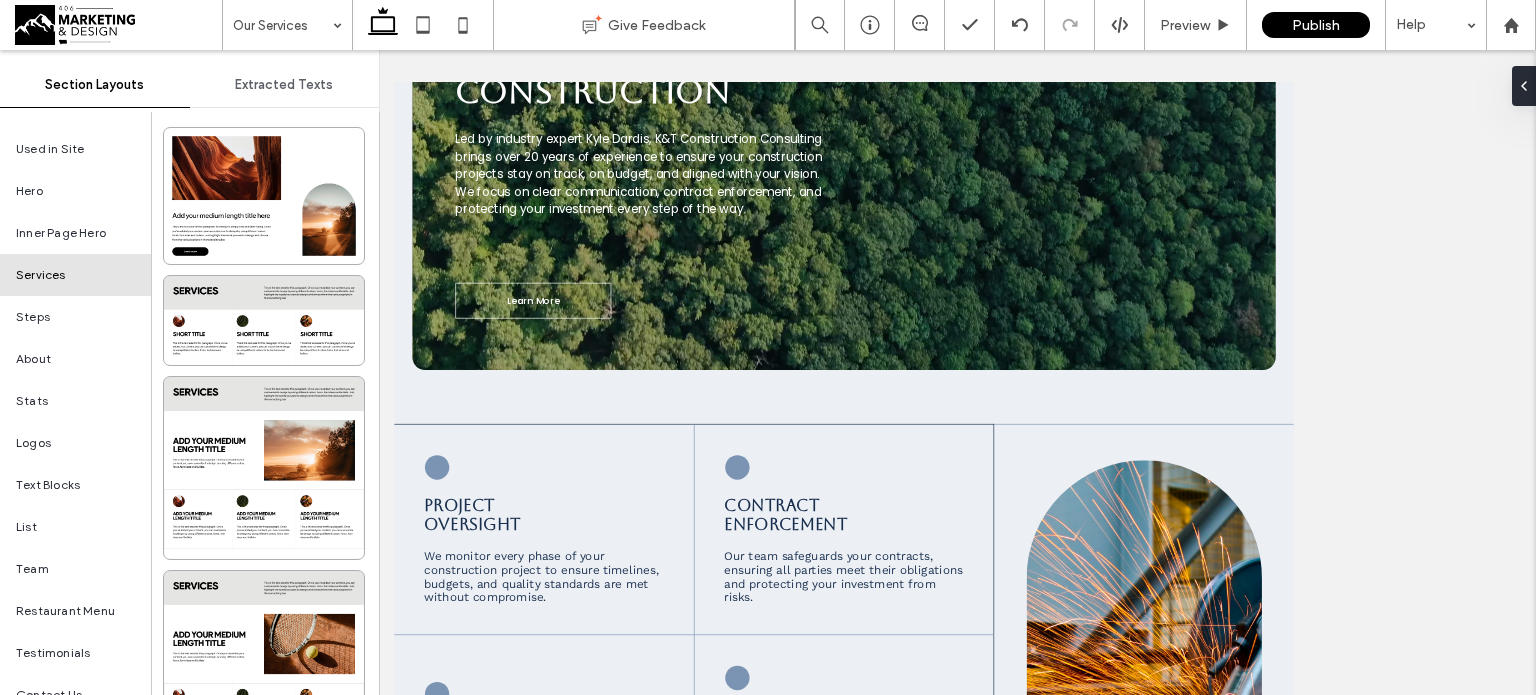 scroll, scrollTop: 0, scrollLeft: 0, axis: both 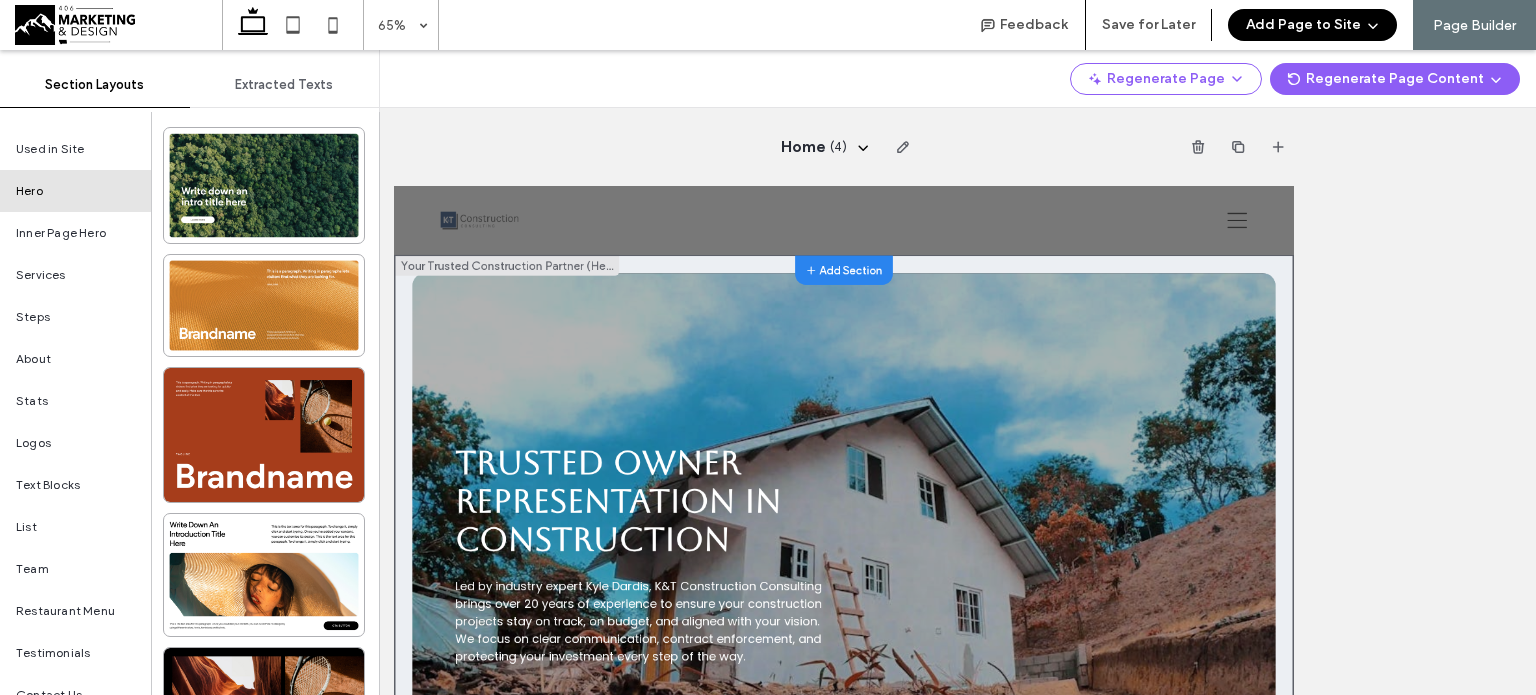 click at bounding box center [1086, 739] 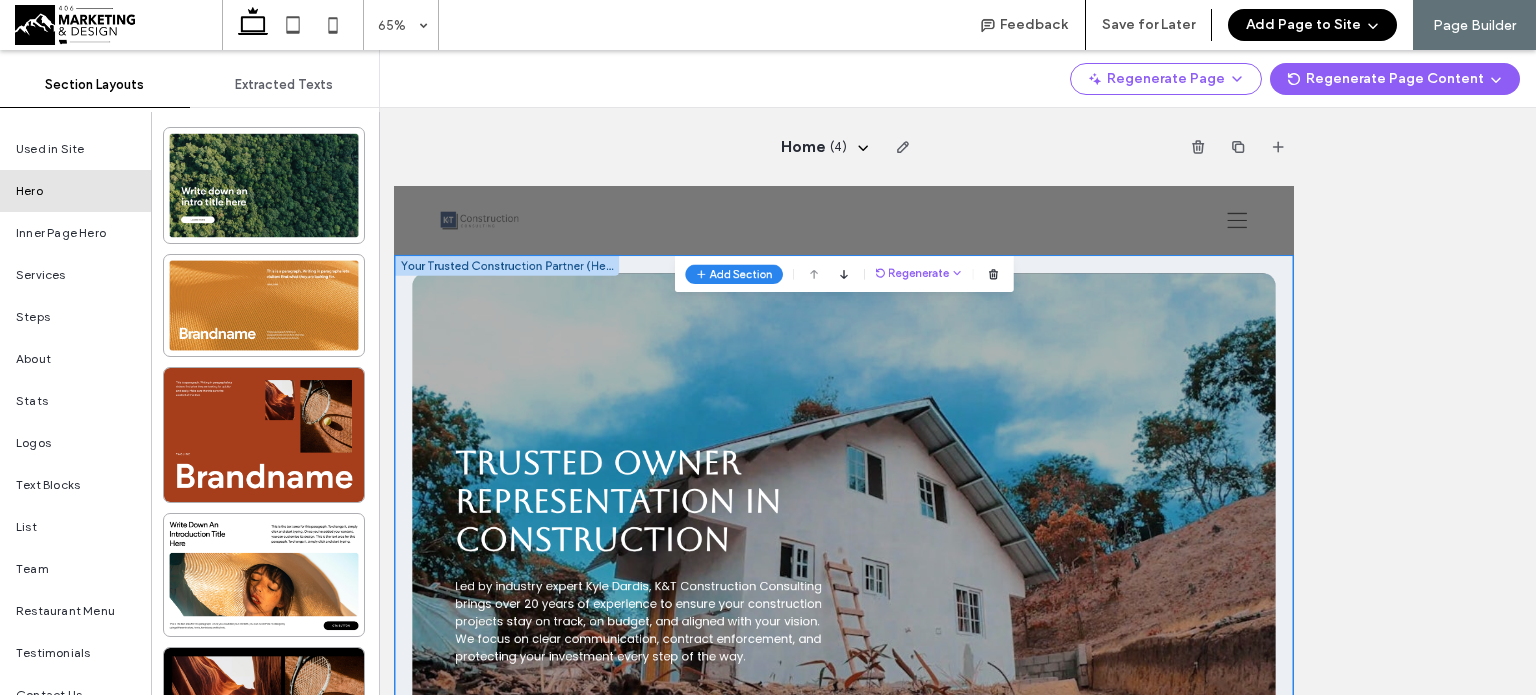 click at bounding box center [1086, 739] 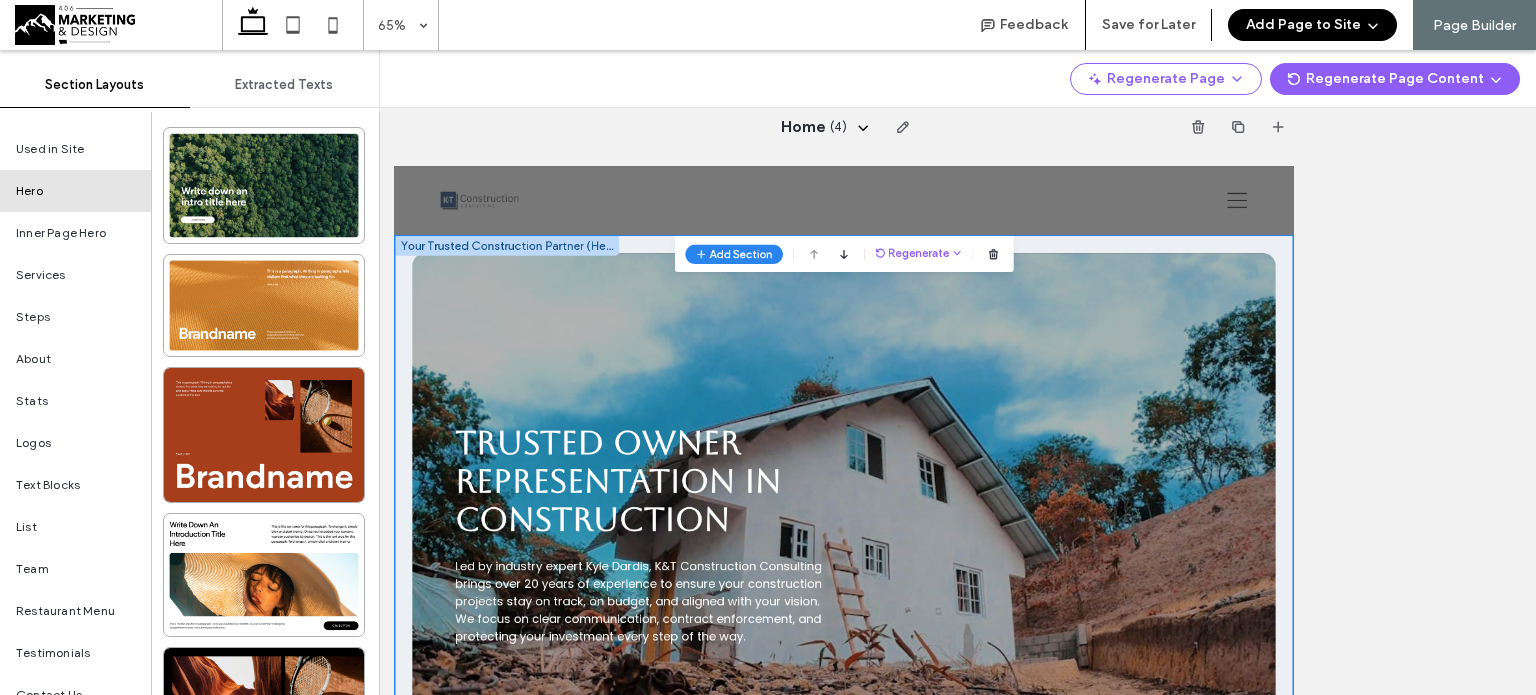 scroll, scrollTop: 20, scrollLeft: 0, axis: vertical 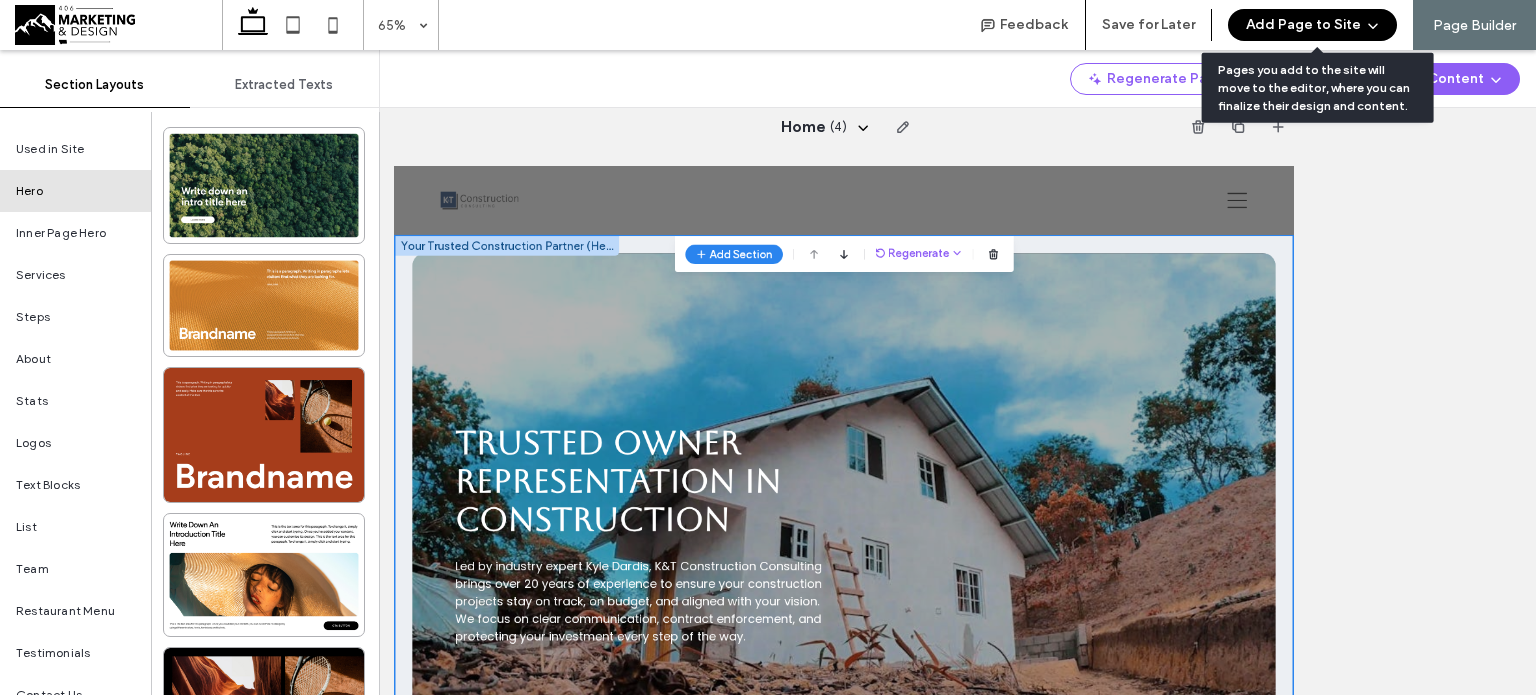 click on "Add Page to Site" at bounding box center [1312, 25] 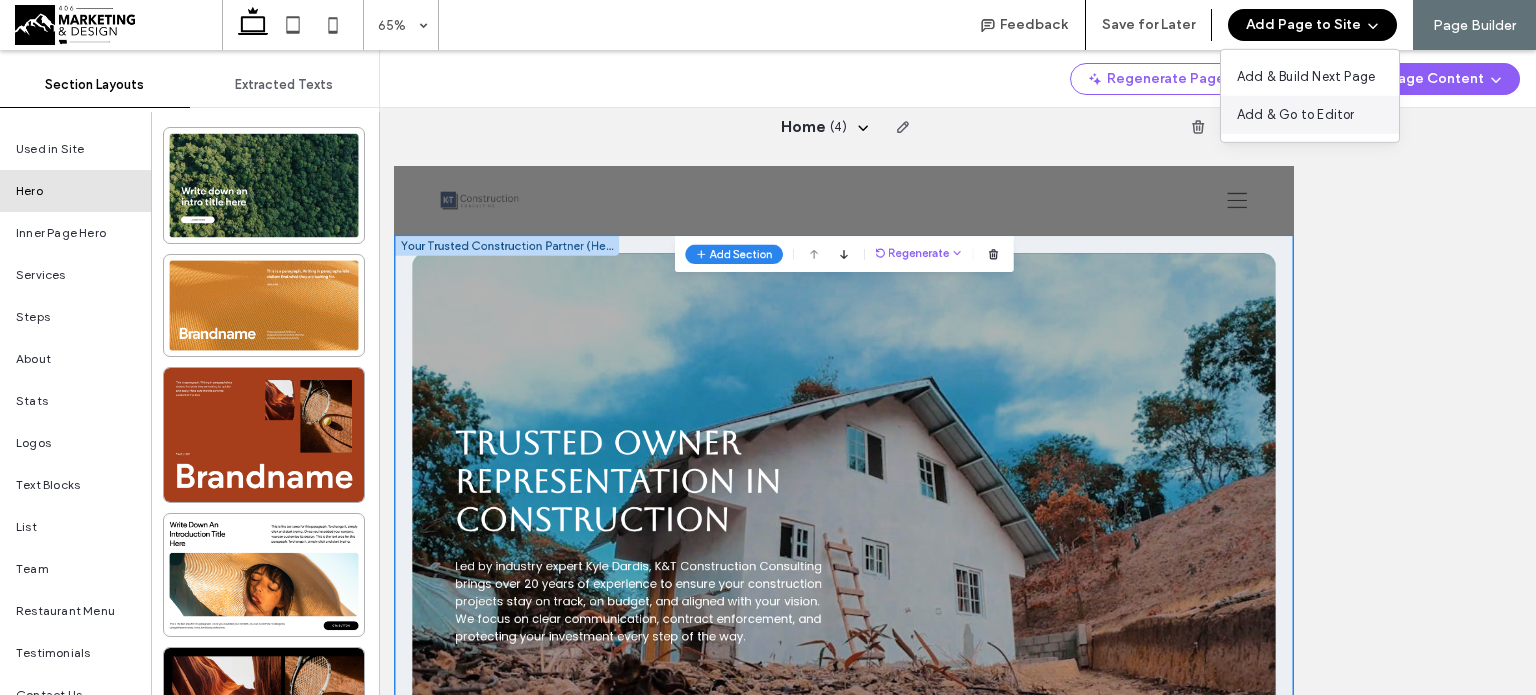click on "Add & Go to Editor" at bounding box center [1296, 115] 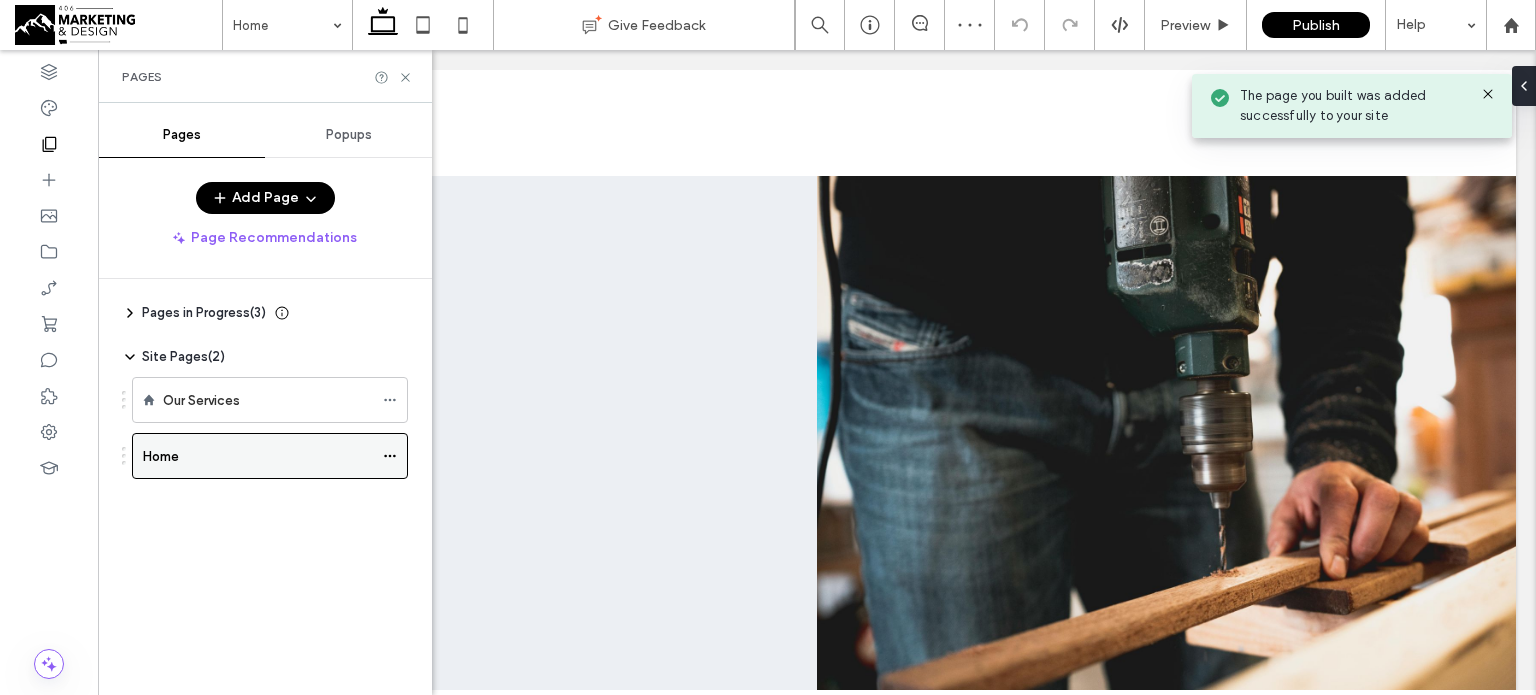 click on "Home" at bounding box center (161, 456) 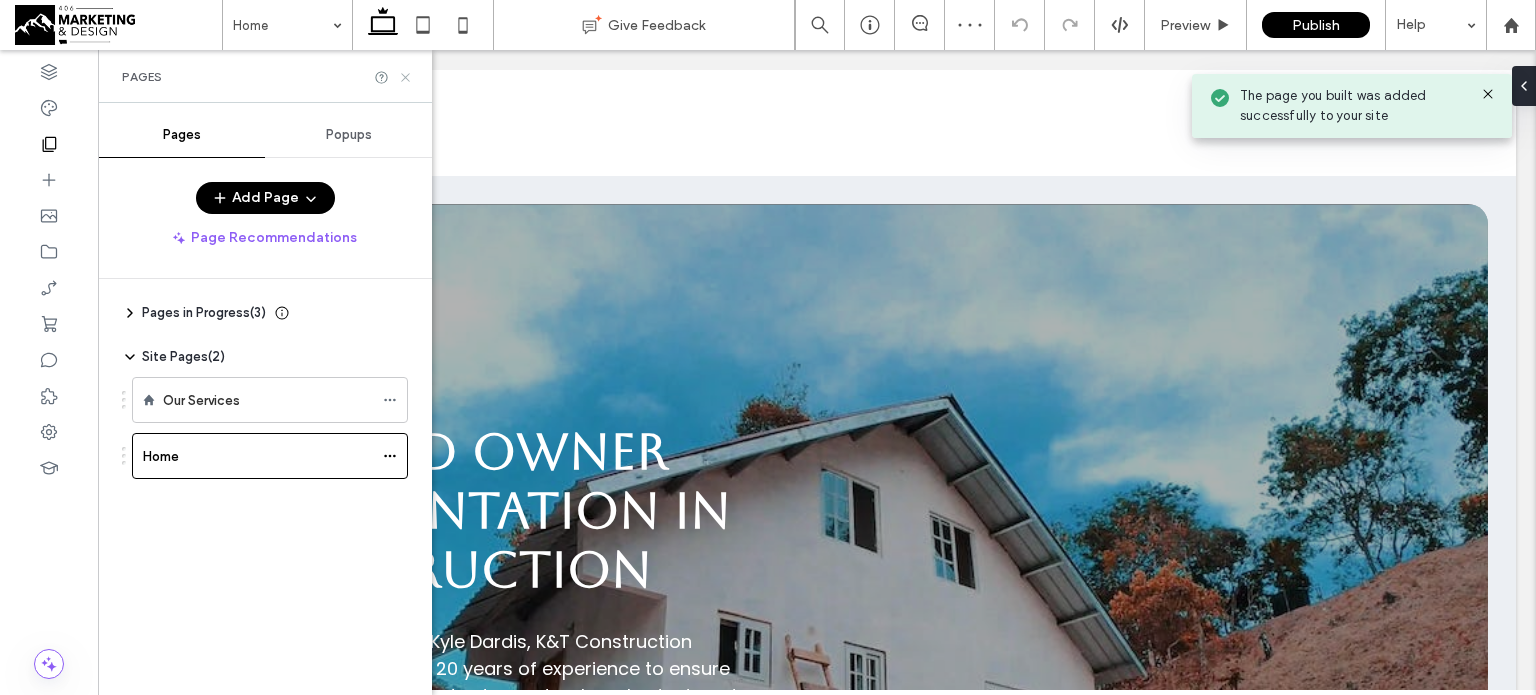 scroll, scrollTop: 0, scrollLeft: 0, axis: both 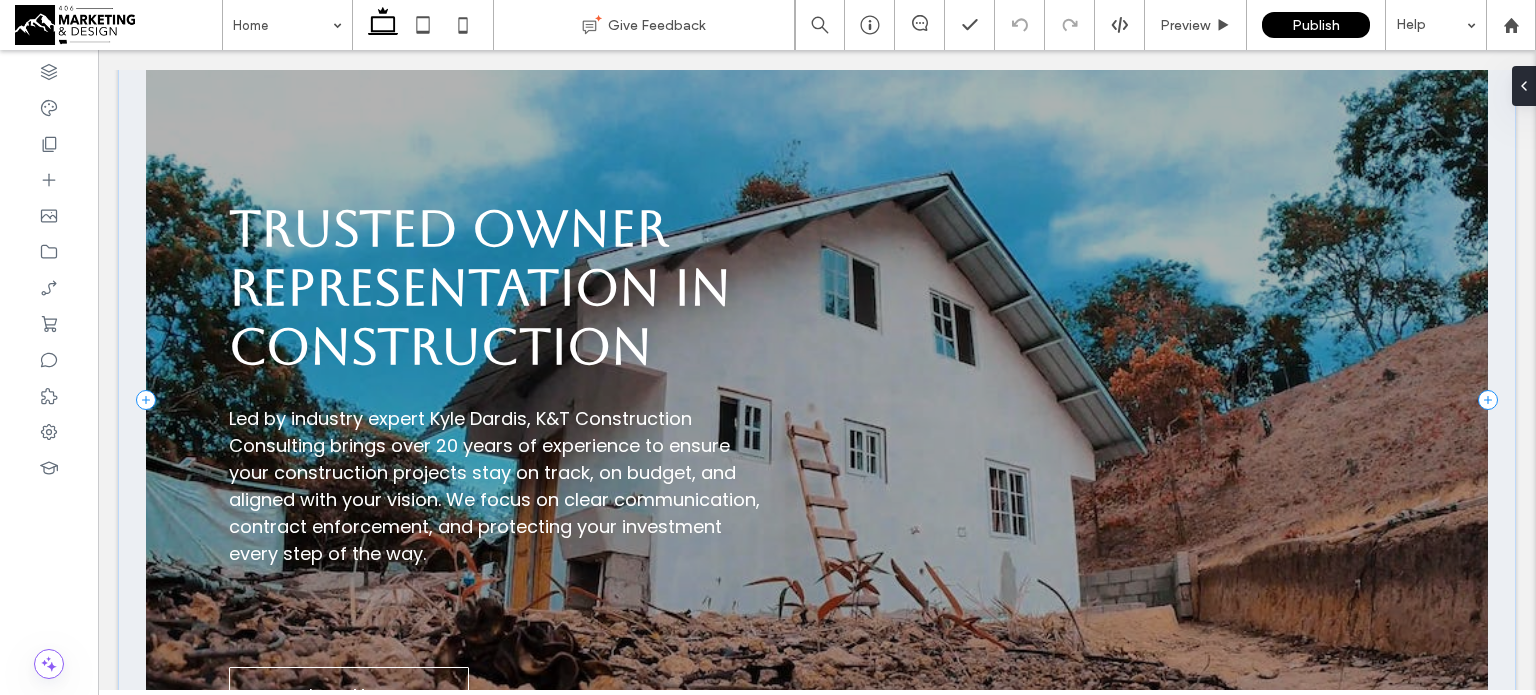 click at bounding box center [817, 399] 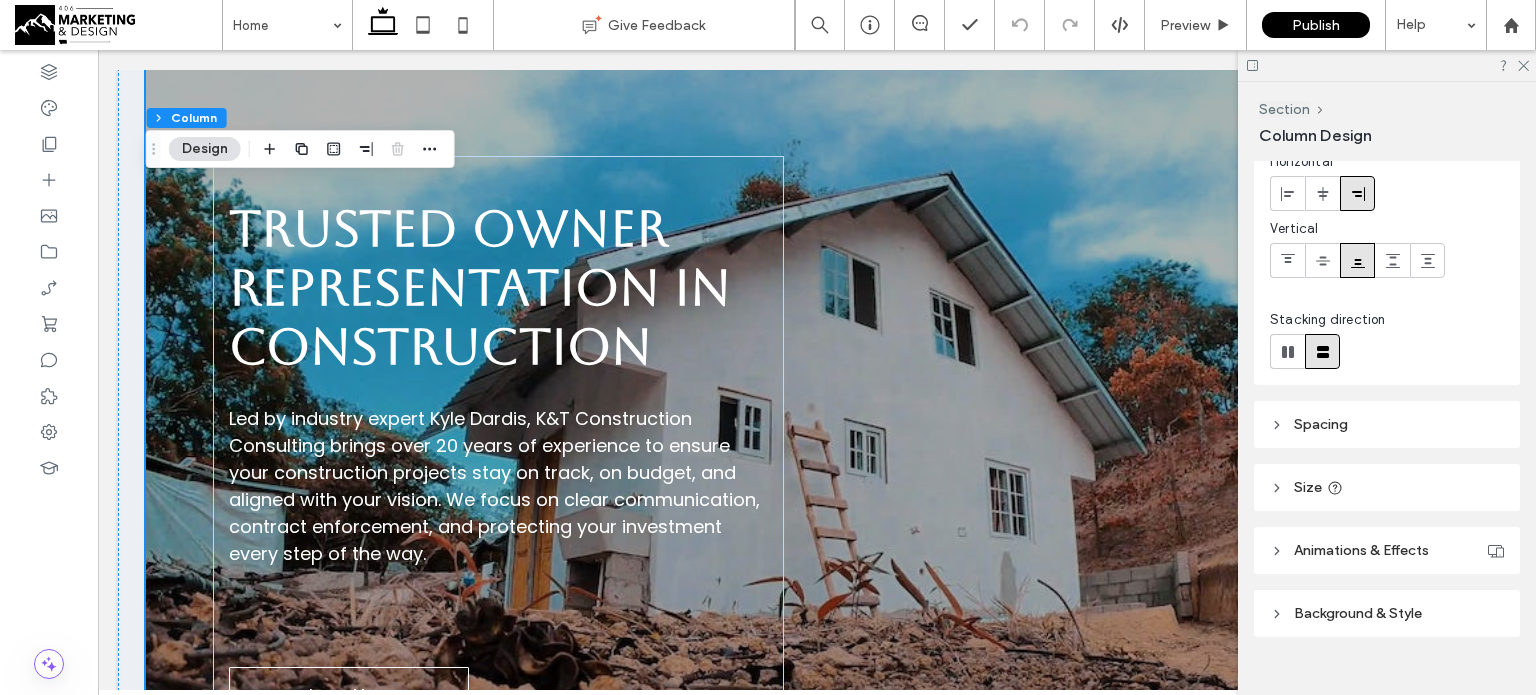 scroll, scrollTop: 120, scrollLeft: 0, axis: vertical 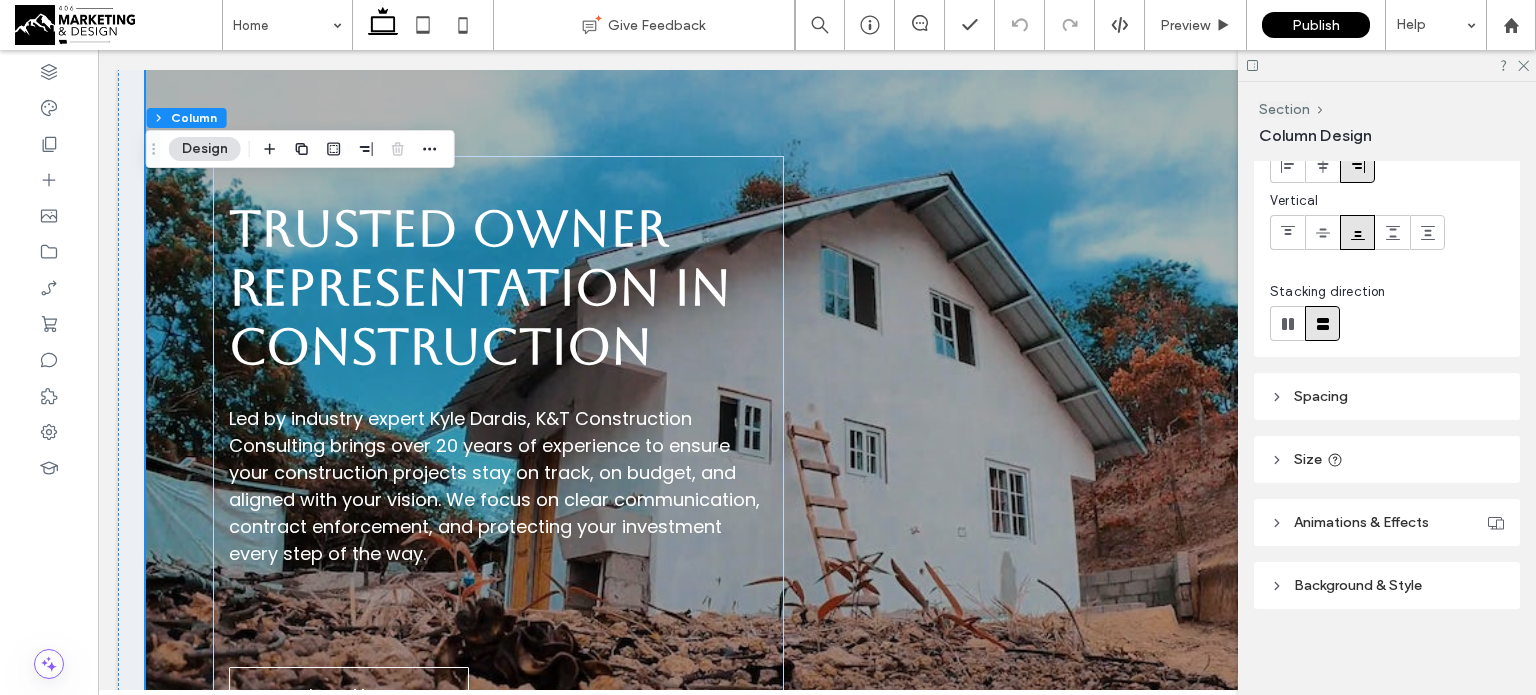 click on "Background & Style" at bounding box center [1358, 585] 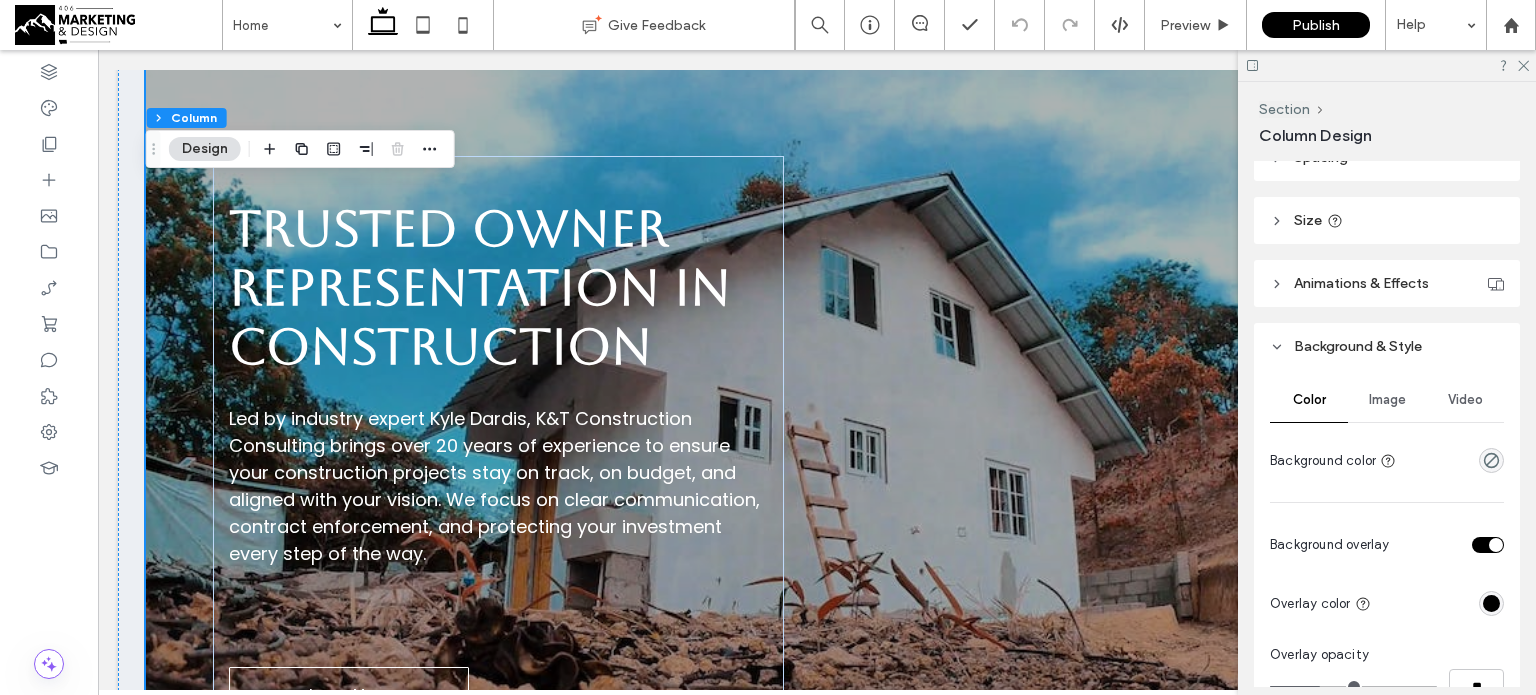 scroll, scrollTop: 372, scrollLeft: 0, axis: vertical 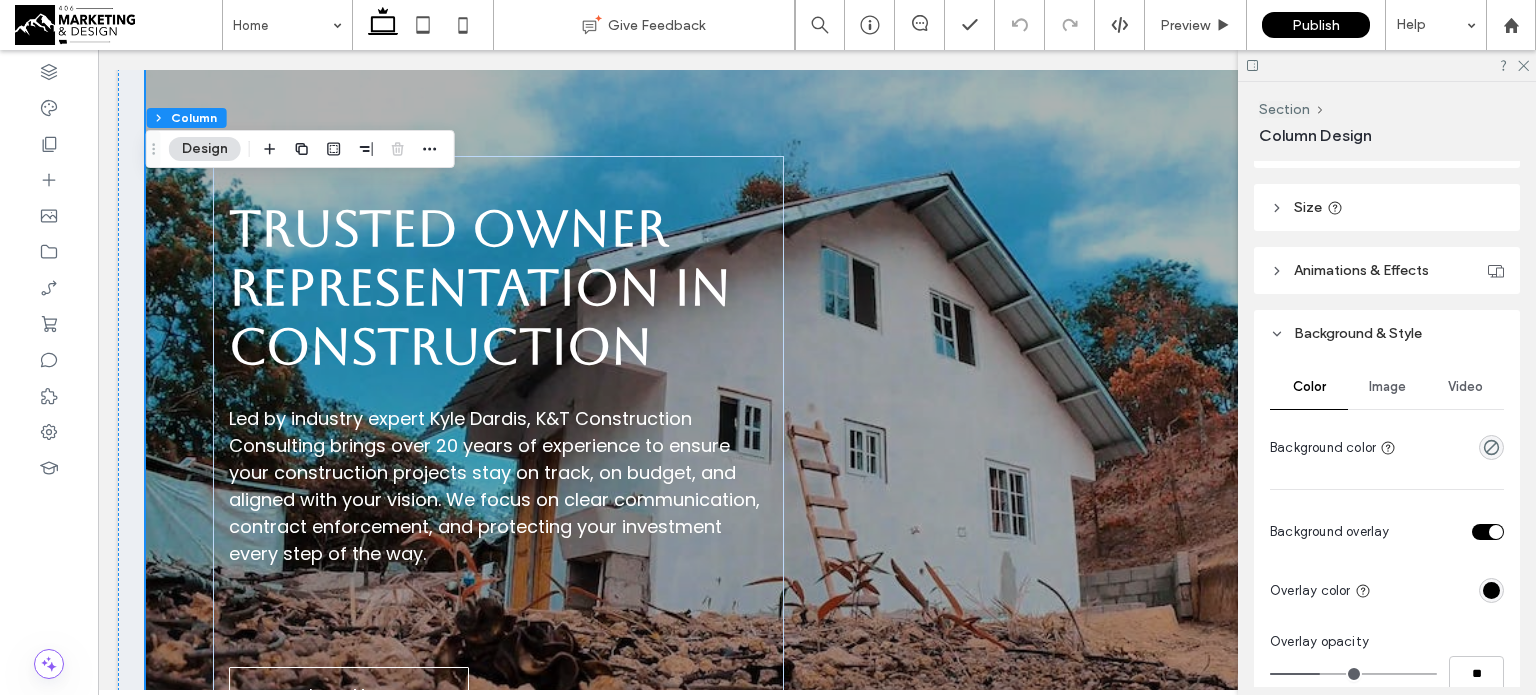 click on "Image" at bounding box center [1387, 387] 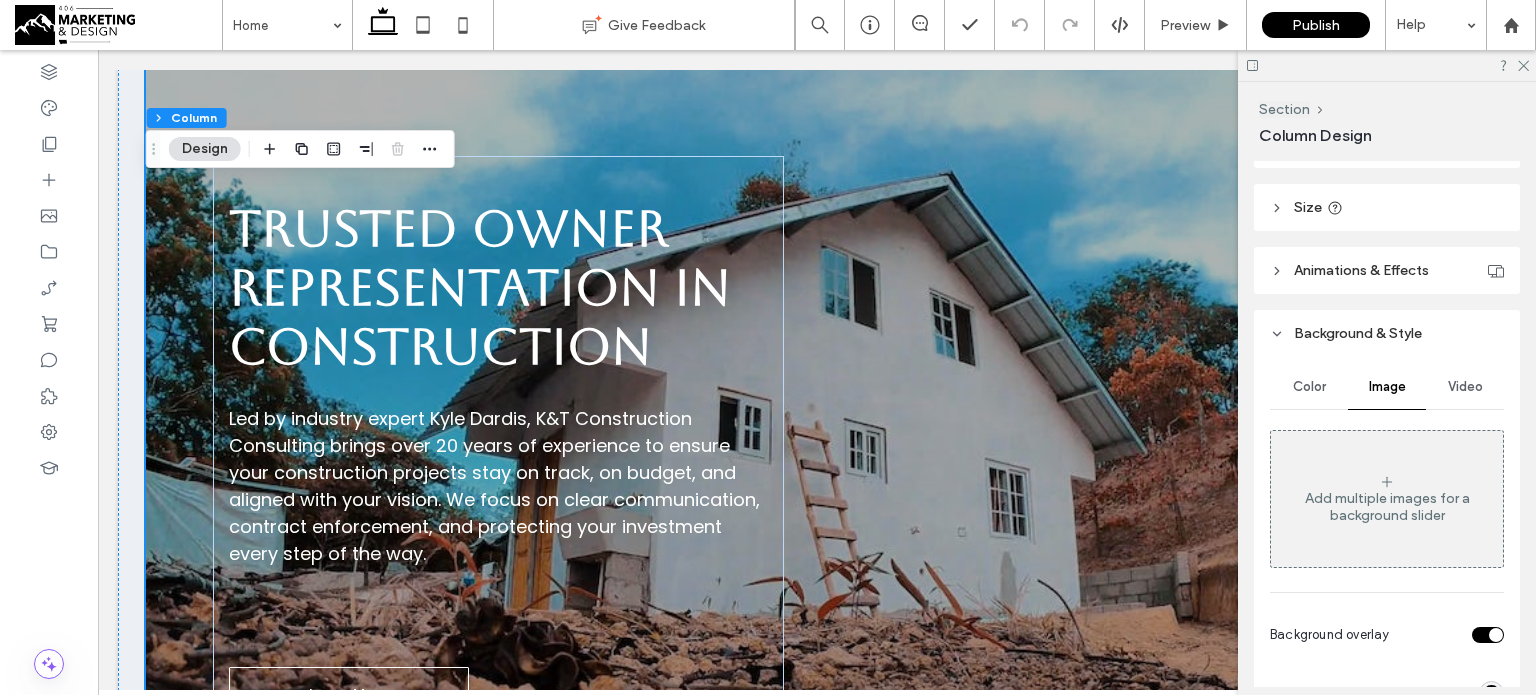 click on "Add multiple images for a background slider" at bounding box center (1387, 499) 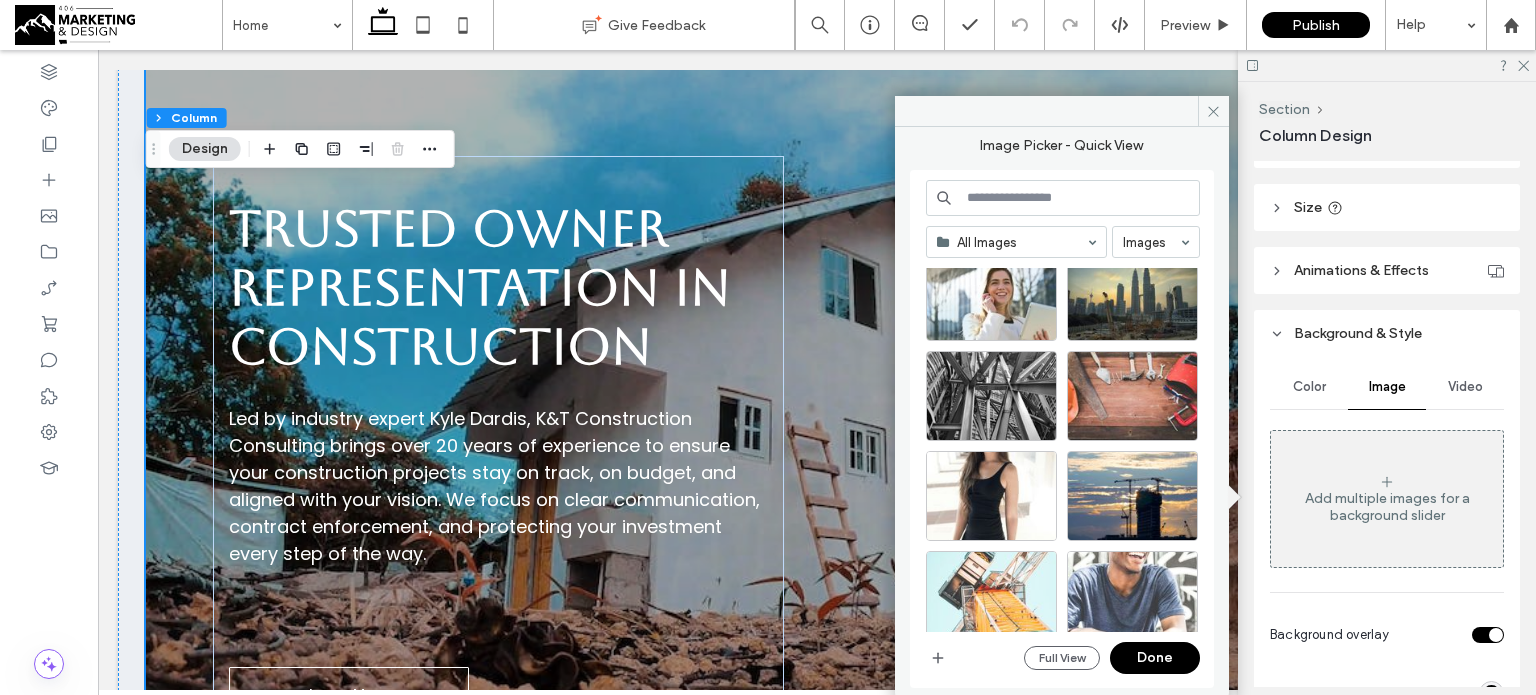 scroll, scrollTop: 548, scrollLeft: 0, axis: vertical 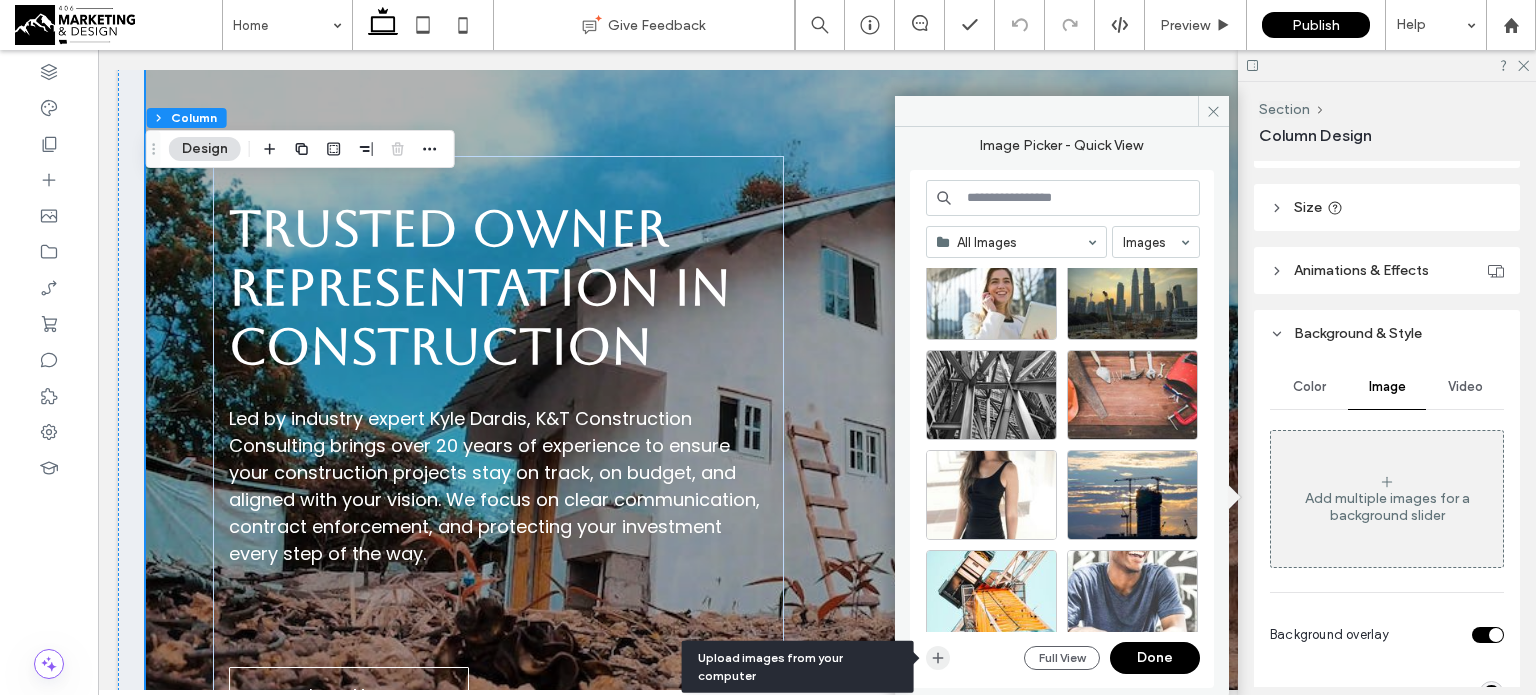 click 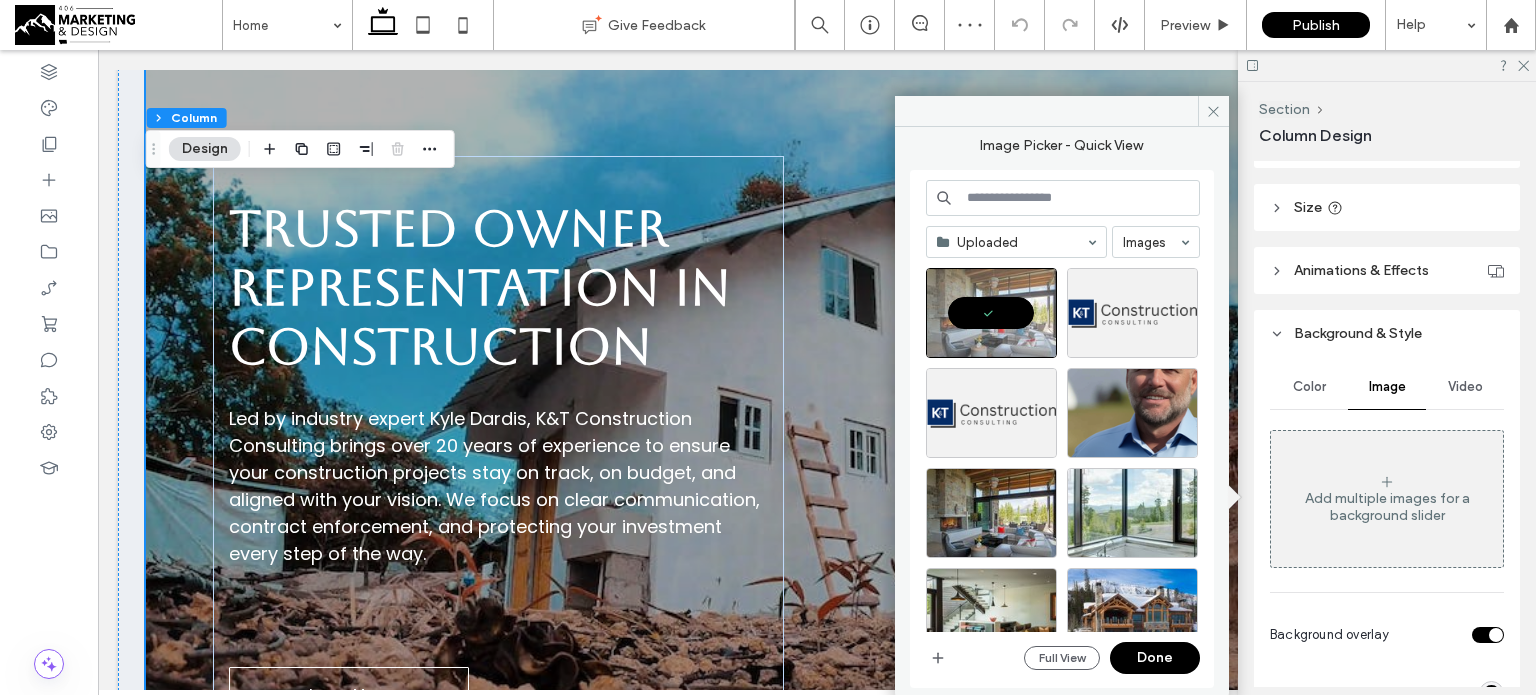 click on "Done" at bounding box center [1155, 658] 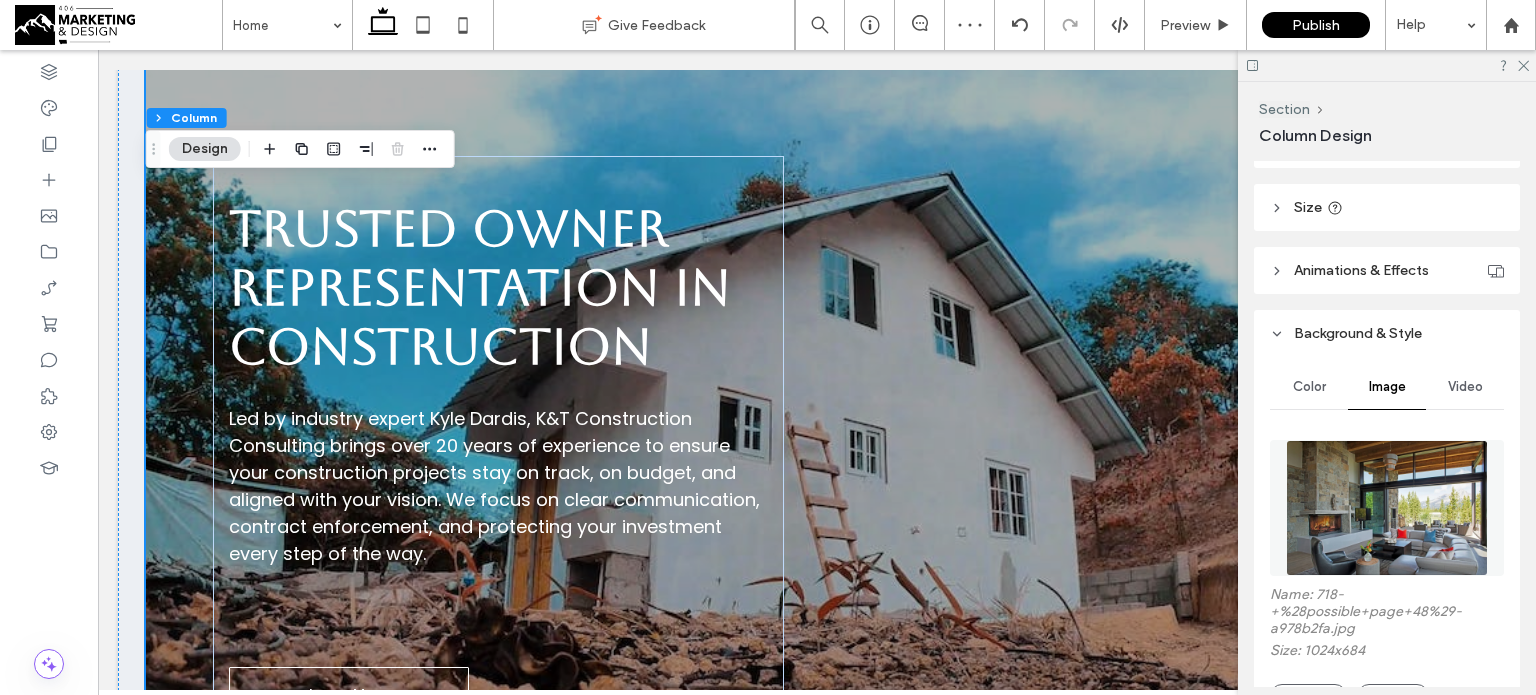 click on "Video" at bounding box center [1465, 387] 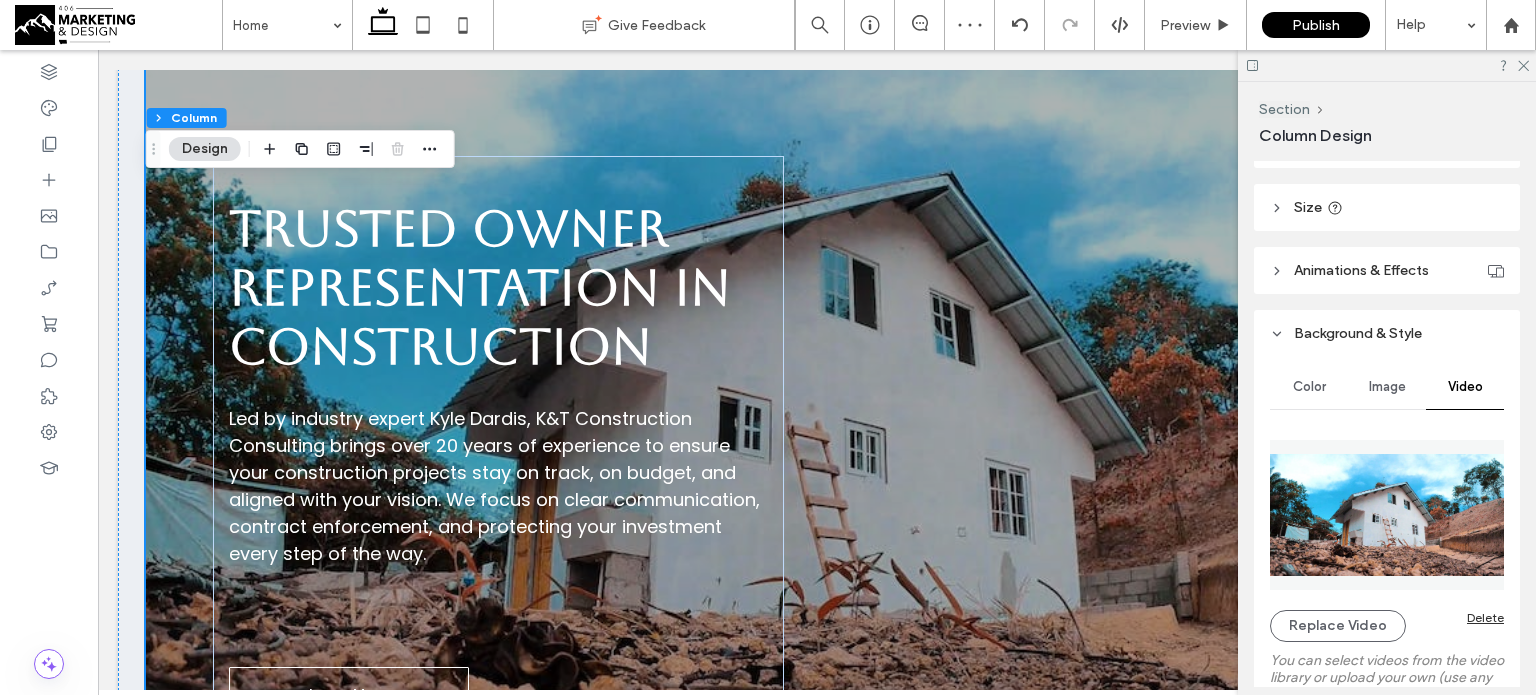 click on "Delete" at bounding box center (1485, 617) 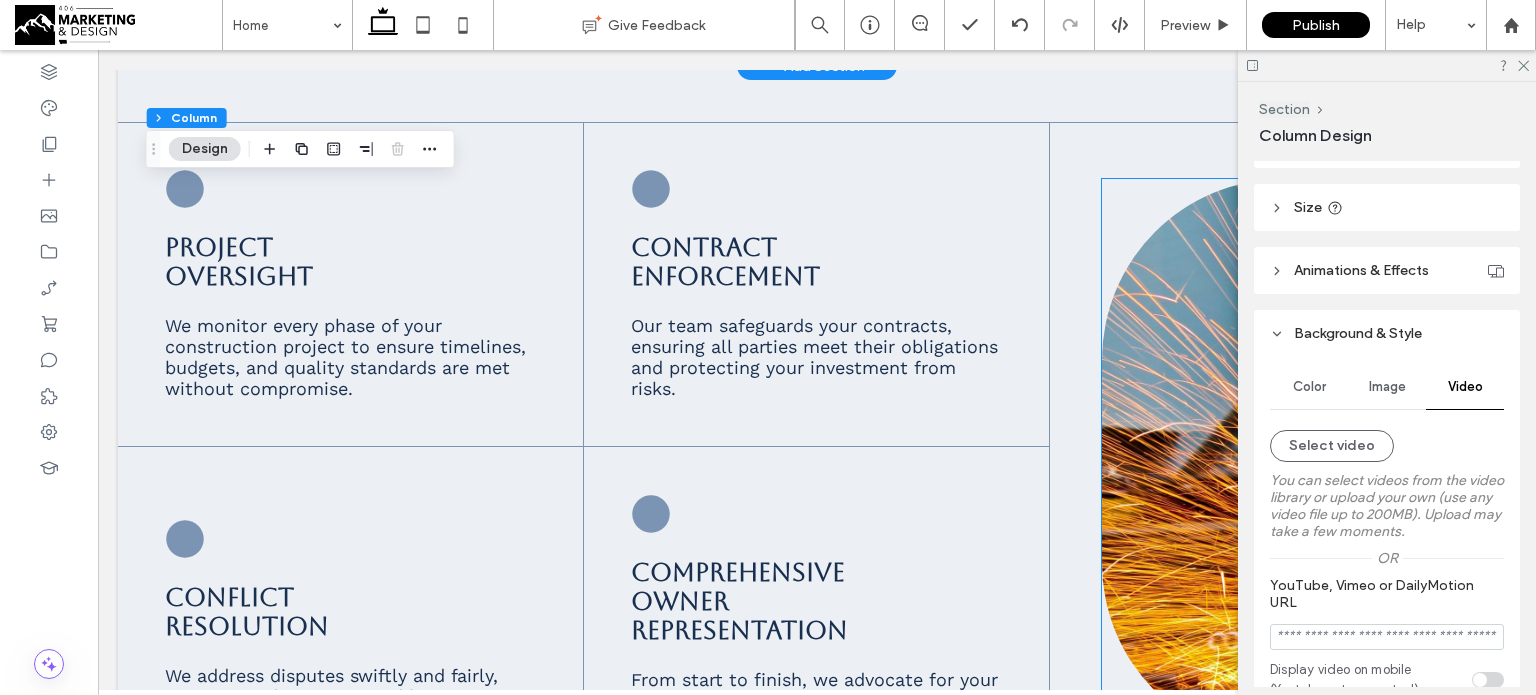 scroll, scrollTop: 1004, scrollLeft: 0, axis: vertical 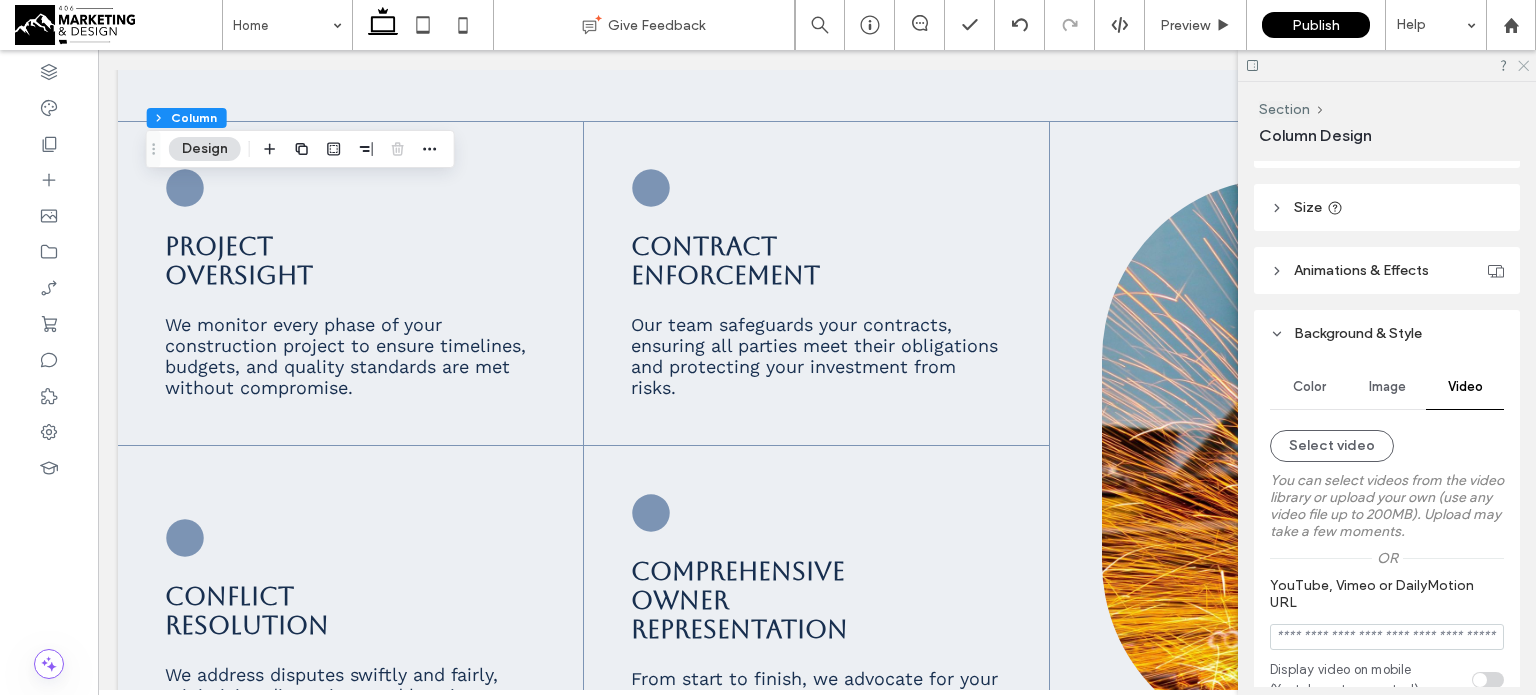 click 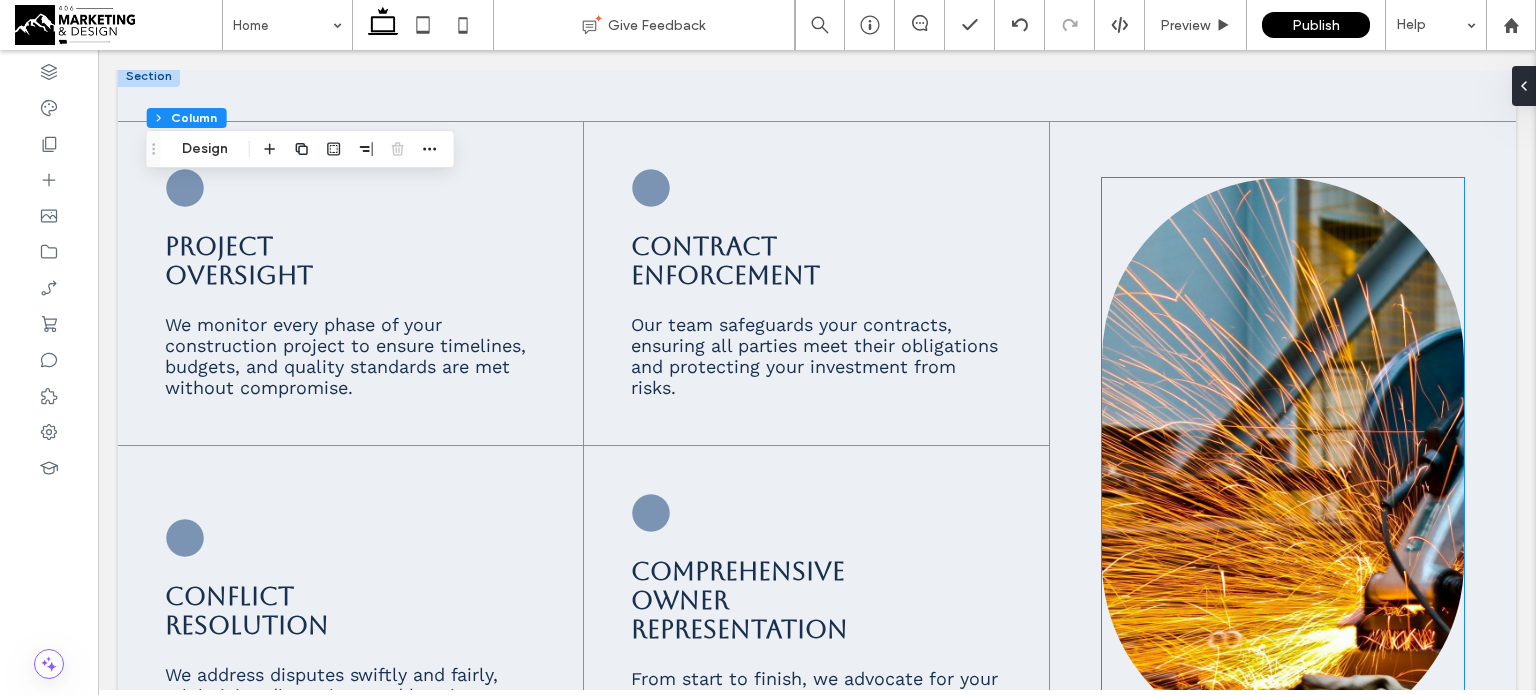 click at bounding box center (1283, 460) 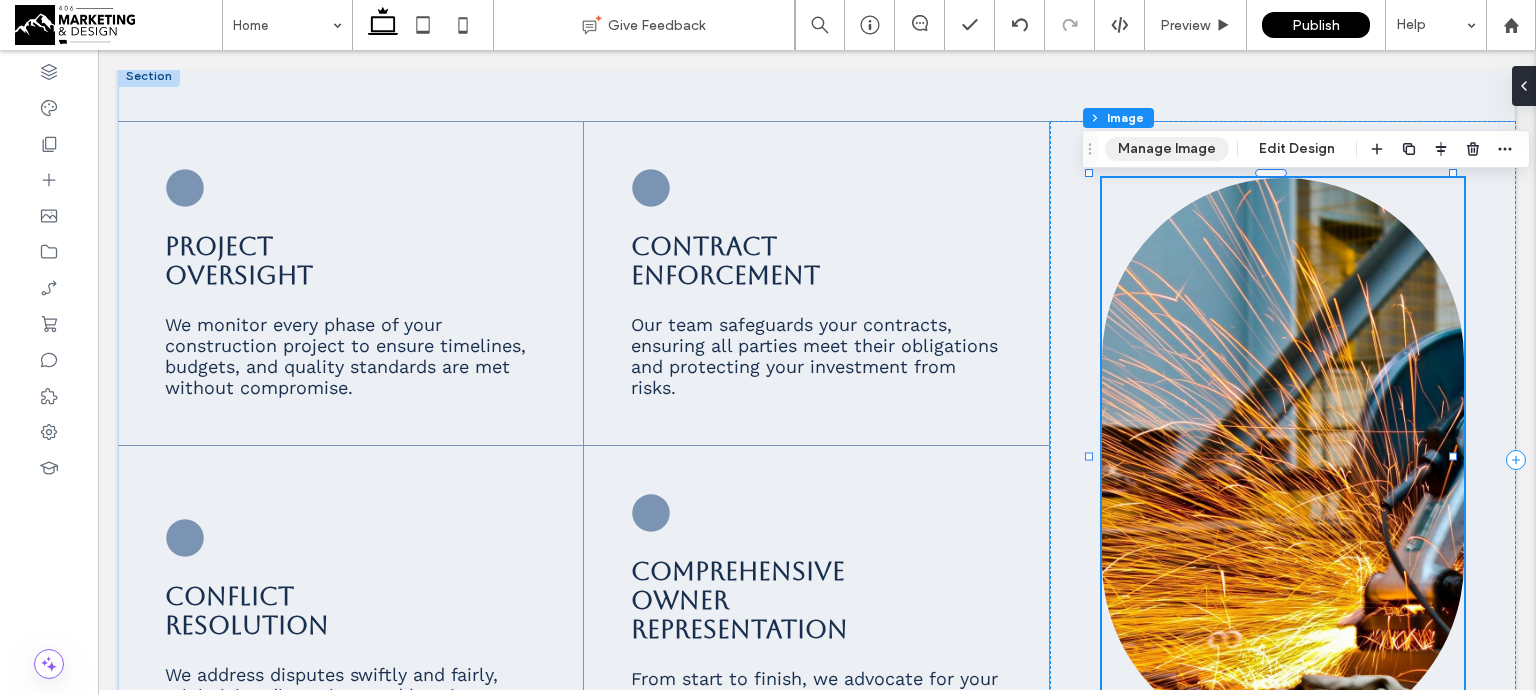 click on "Manage Image" at bounding box center (1167, 149) 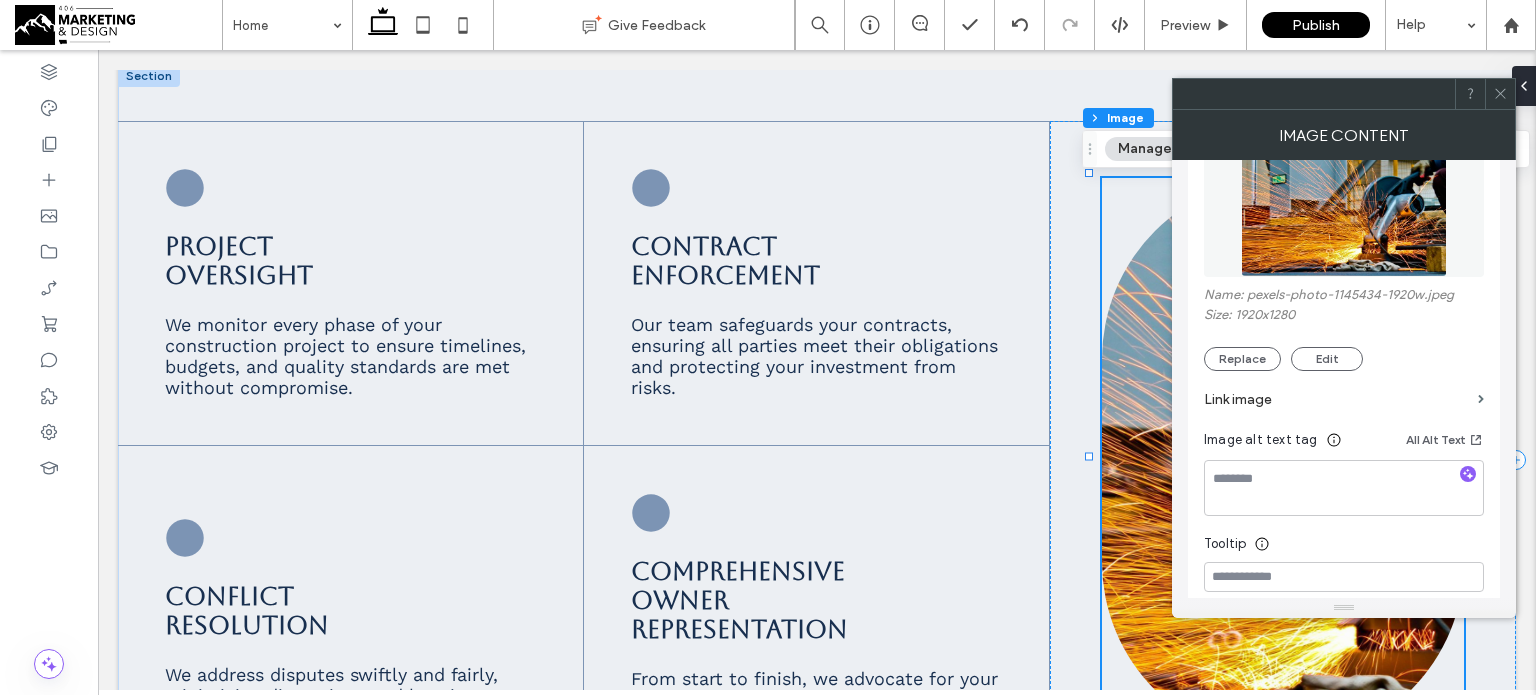 scroll, scrollTop: 268, scrollLeft: 0, axis: vertical 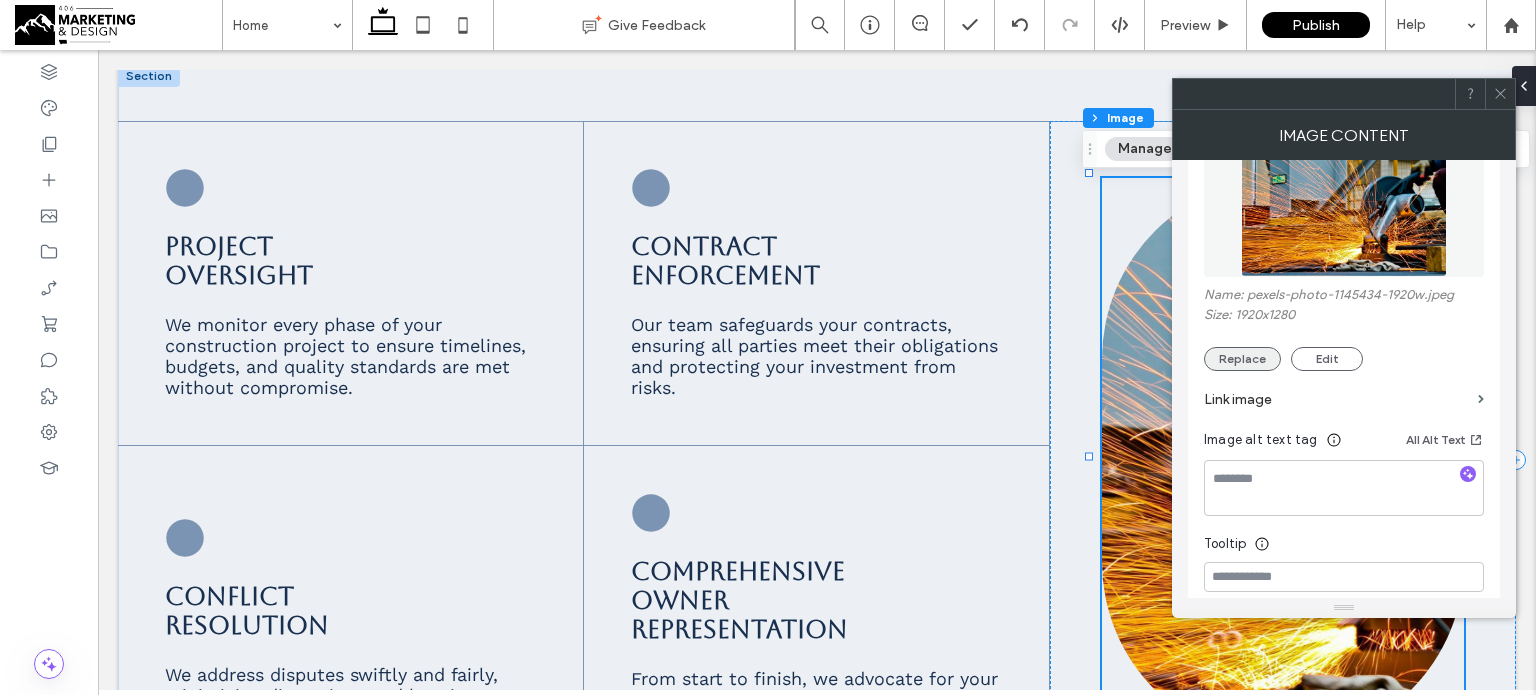 click on "Replace" at bounding box center [1242, 359] 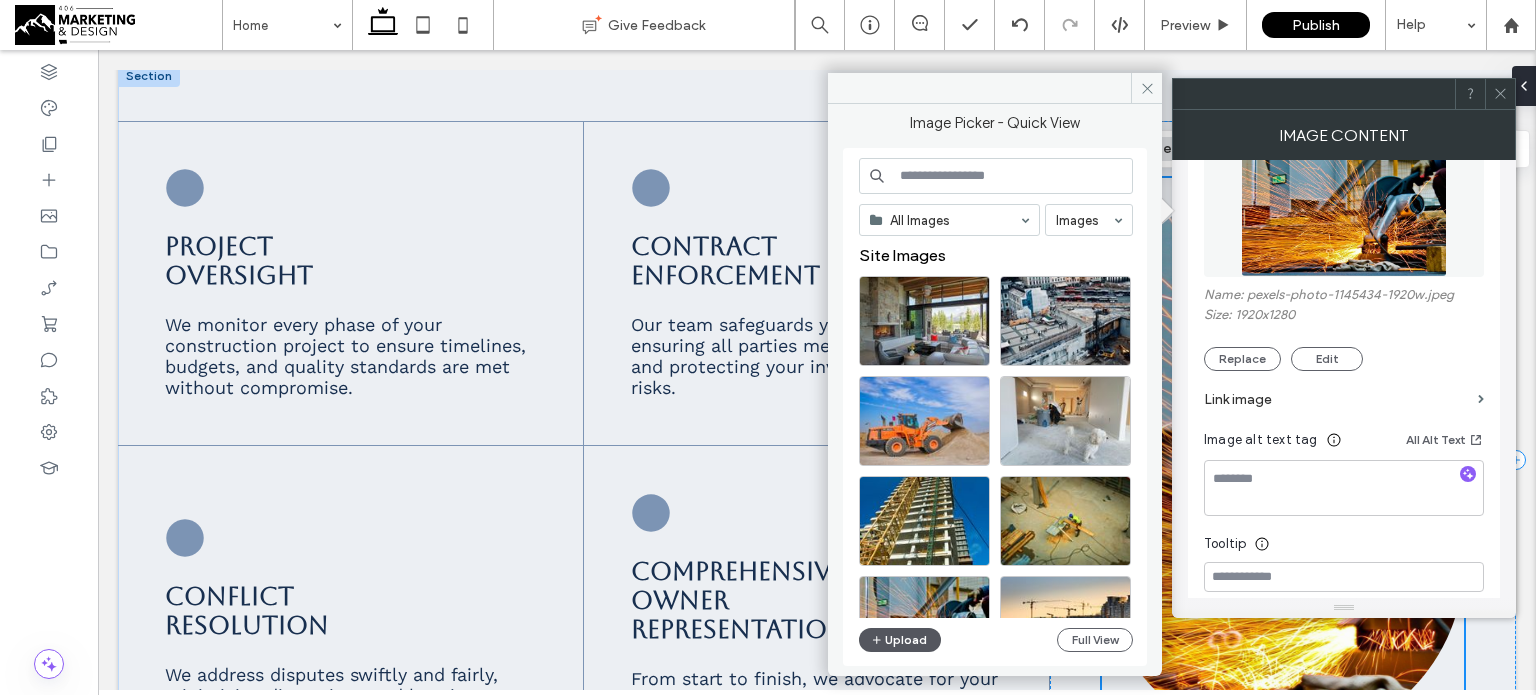 click on "Upload" at bounding box center (900, 640) 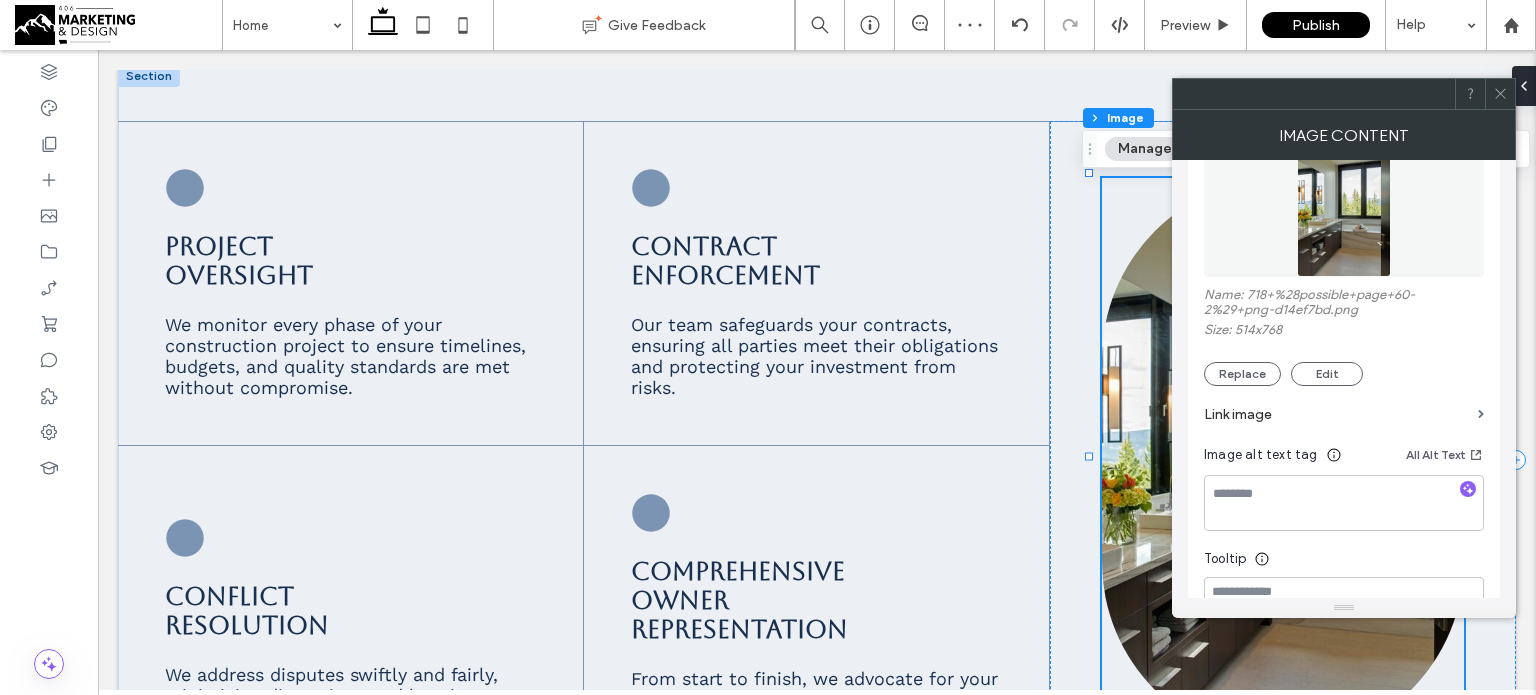 click at bounding box center (1500, 94) 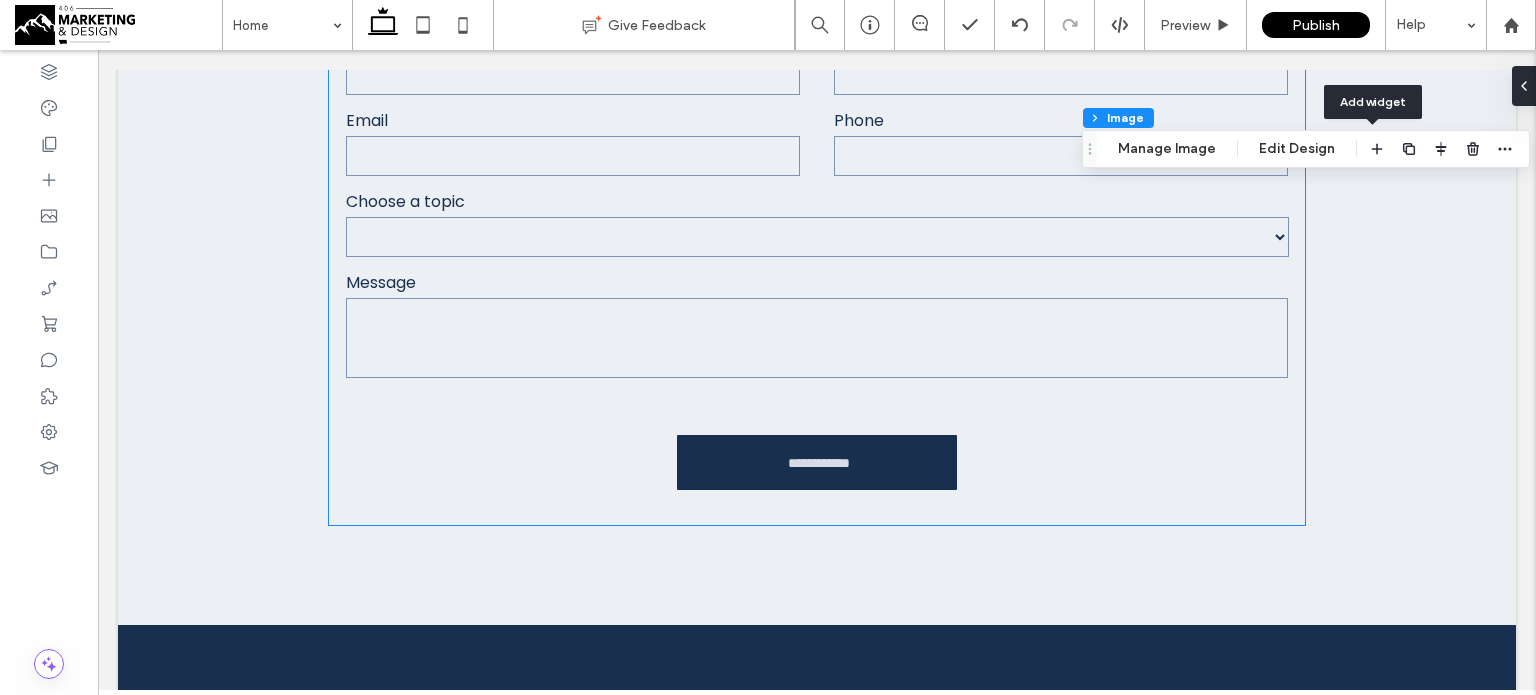 scroll, scrollTop: 5080, scrollLeft: 0, axis: vertical 